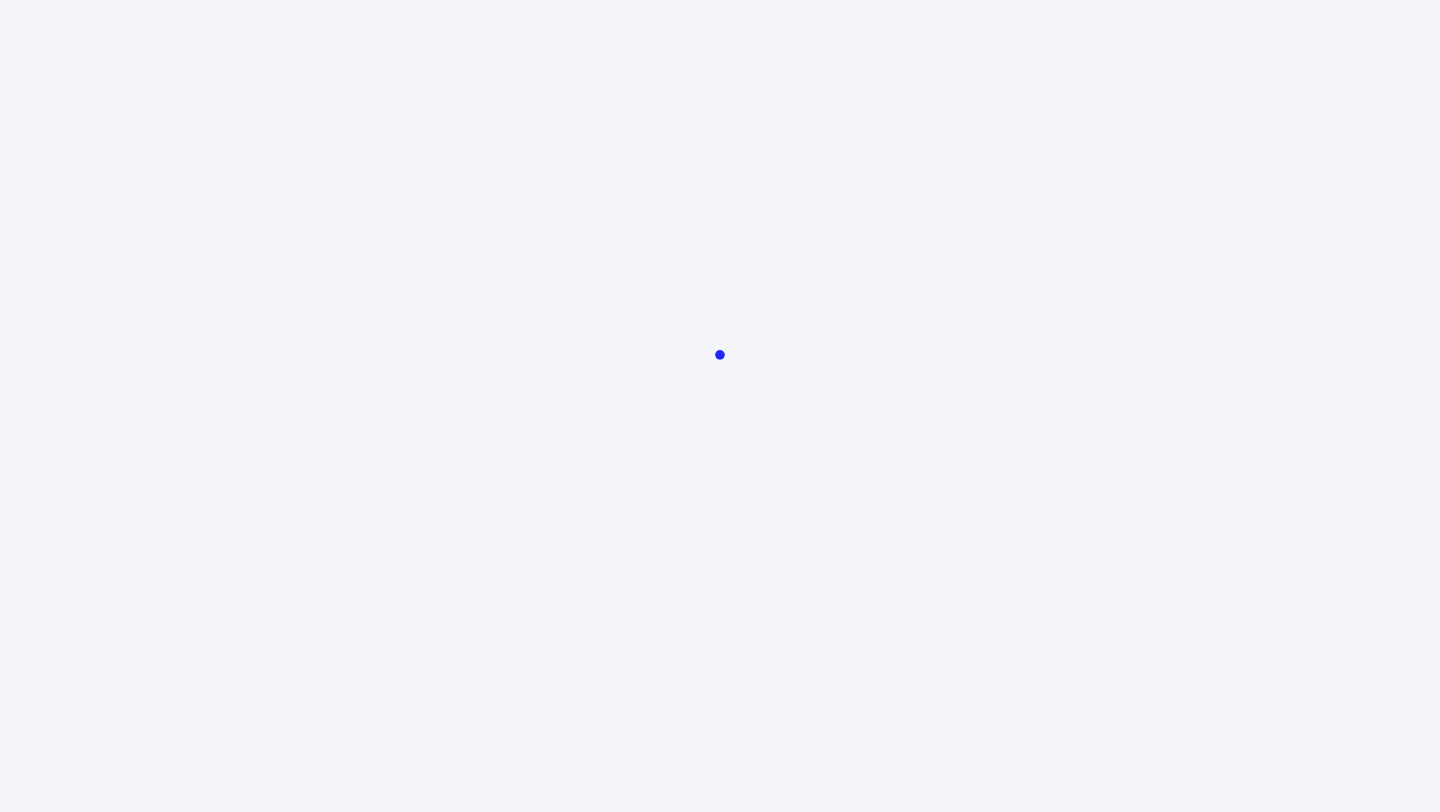 scroll, scrollTop: 0, scrollLeft: 0, axis: both 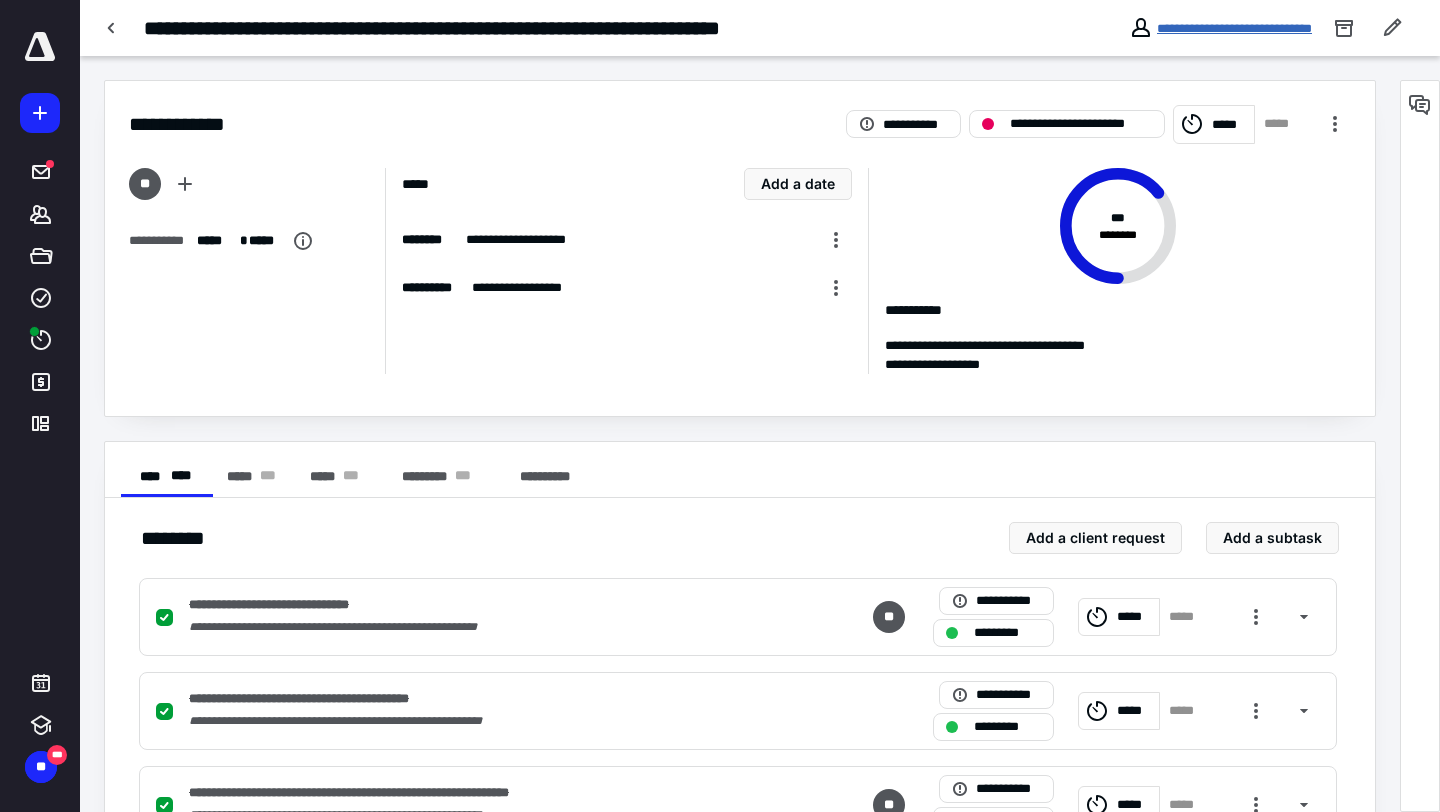 click on "**********" at bounding box center [1234, 28] 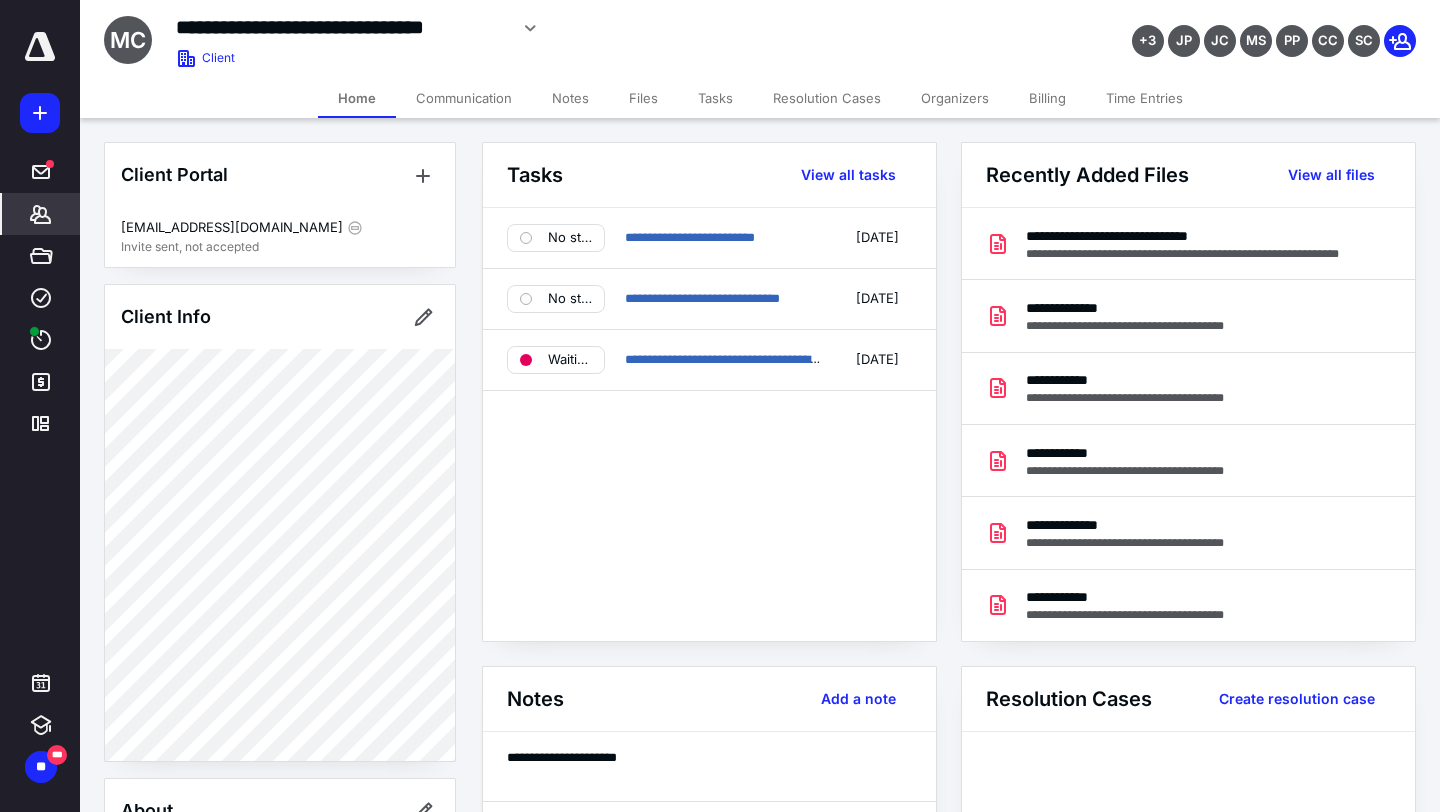 click on "Files" at bounding box center (643, 98) 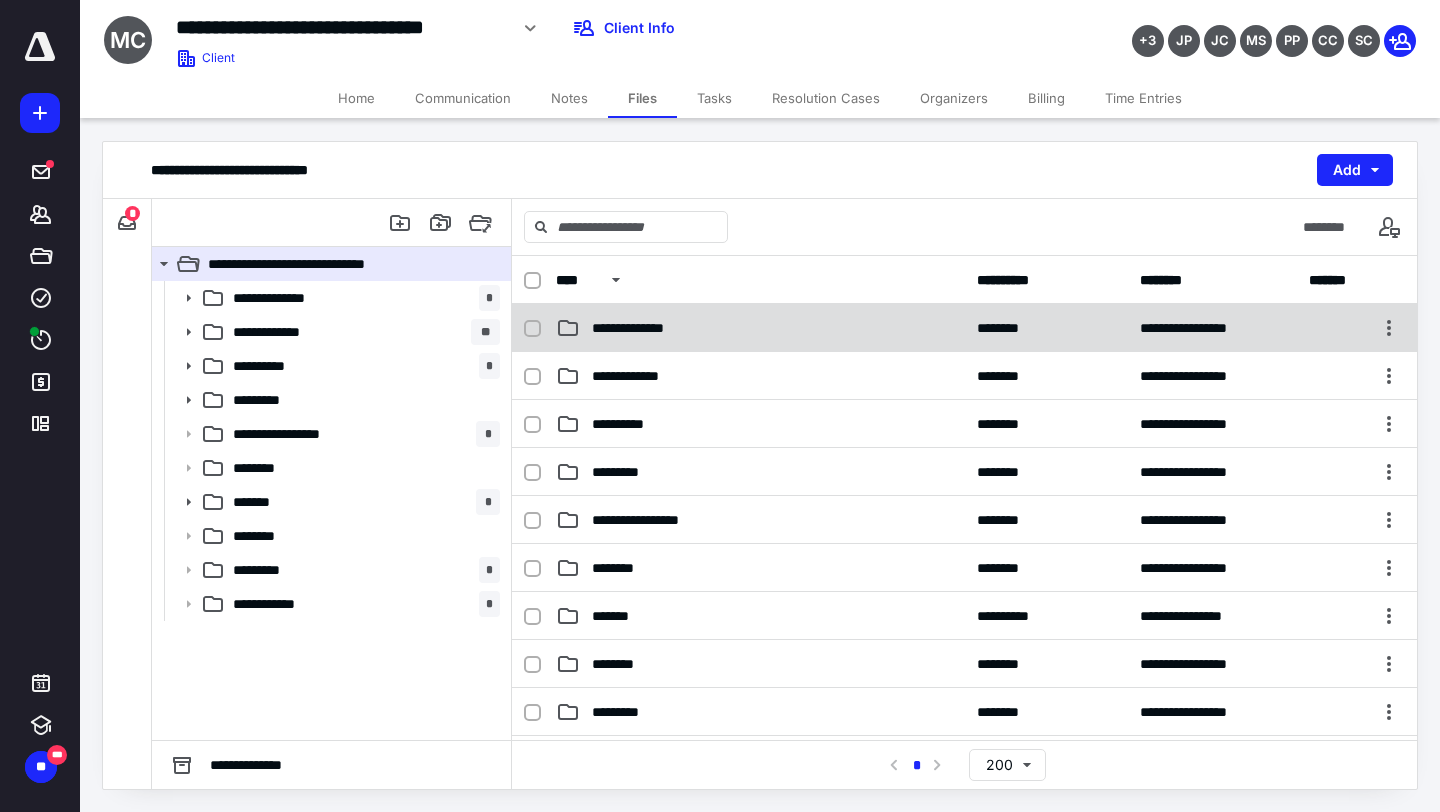 click on "**********" at bounding box center (646, 328) 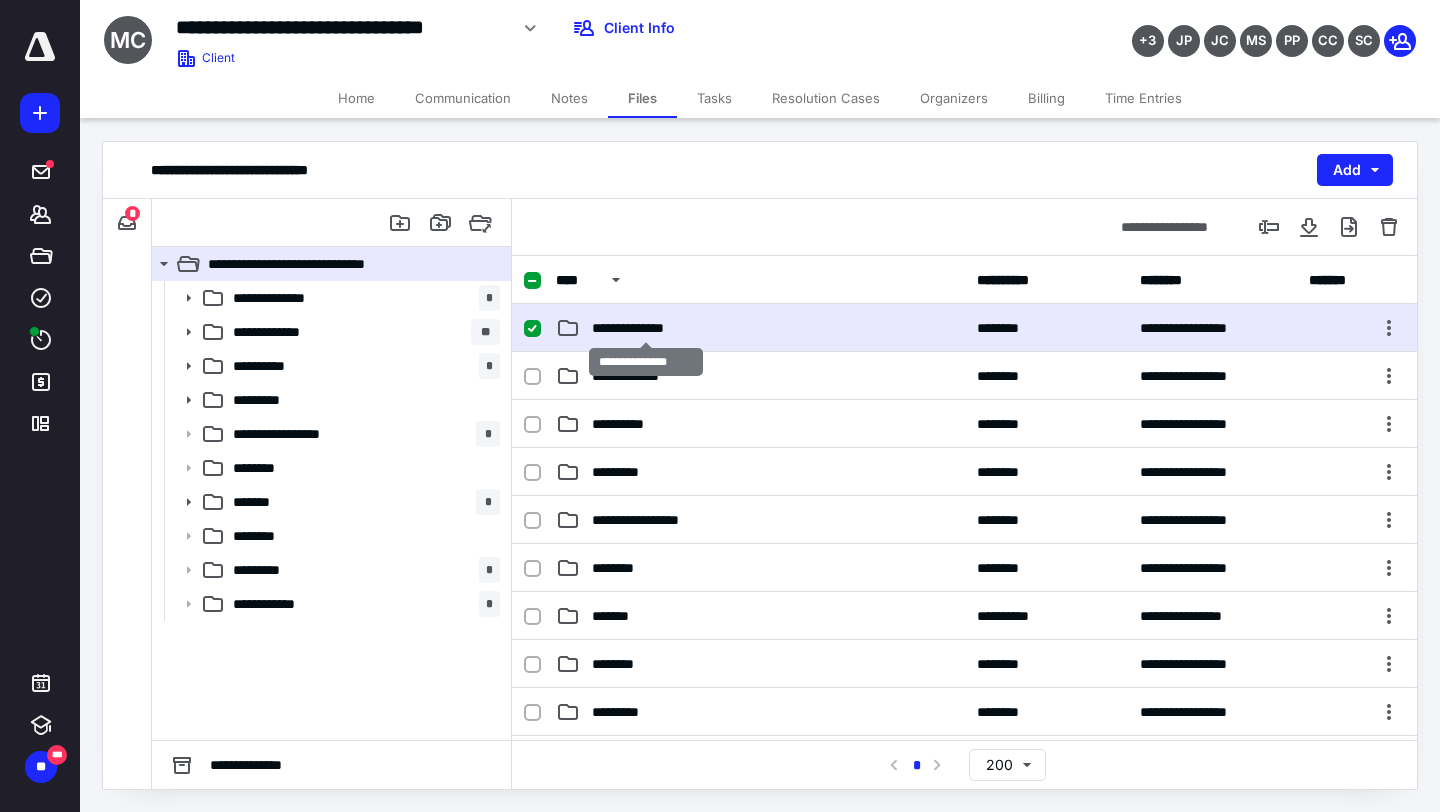 click on "**********" at bounding box center (646, 328) 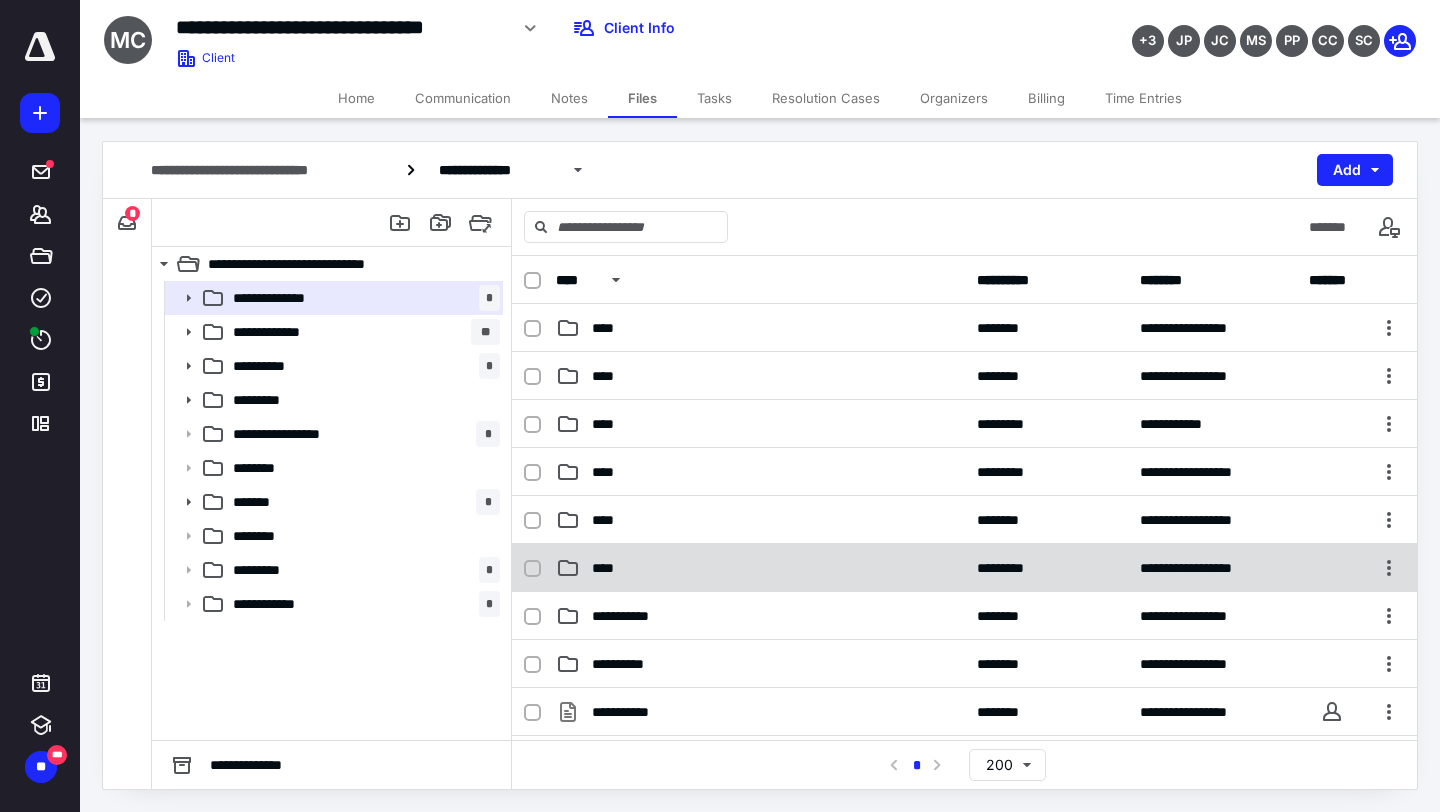 click on "****" at bounding box center (609, 568) 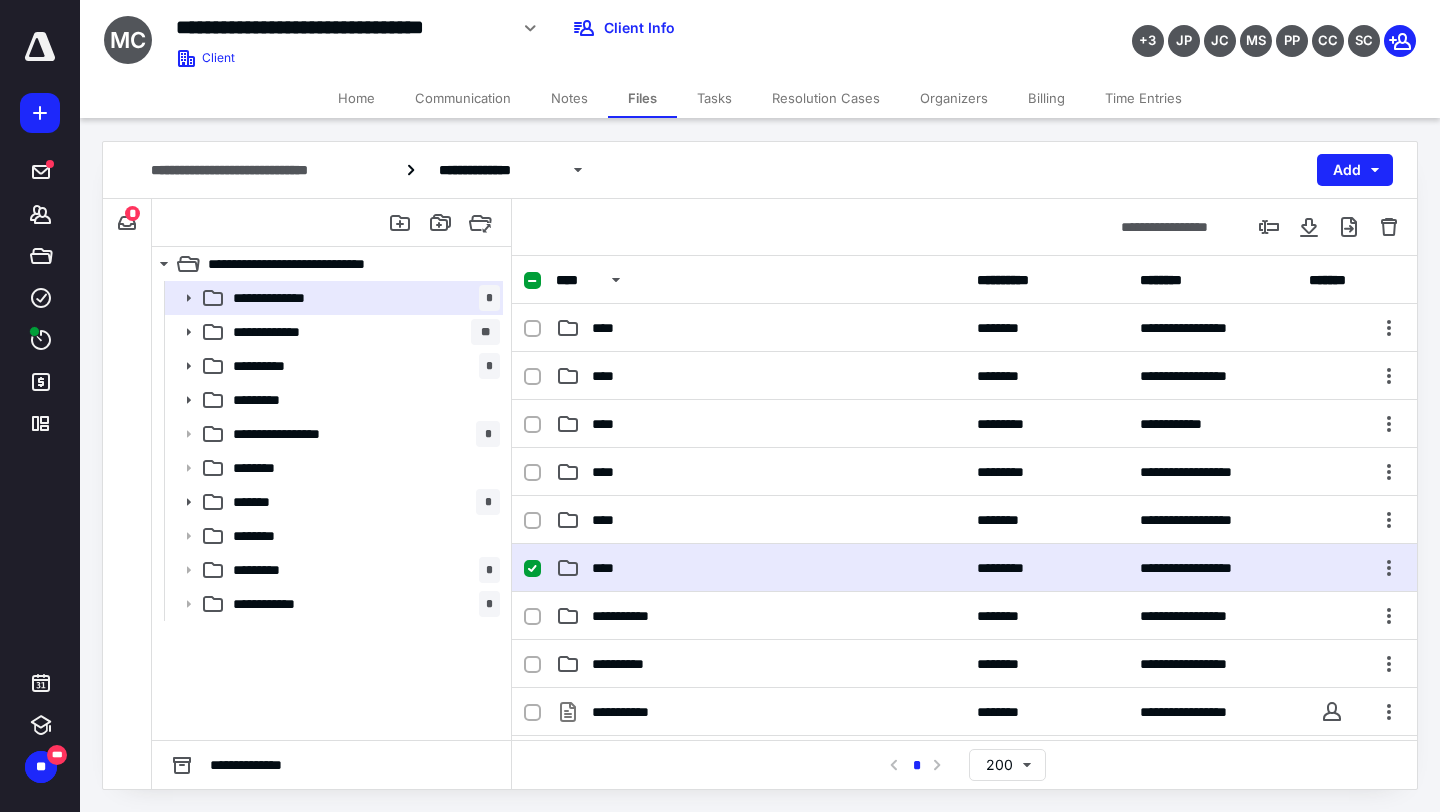 click on "****" at bounding box center [609, 568] 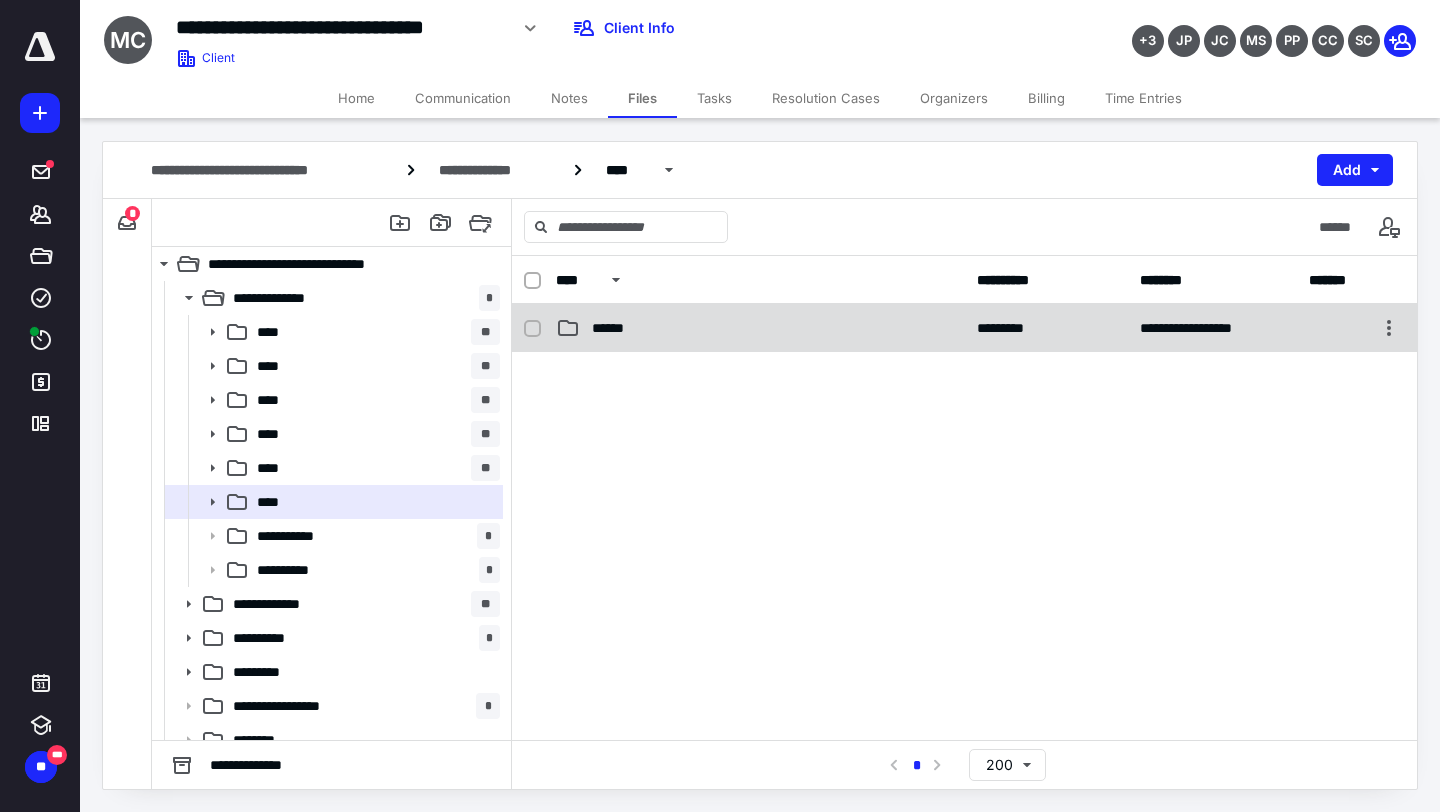 click on "******" at bounding box center (760, 328) 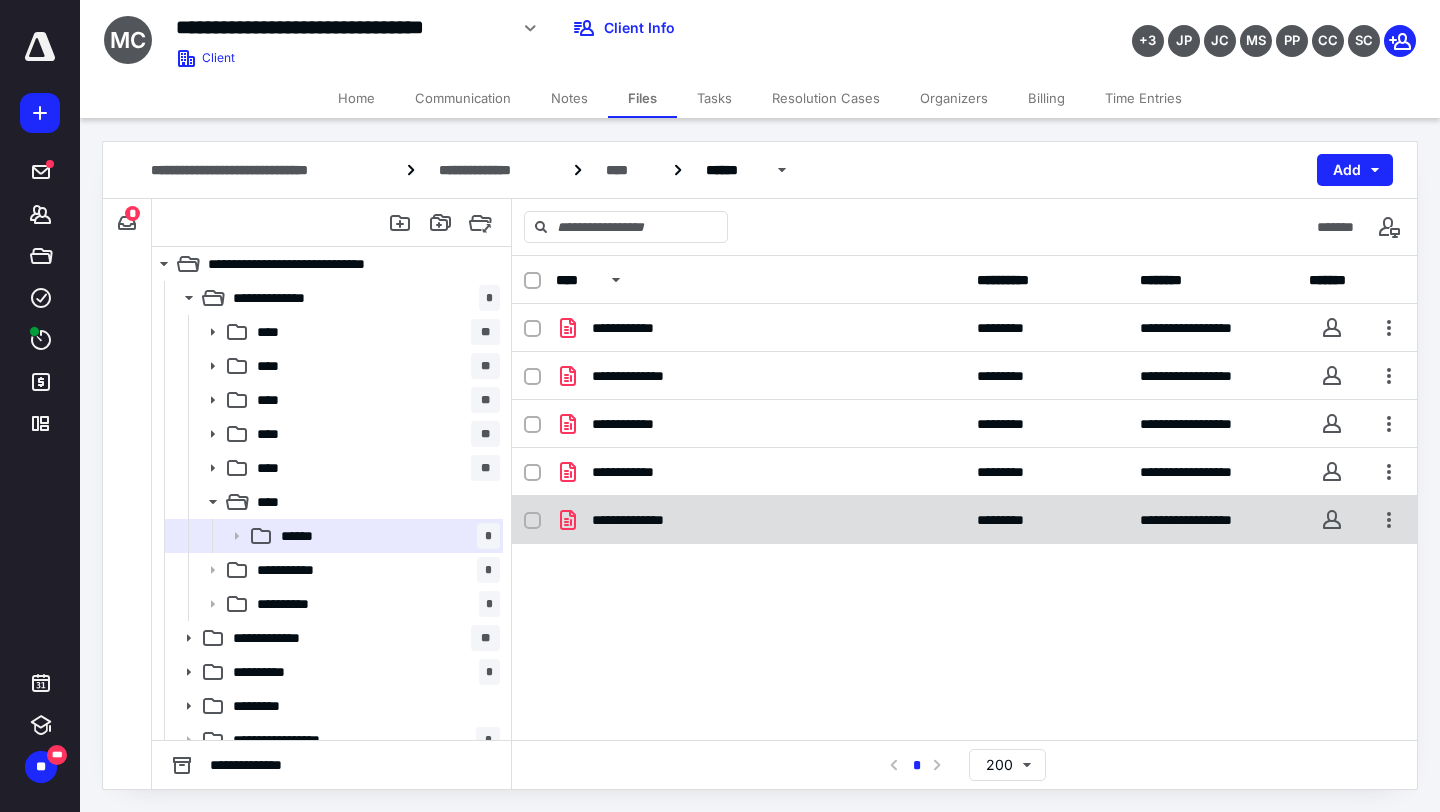 click on "**********" at bounding box center [964, 520] 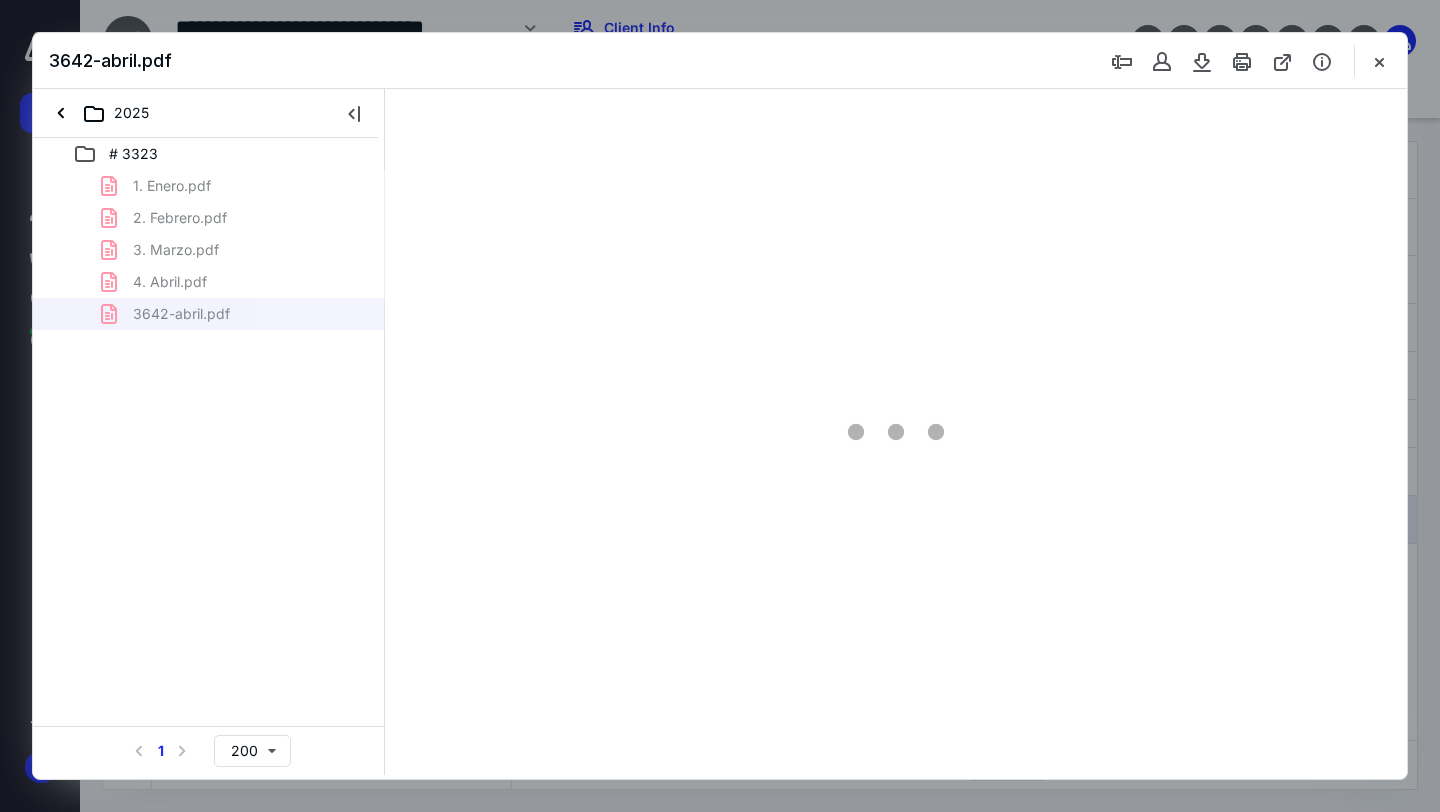 scroll, scrollTop: 0, scrollLeft: 0, axis: both 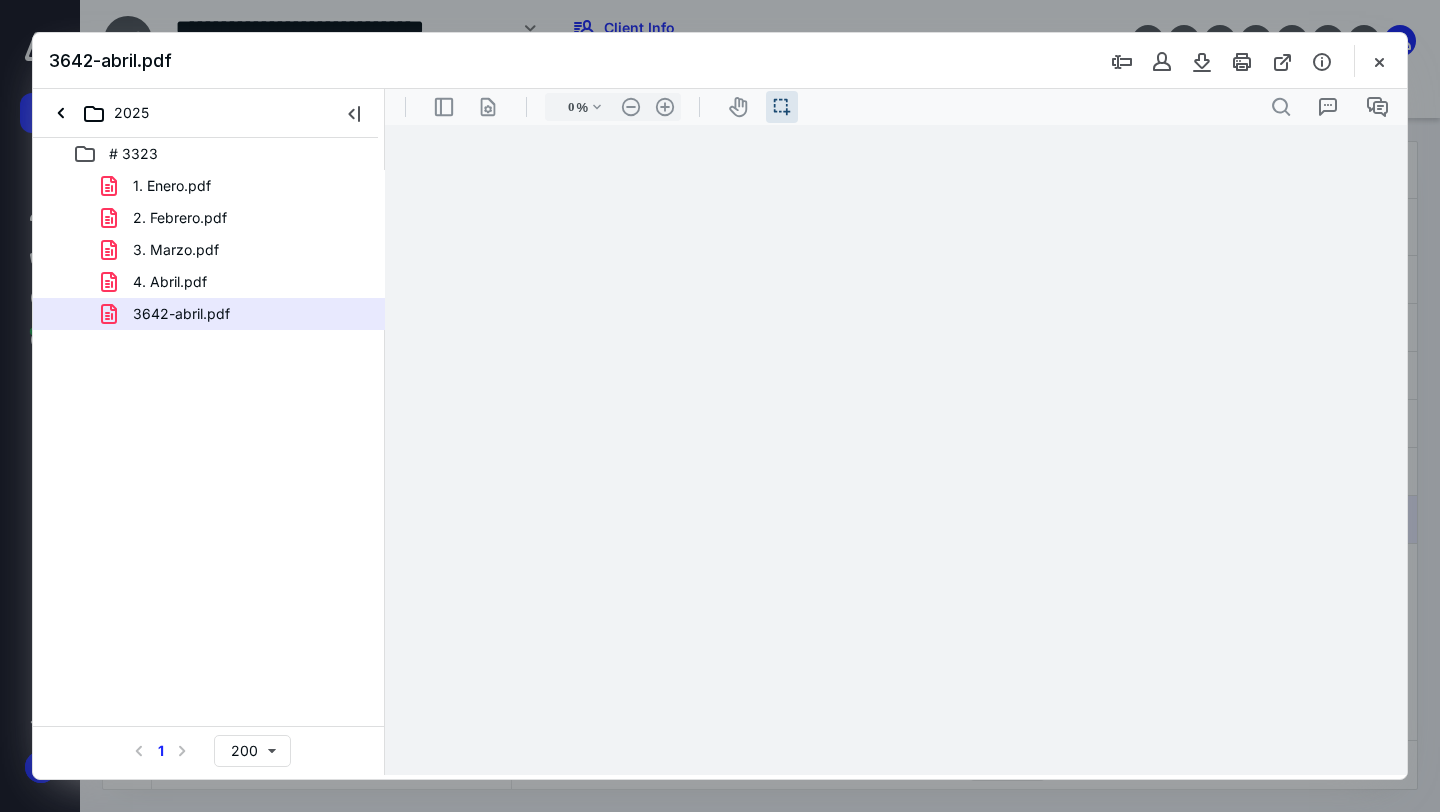 type on "82" 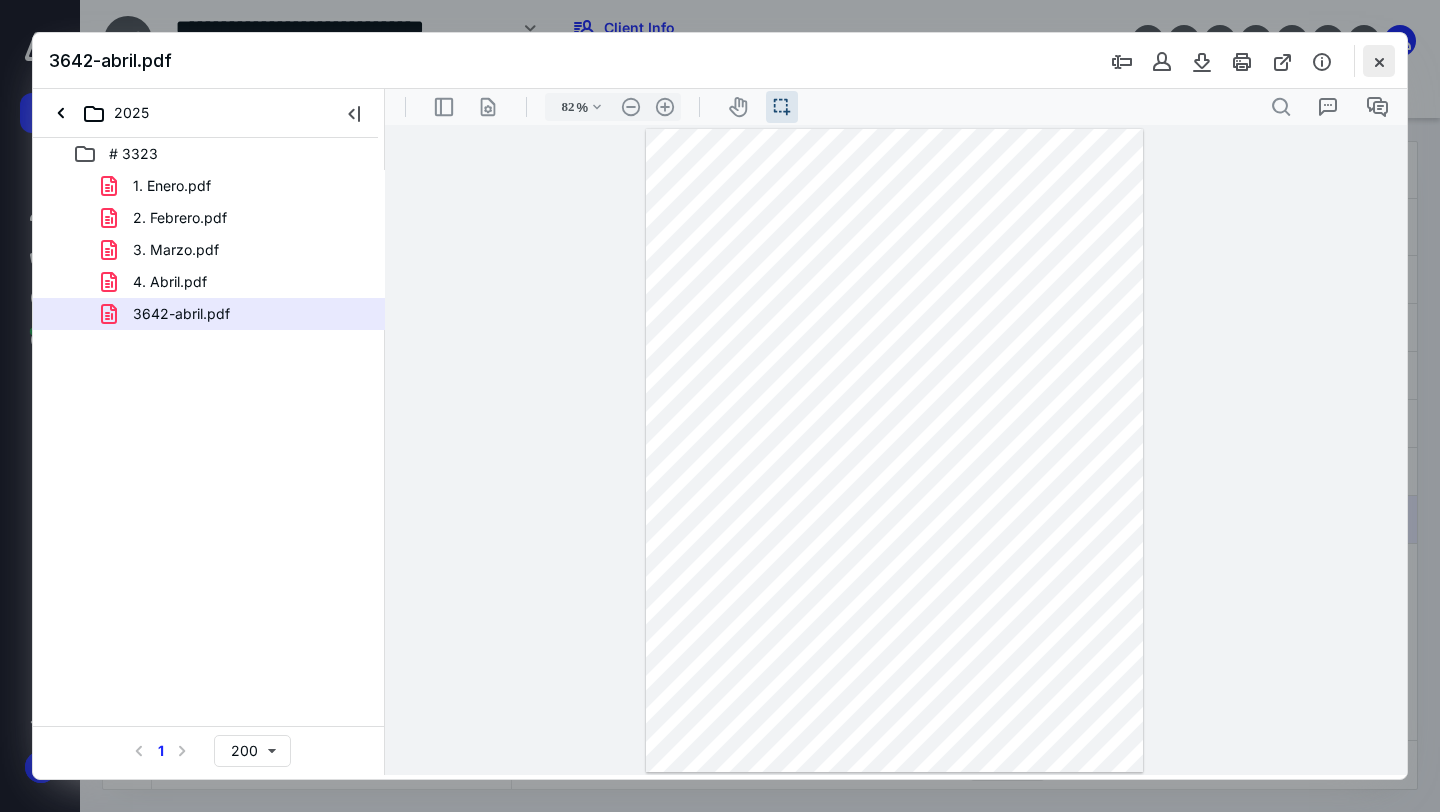 click at bounding box center (1379, 61) 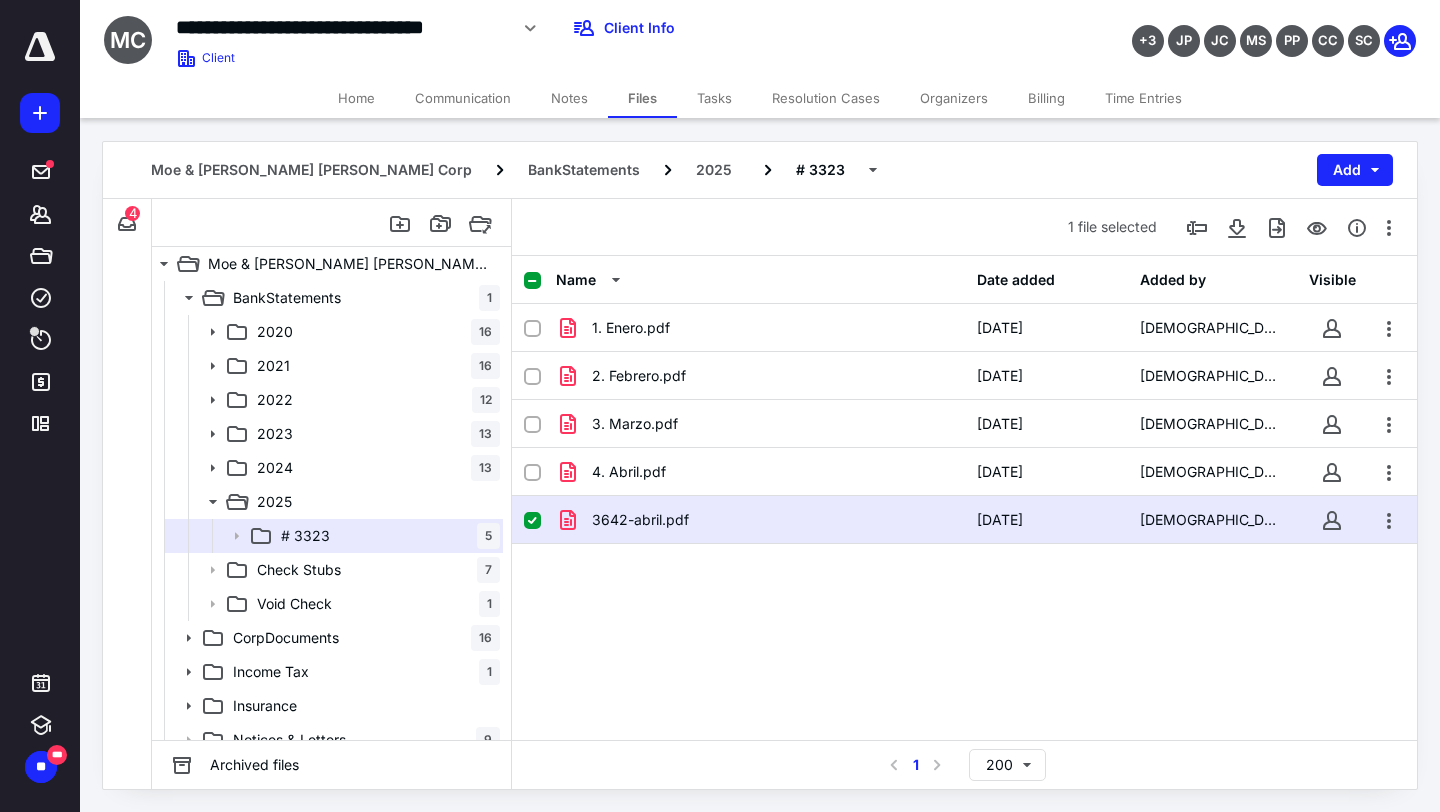 click on "Tasks" at bounding box center (714, 98) 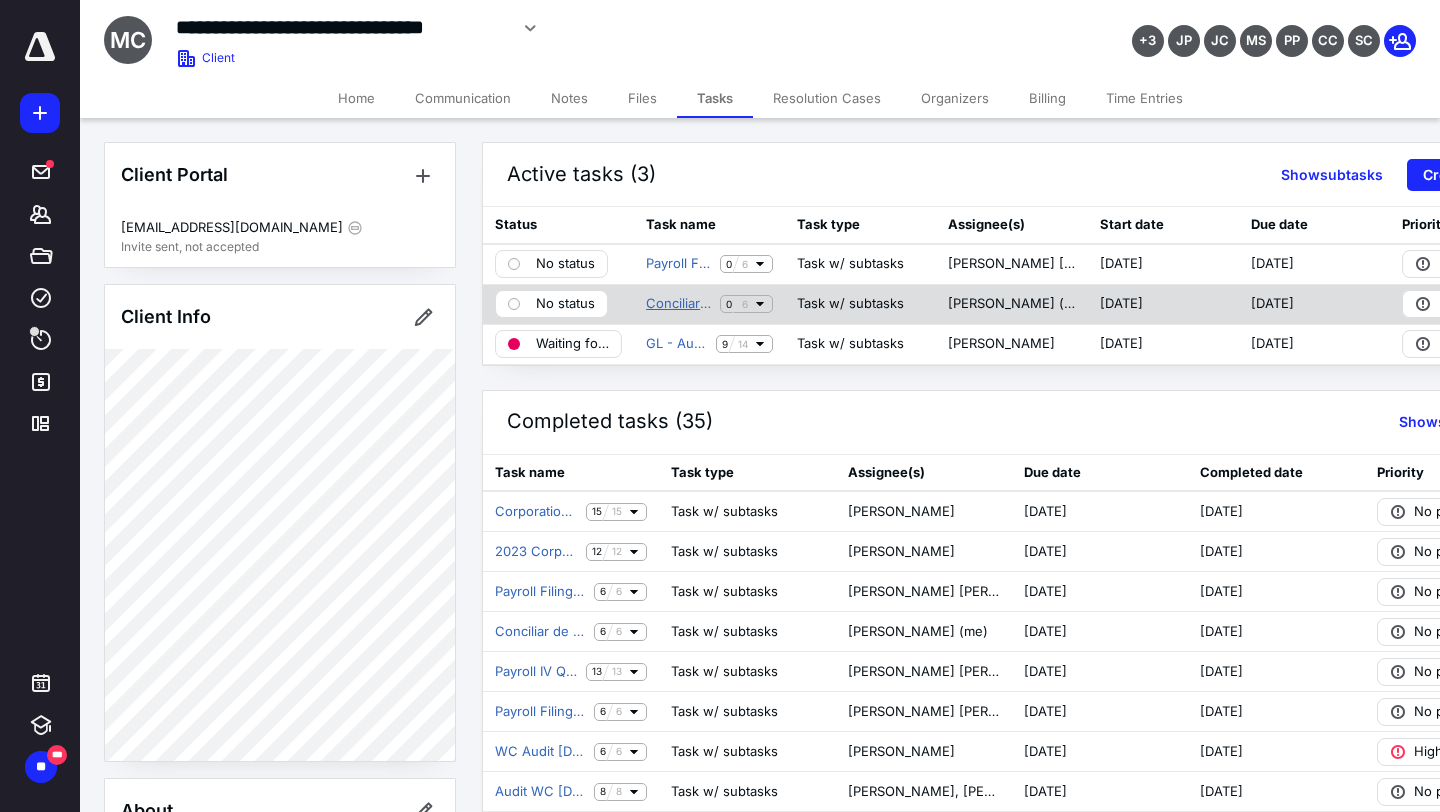 click on "Conciliar de enero a Abril 2025" at bounding box center (679, 304) 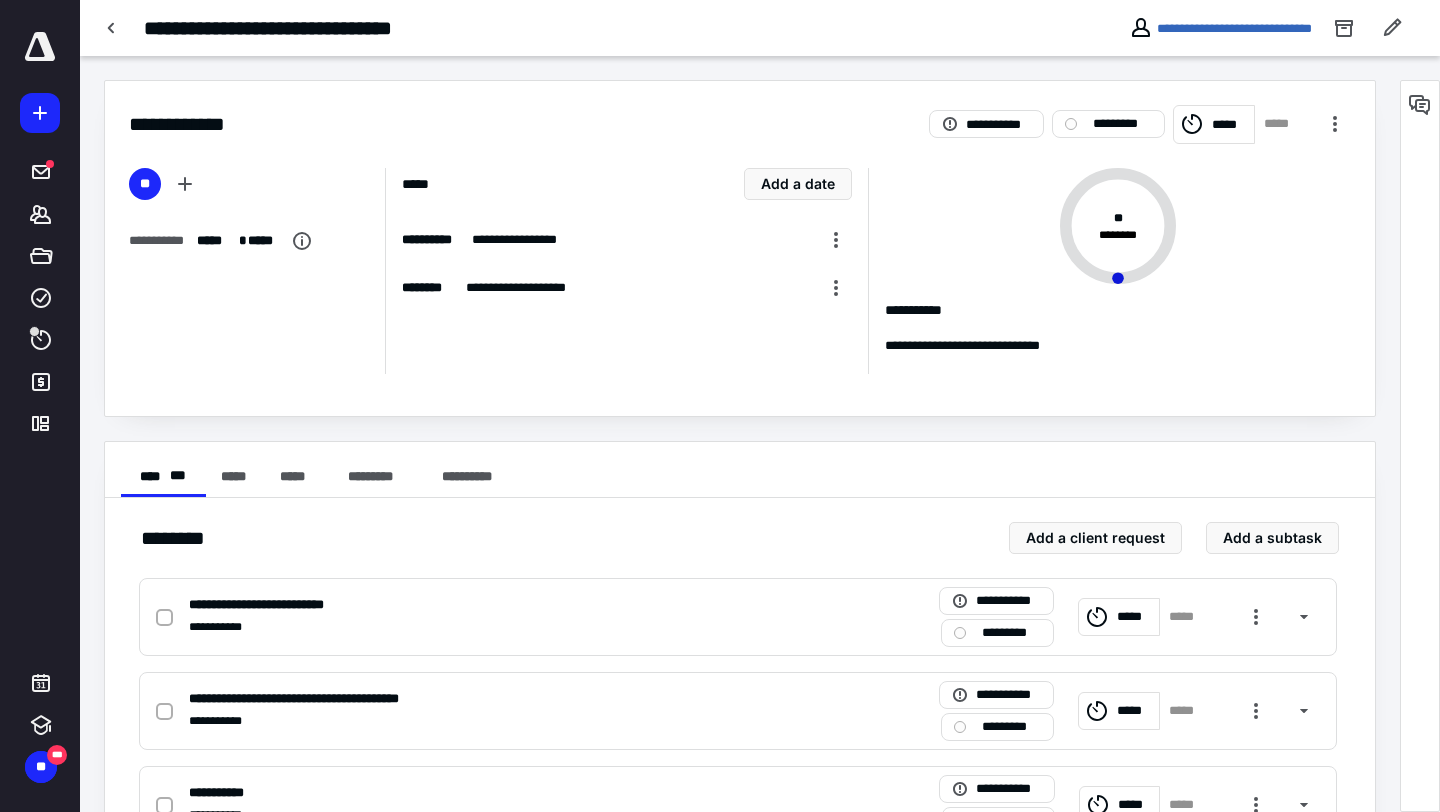 click on "**********" at bounding box center (740, 615) 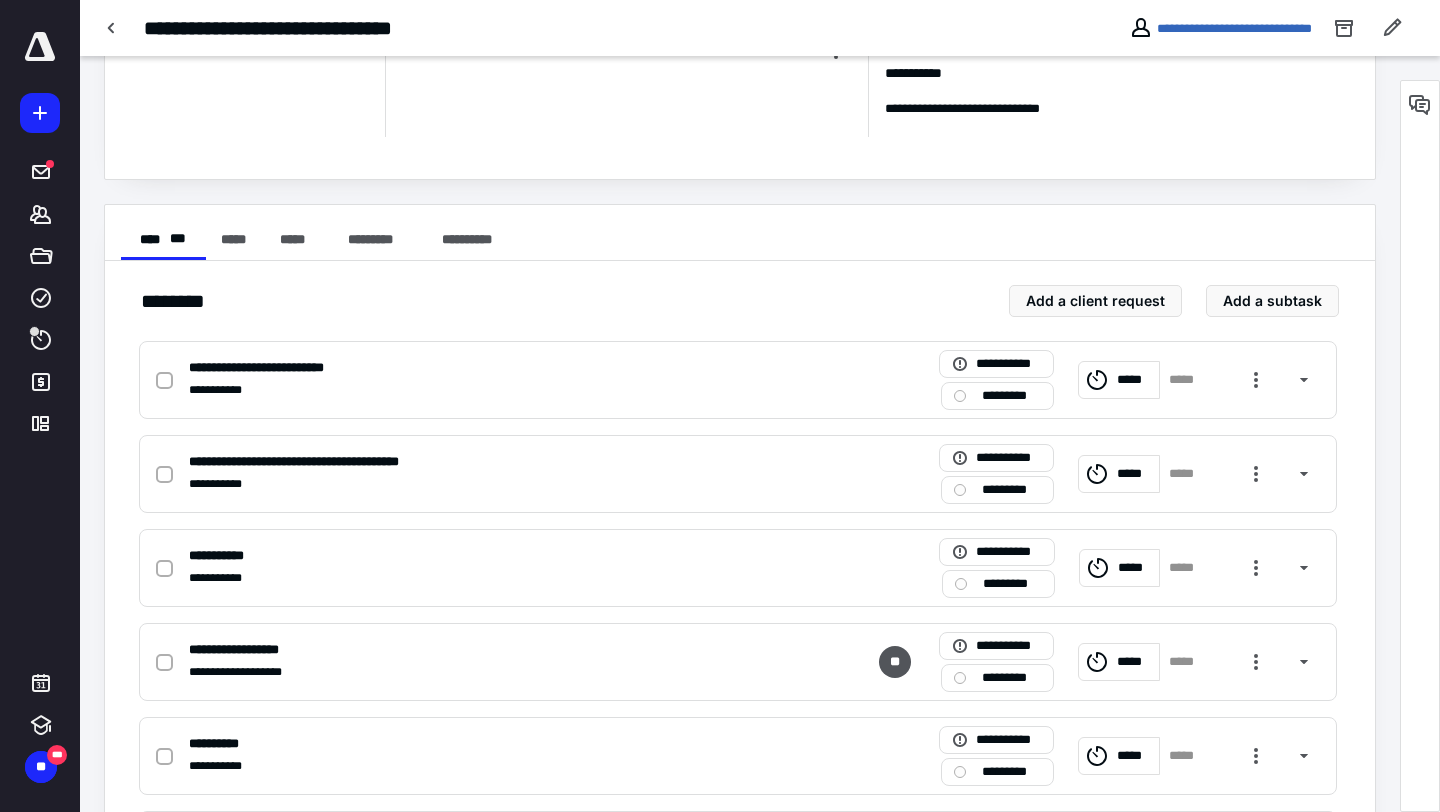 scroll, scrollTop: 240, scrollLeft: 0, axis: vertical 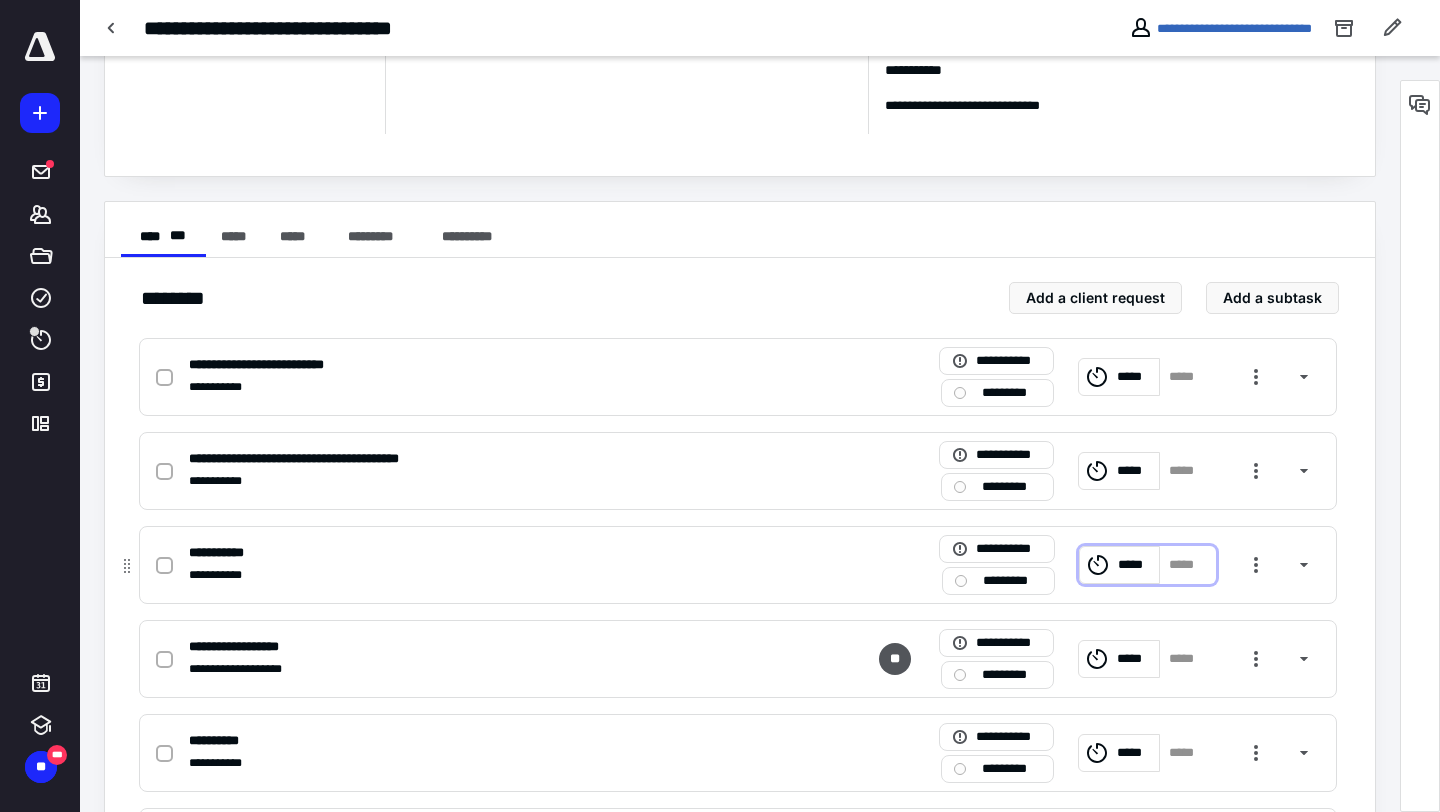 click on "*****" at bounding box center (1120, 565) 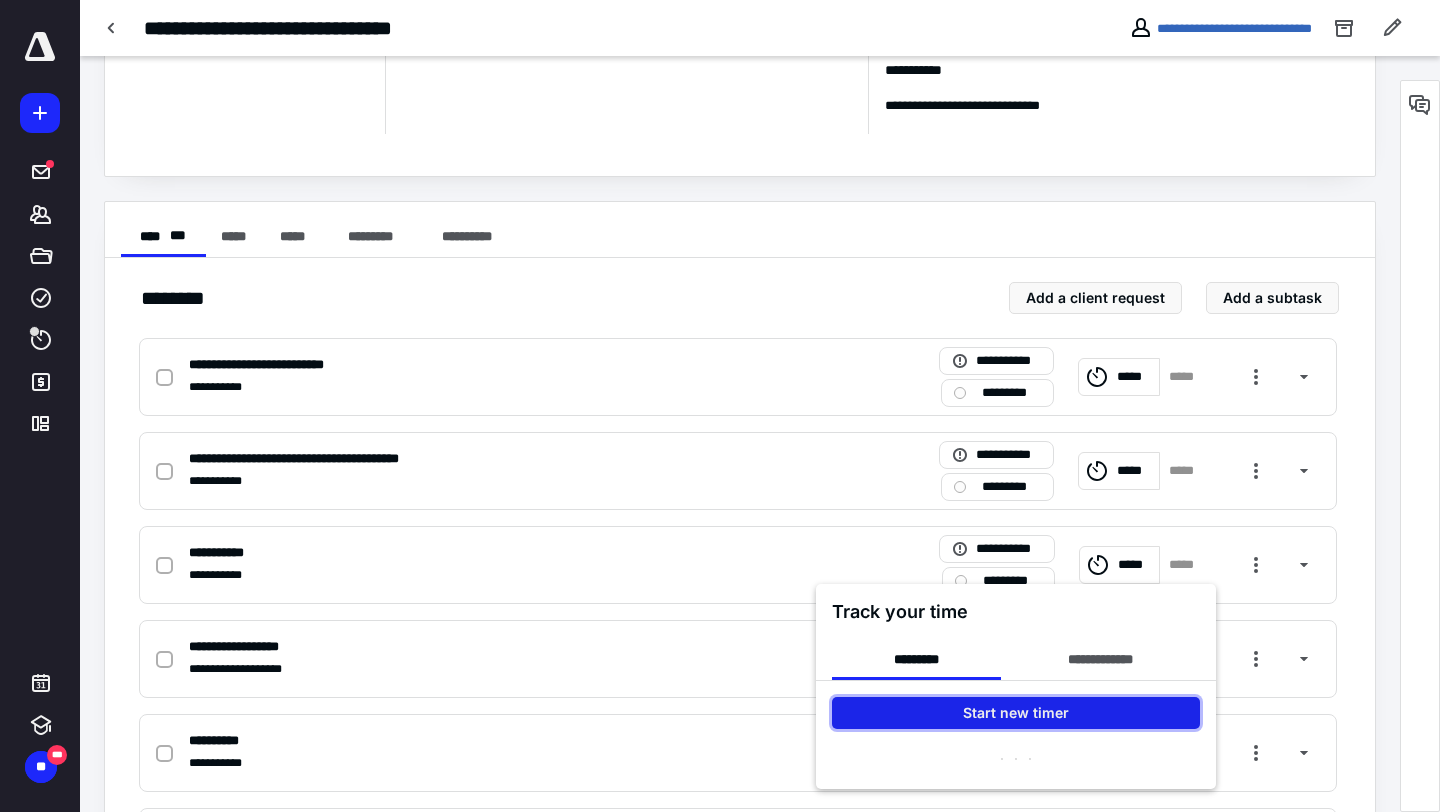 click on "Start new timer" at bounding box center (1016, 713) 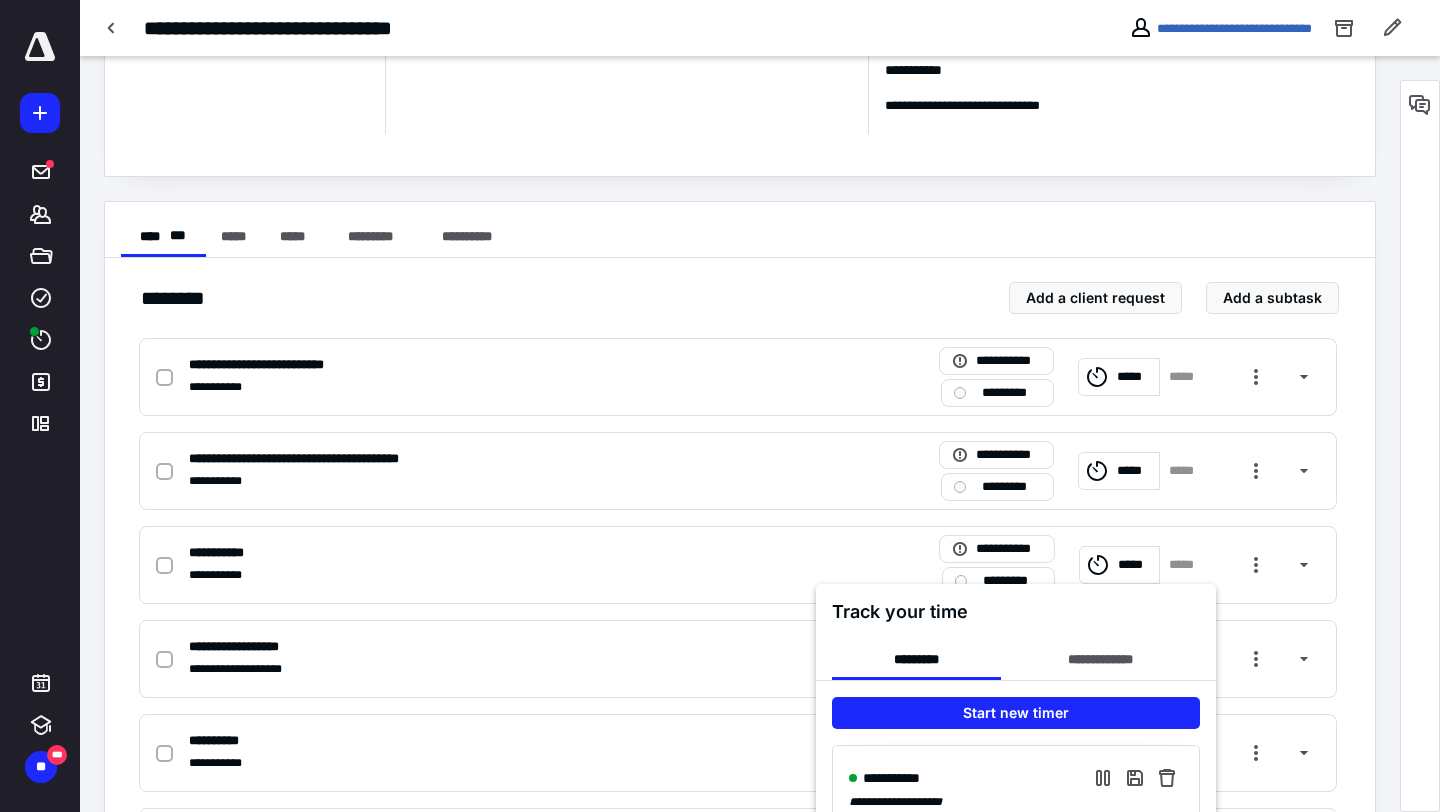 click at bounding box center (720, 406) 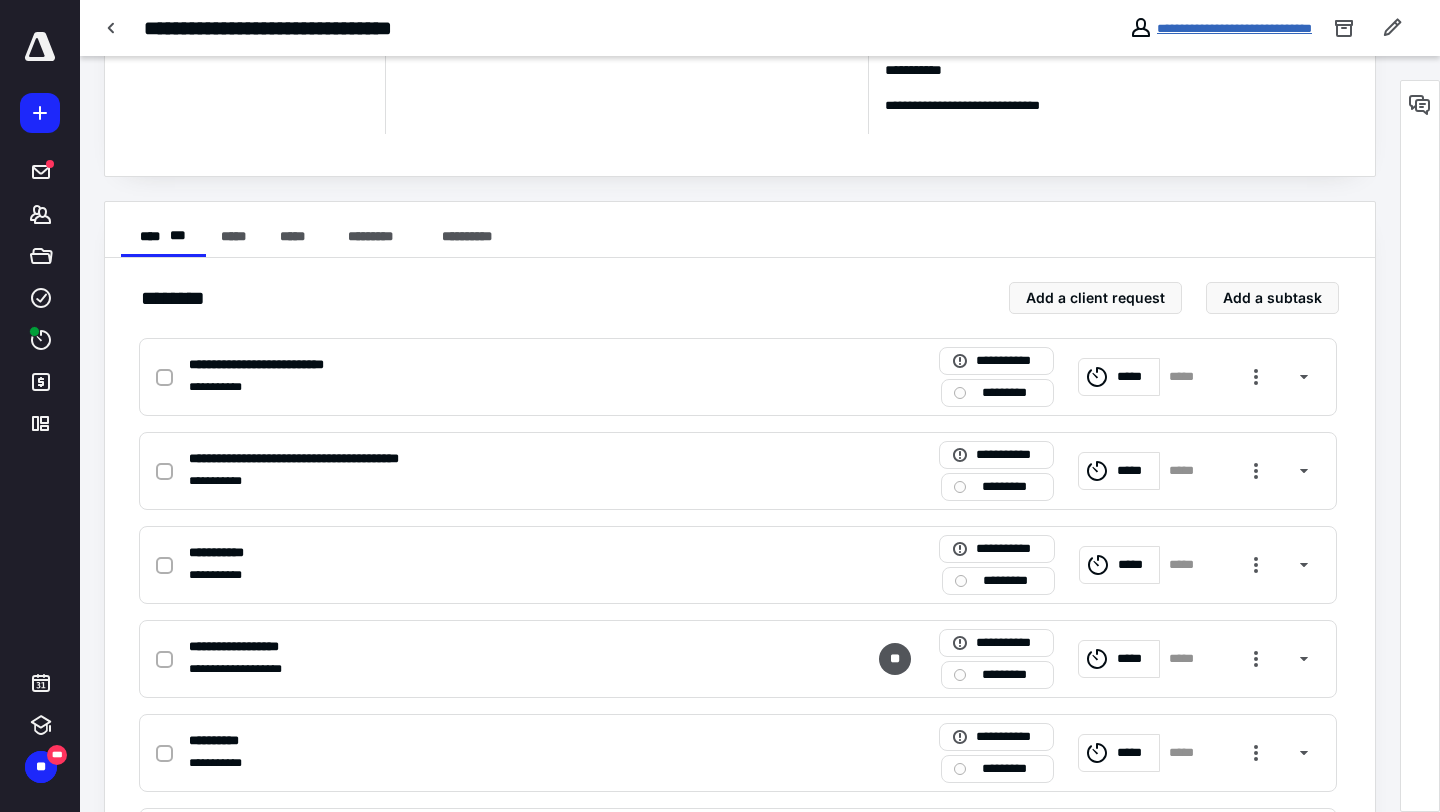 click on "**********" at bounding box center [1234, 28] 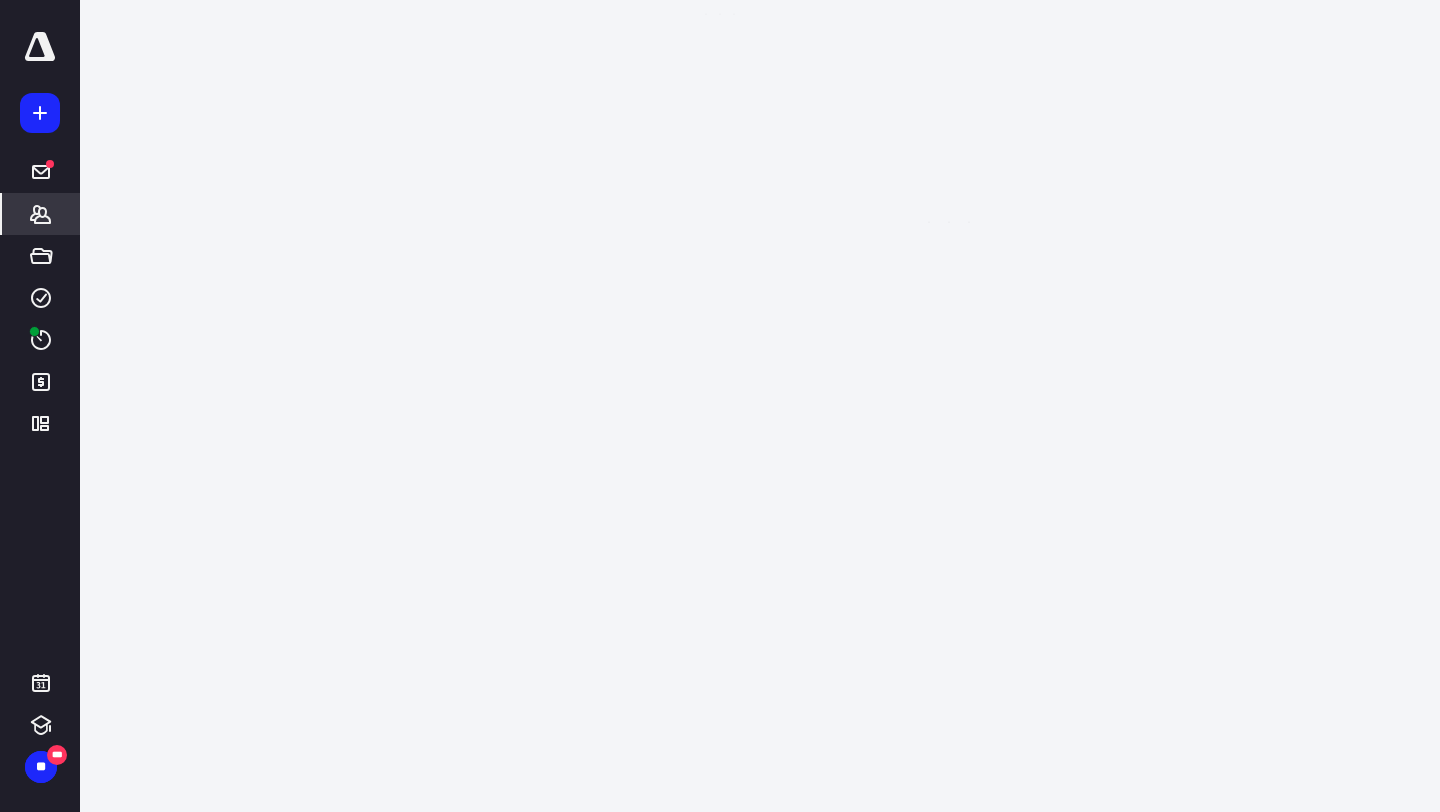 scroll, scrollTop: 0, scrollLeft: 0, axis: both 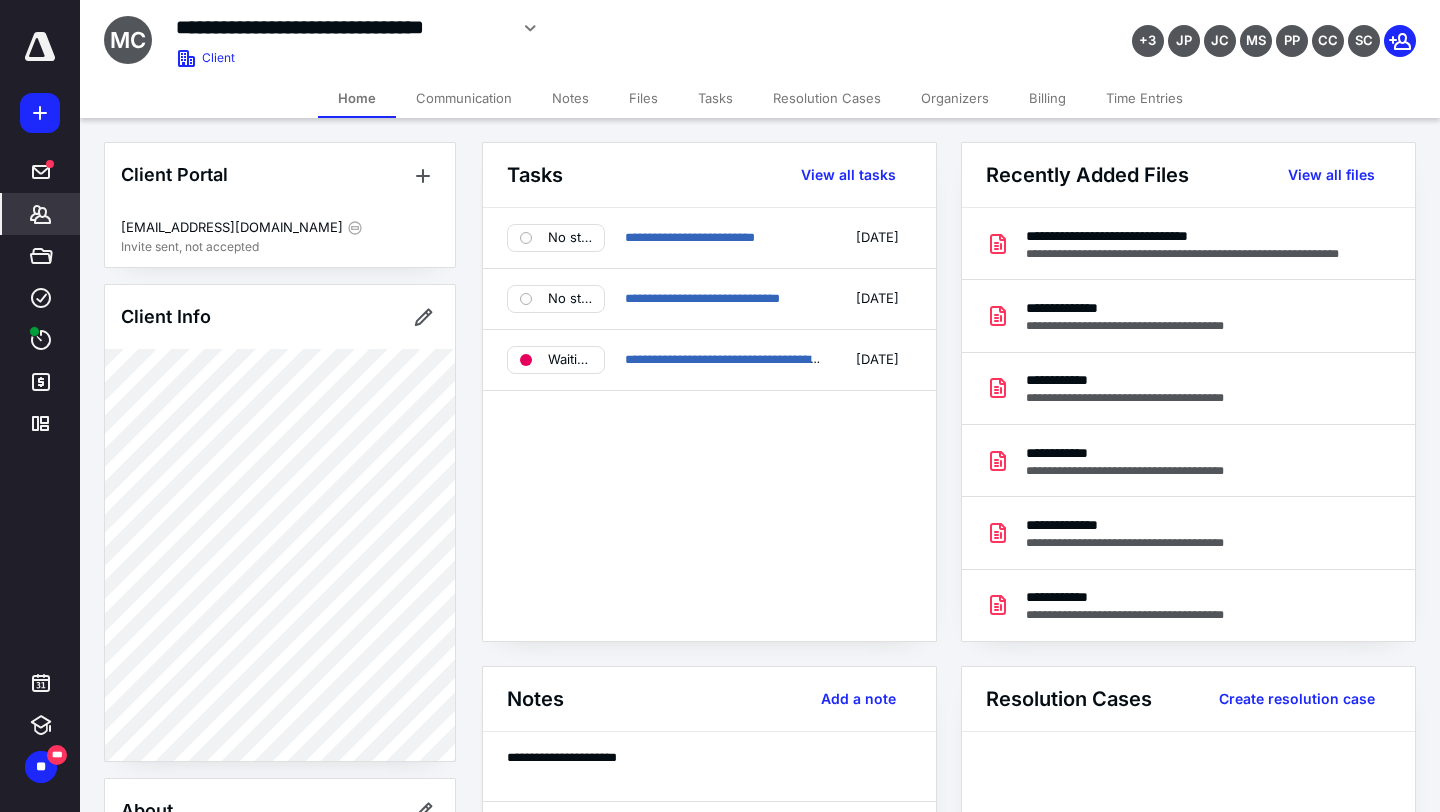 click on "Files" at bounding box center (643, 98) 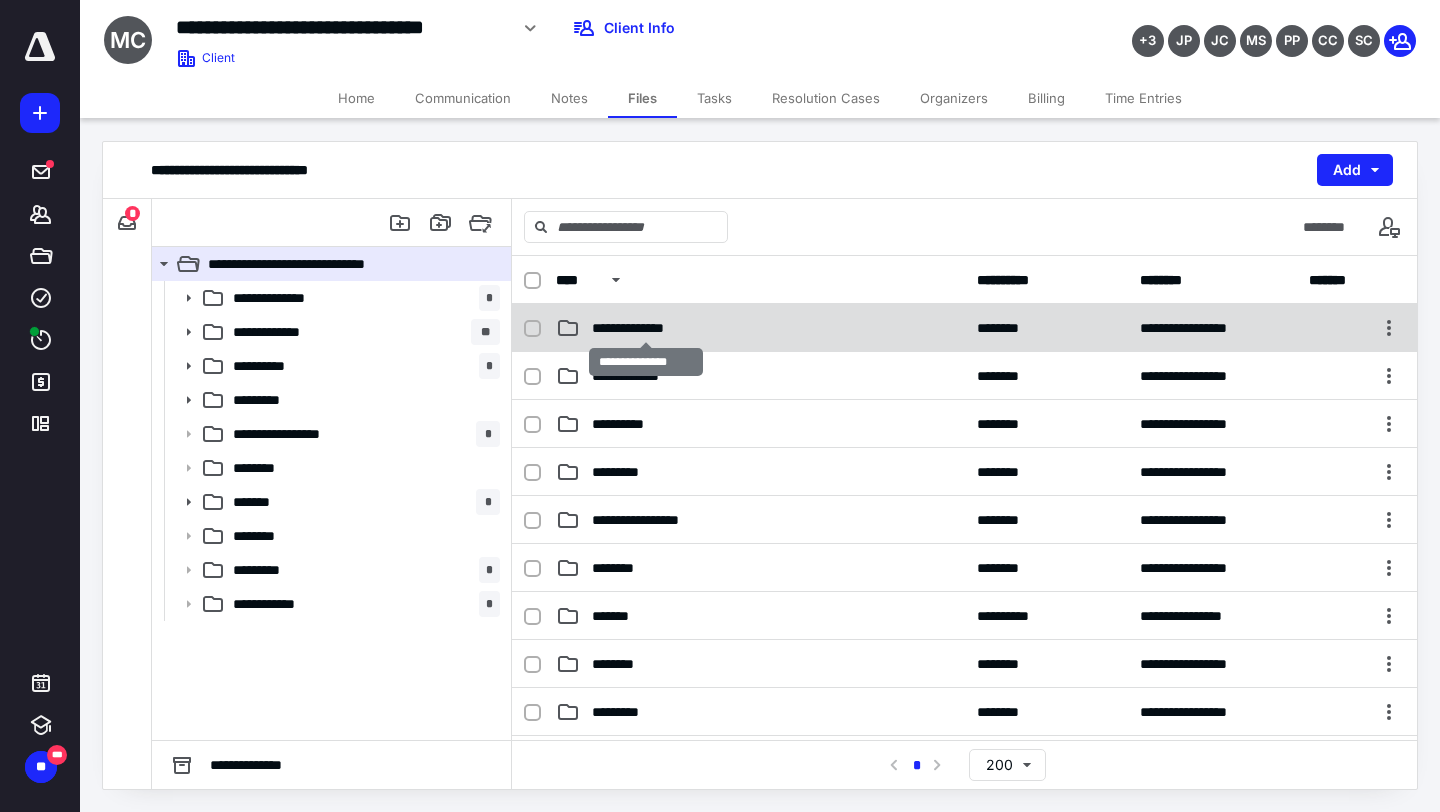 click on "**********" at bounding box center (646, 328) 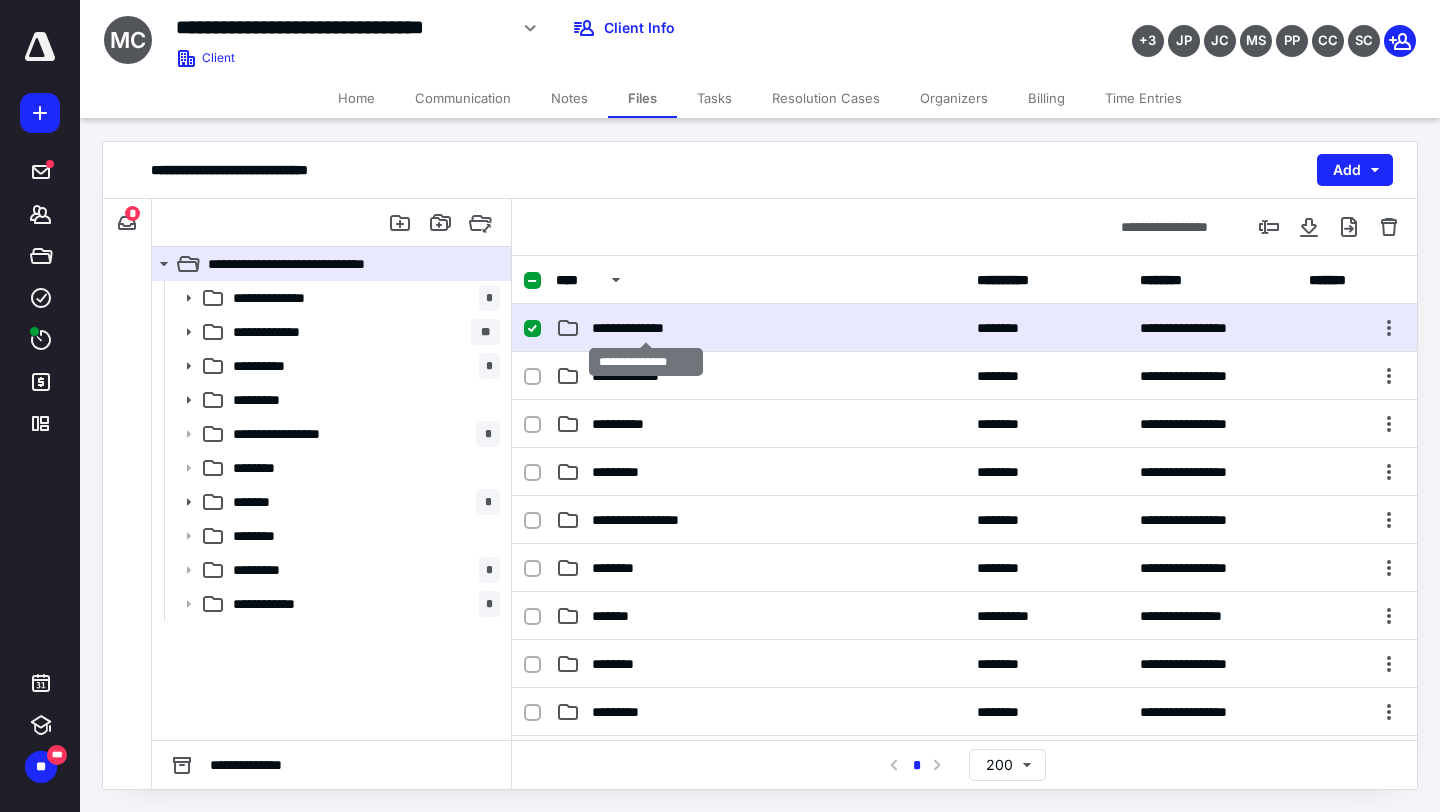 click on "**********" at bounding box center [646, 328] 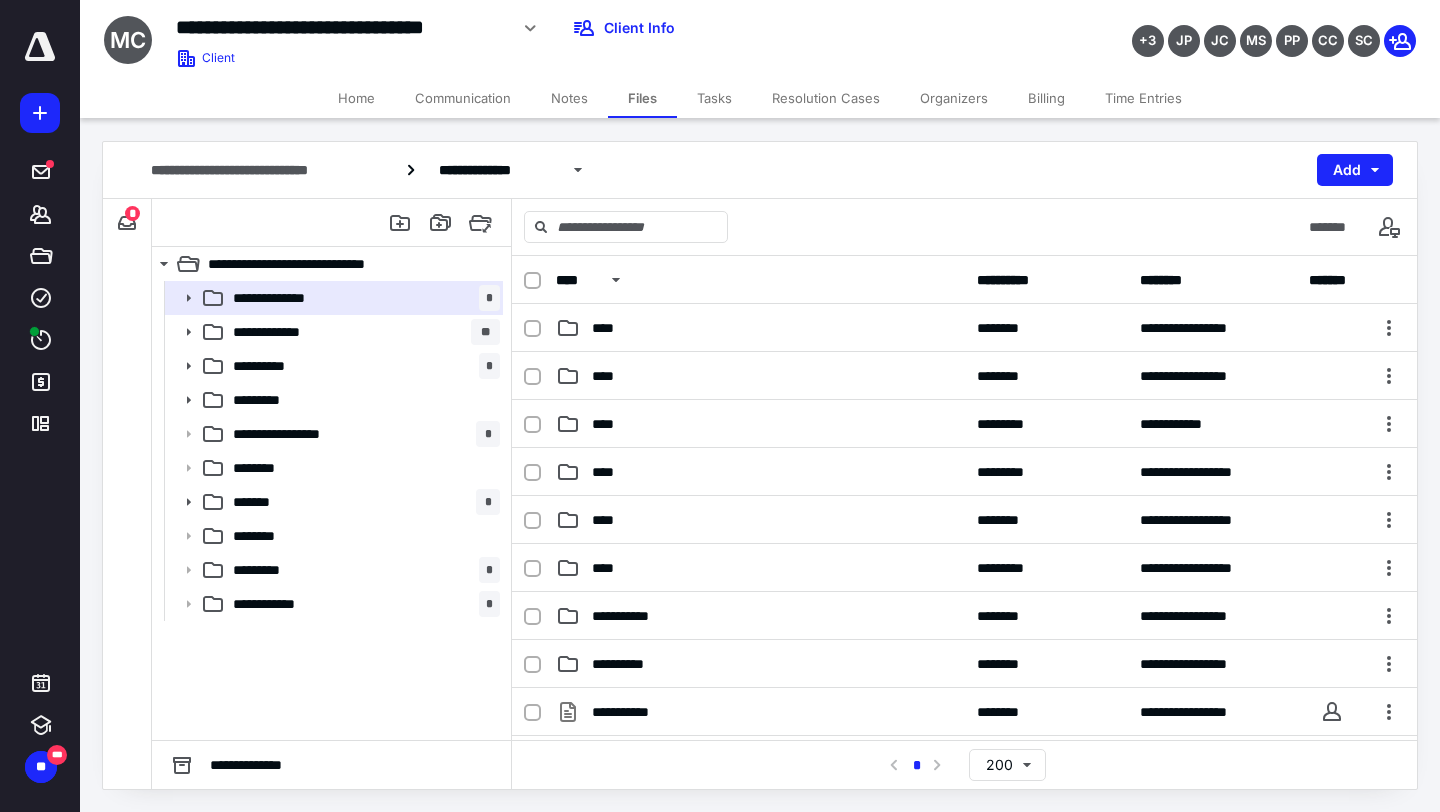 click on "Tasks" at bounding box center (714, 98) 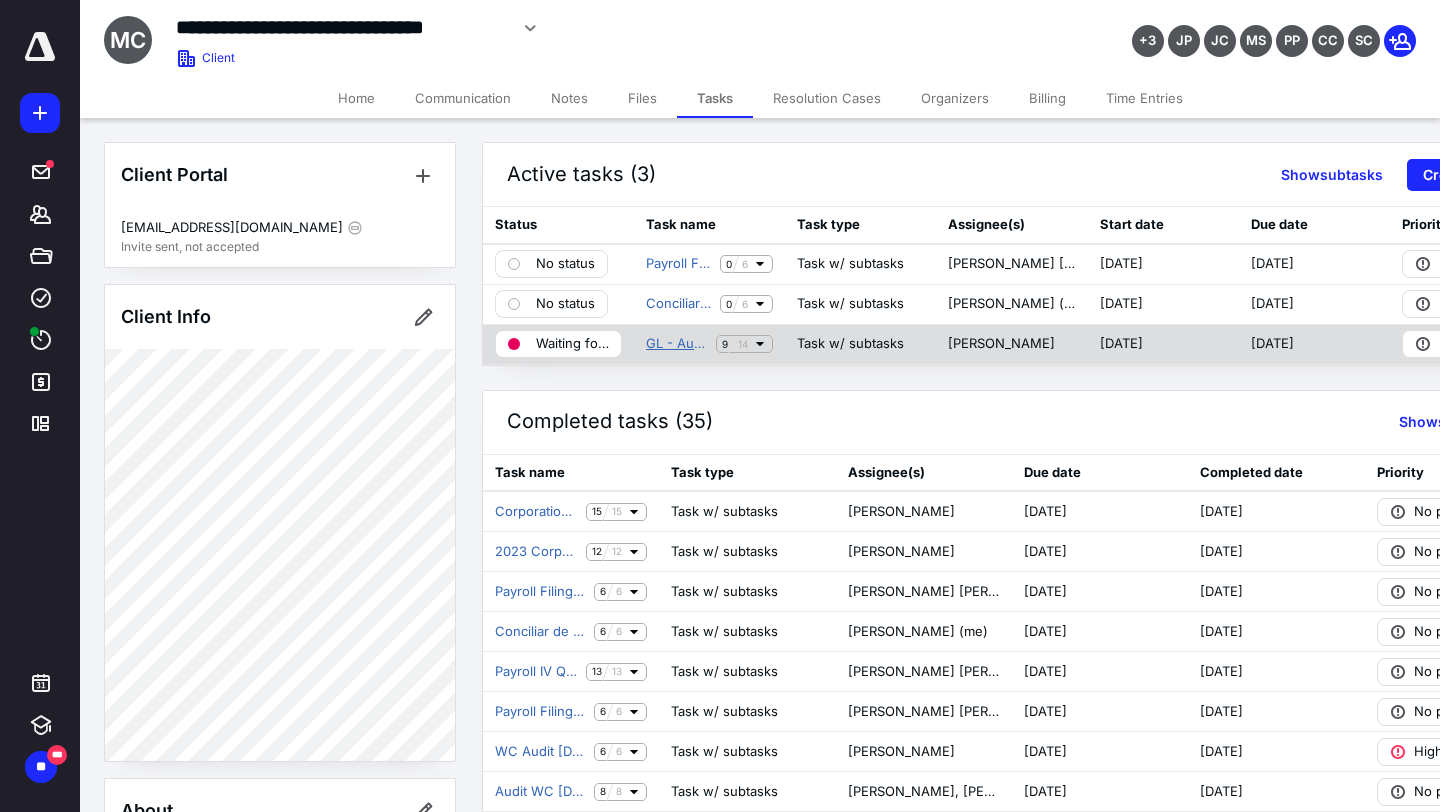 click on "GL - Audit Insurance [DATE] to 03/02/2025Policy Number: L035016331-1" at bounding box center (677, 344) 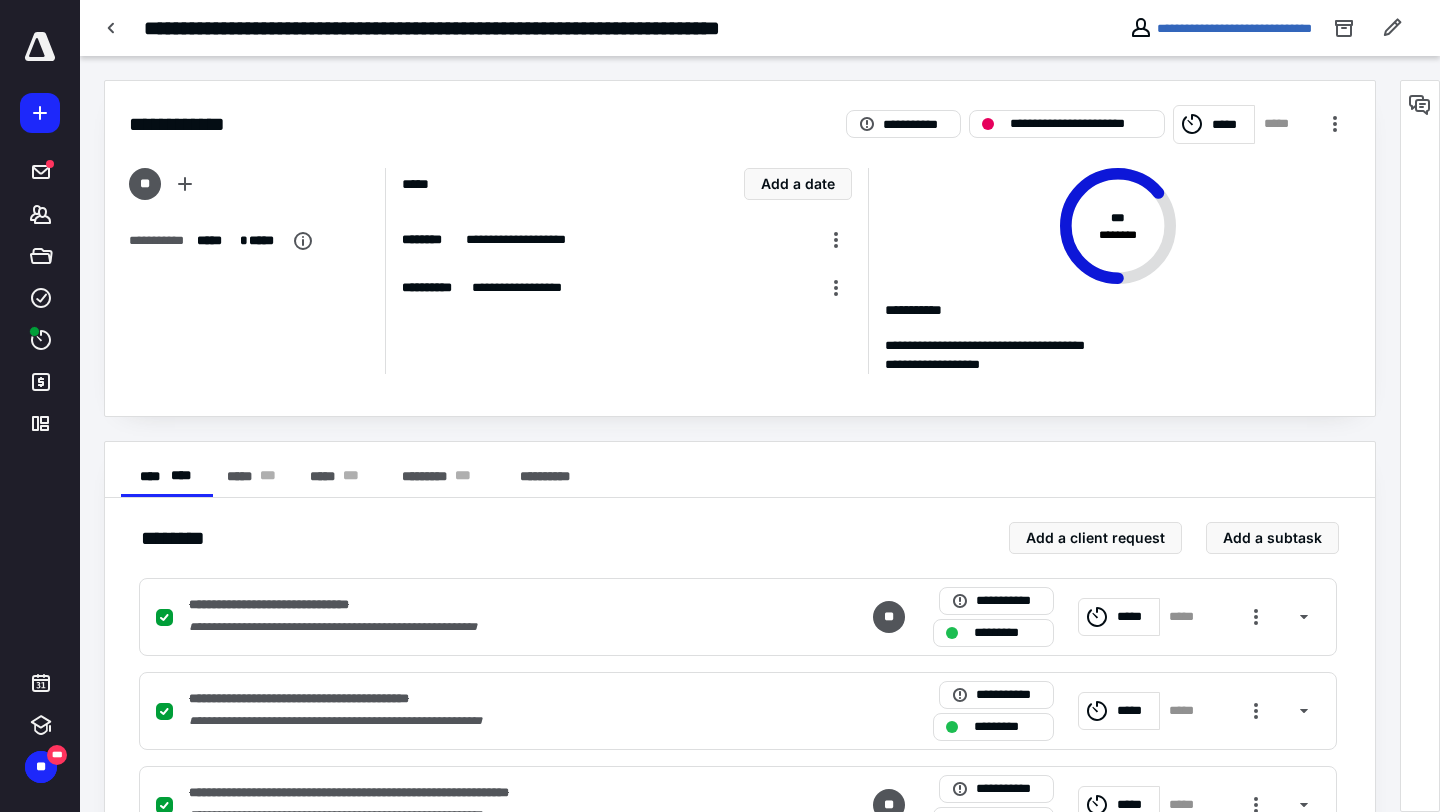 click on "**********" at bounding box center [1220, 28] 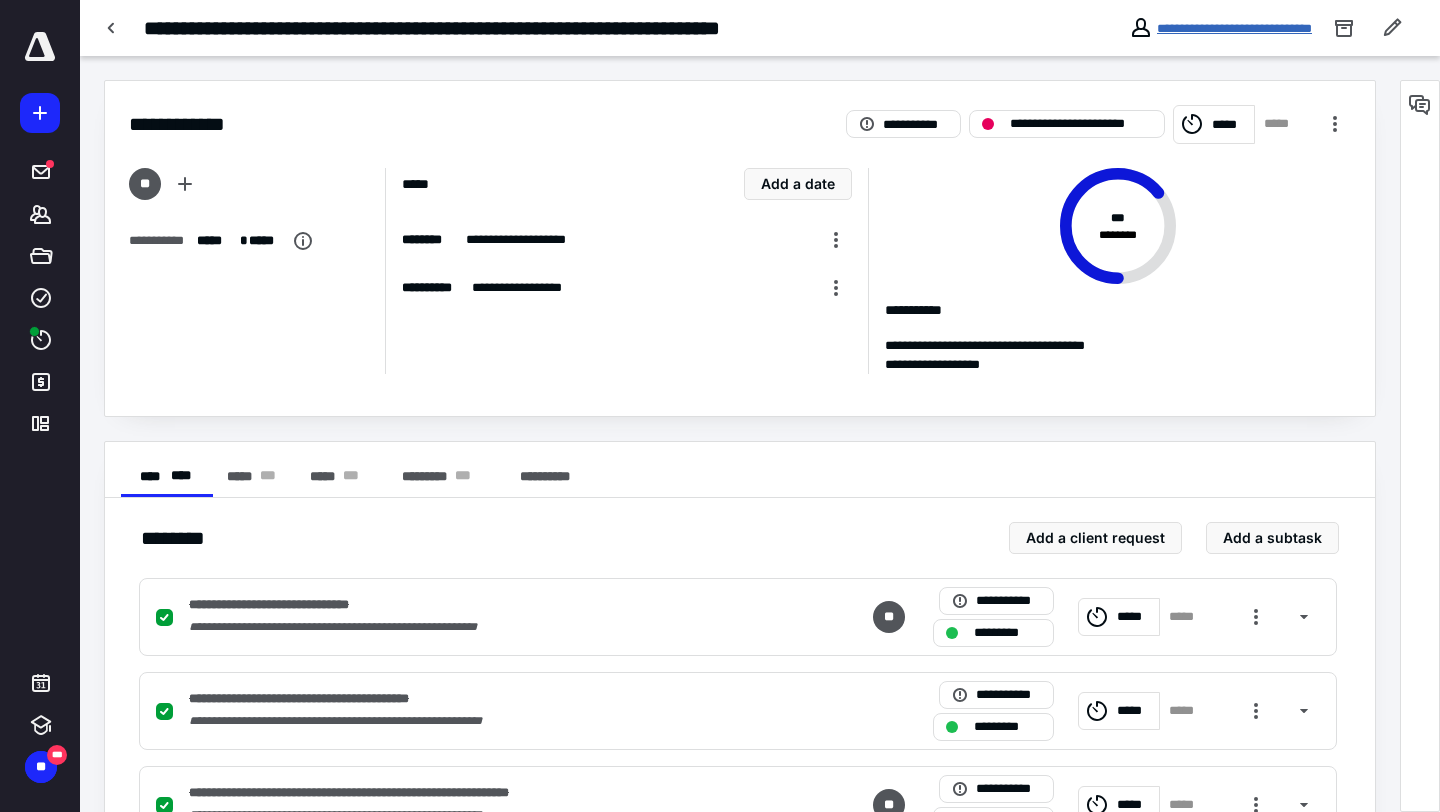 click on "**********" at bounding box center (1234, 28) 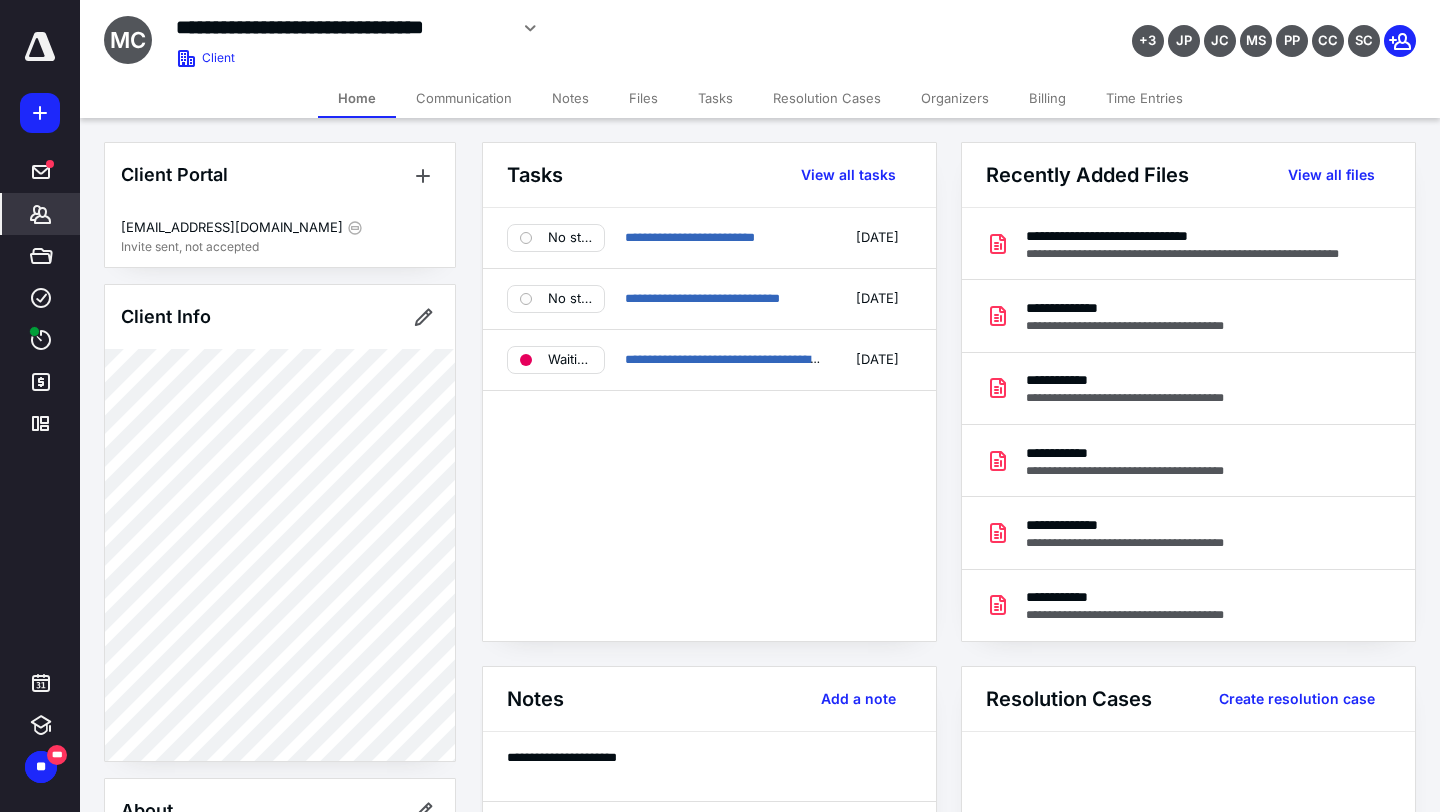 click on "Files" at bounding box center (643, 98) 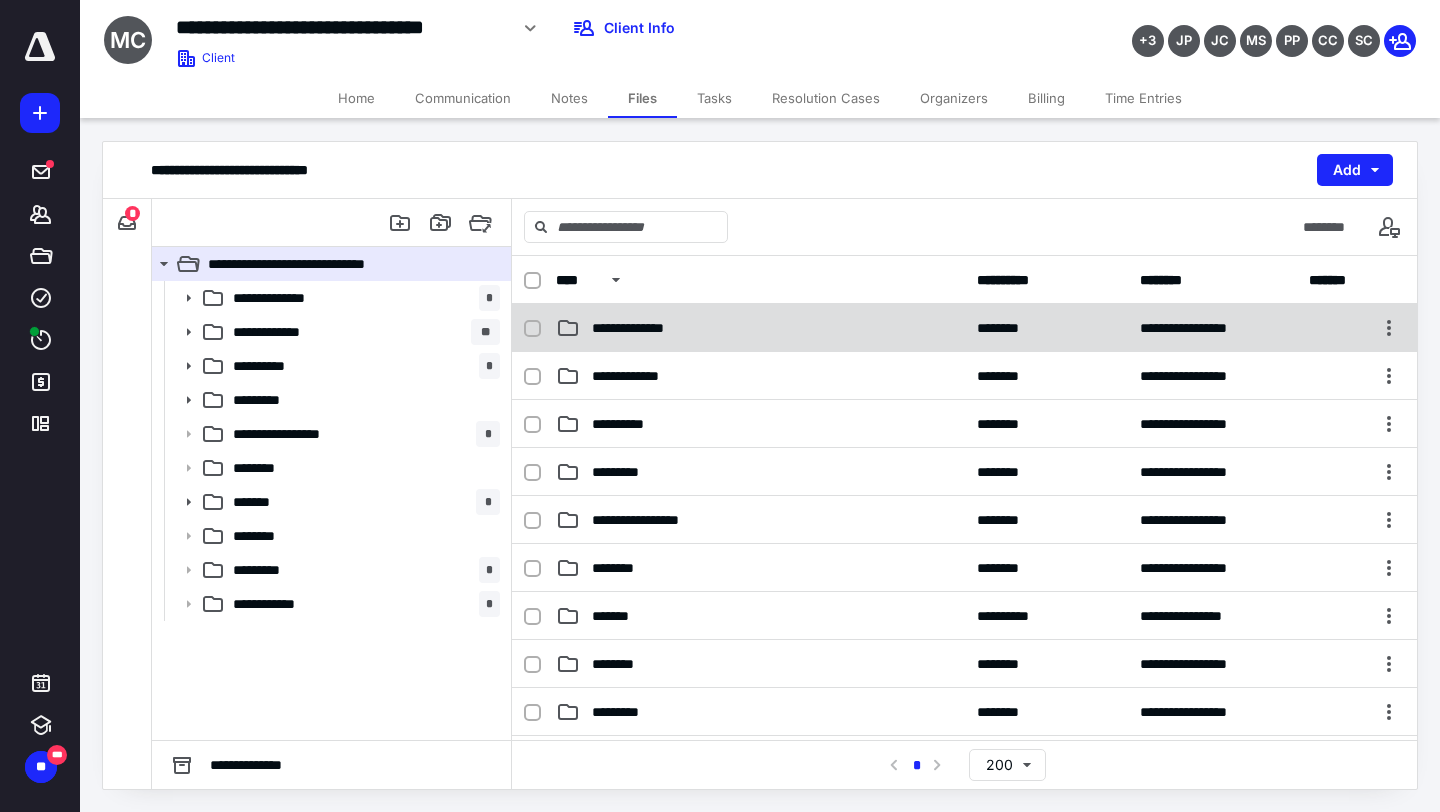 click on "**********" at bounding box center (646, 328) 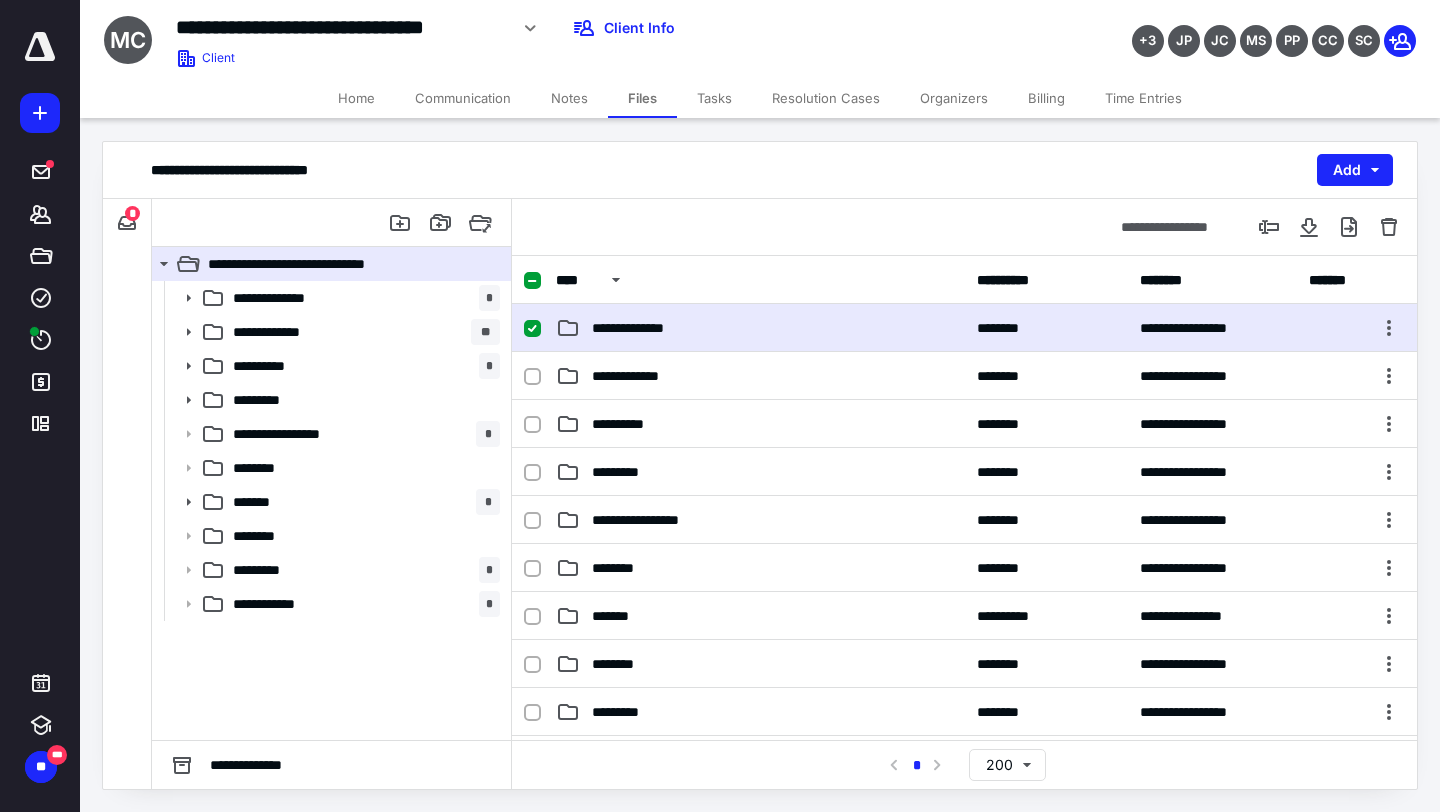 click on "**********" at bounding box center (964, 328) 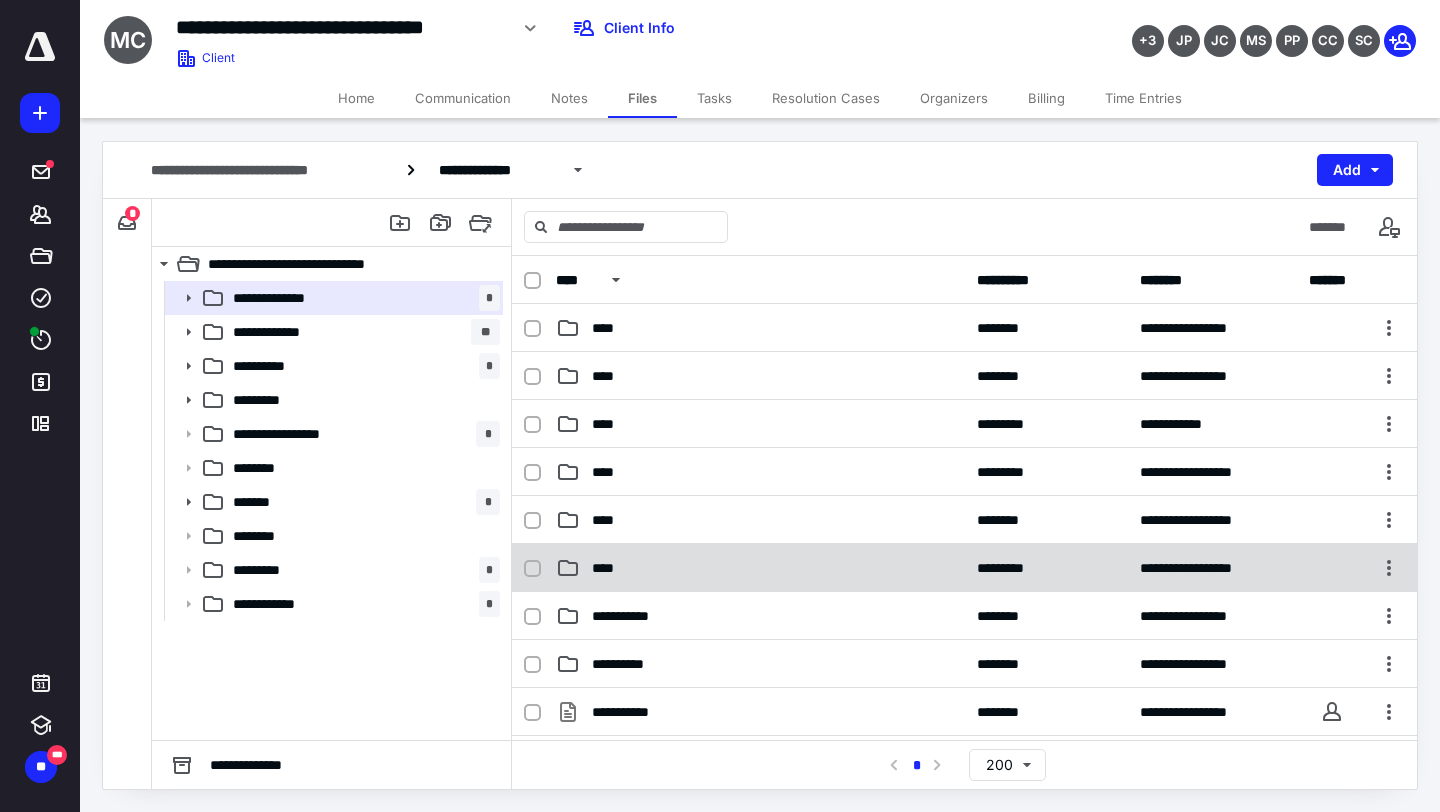 click on "****" at bounding box center [760, 568] 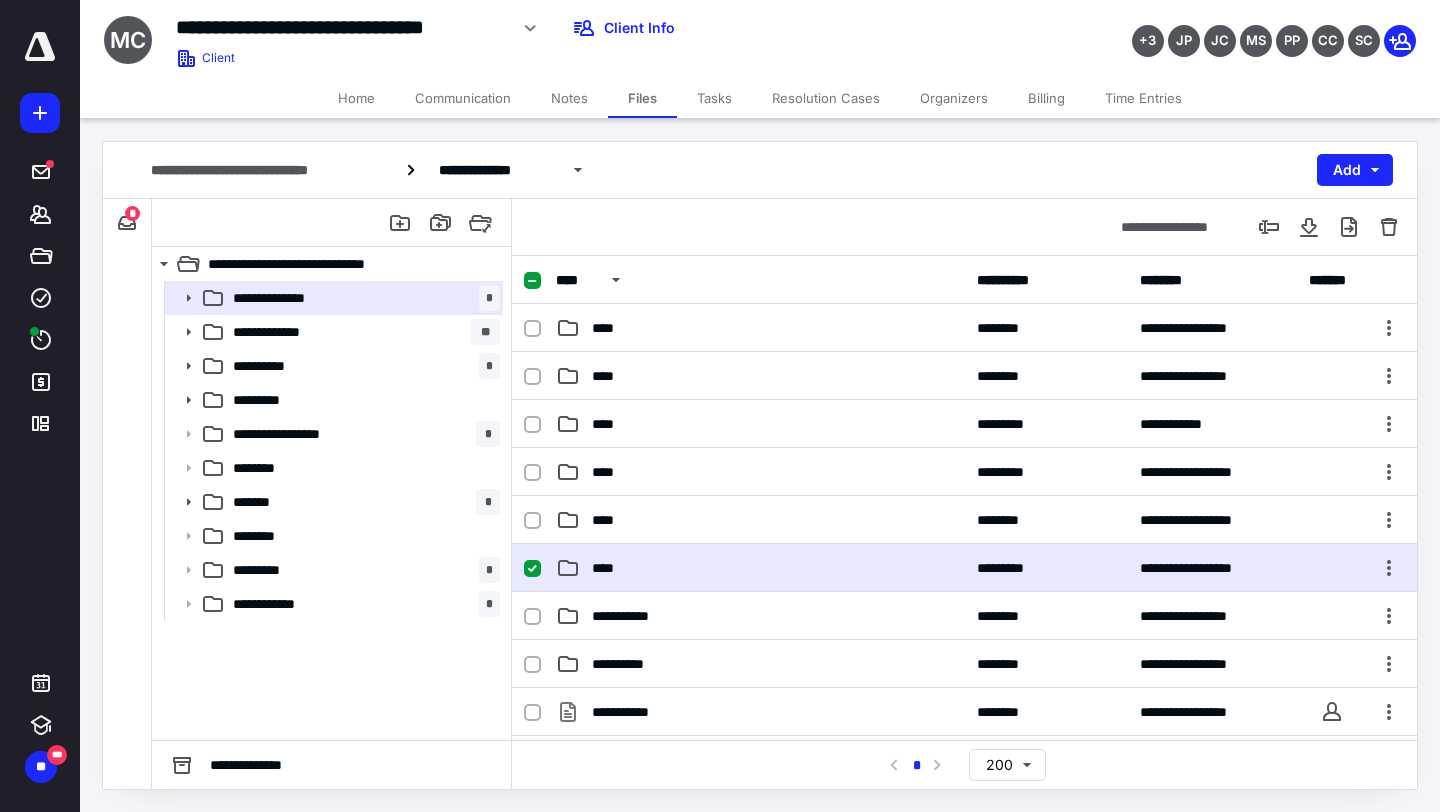 click on "****" at bounding box center [760, 568] 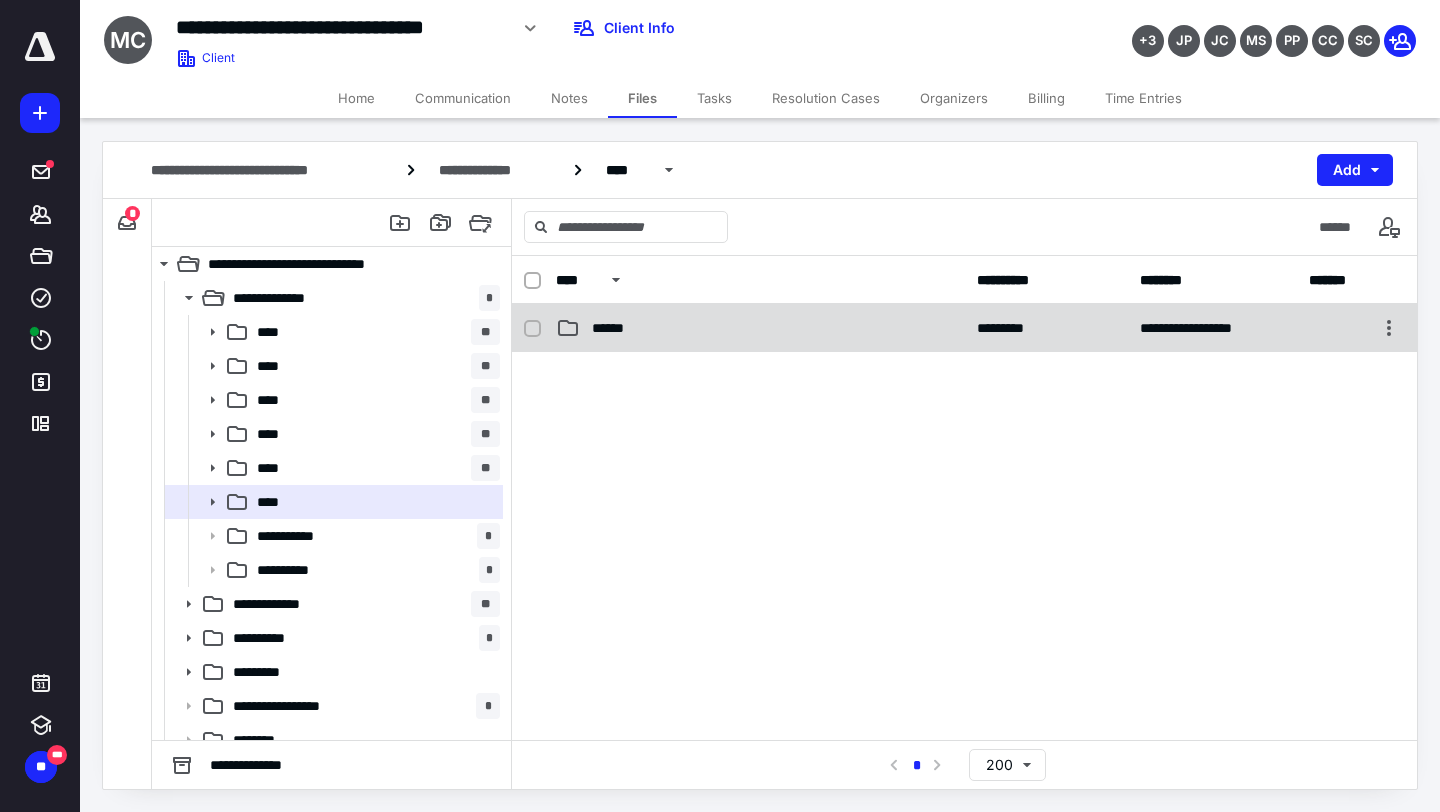 click on "******" at bounding box center [760, 328] 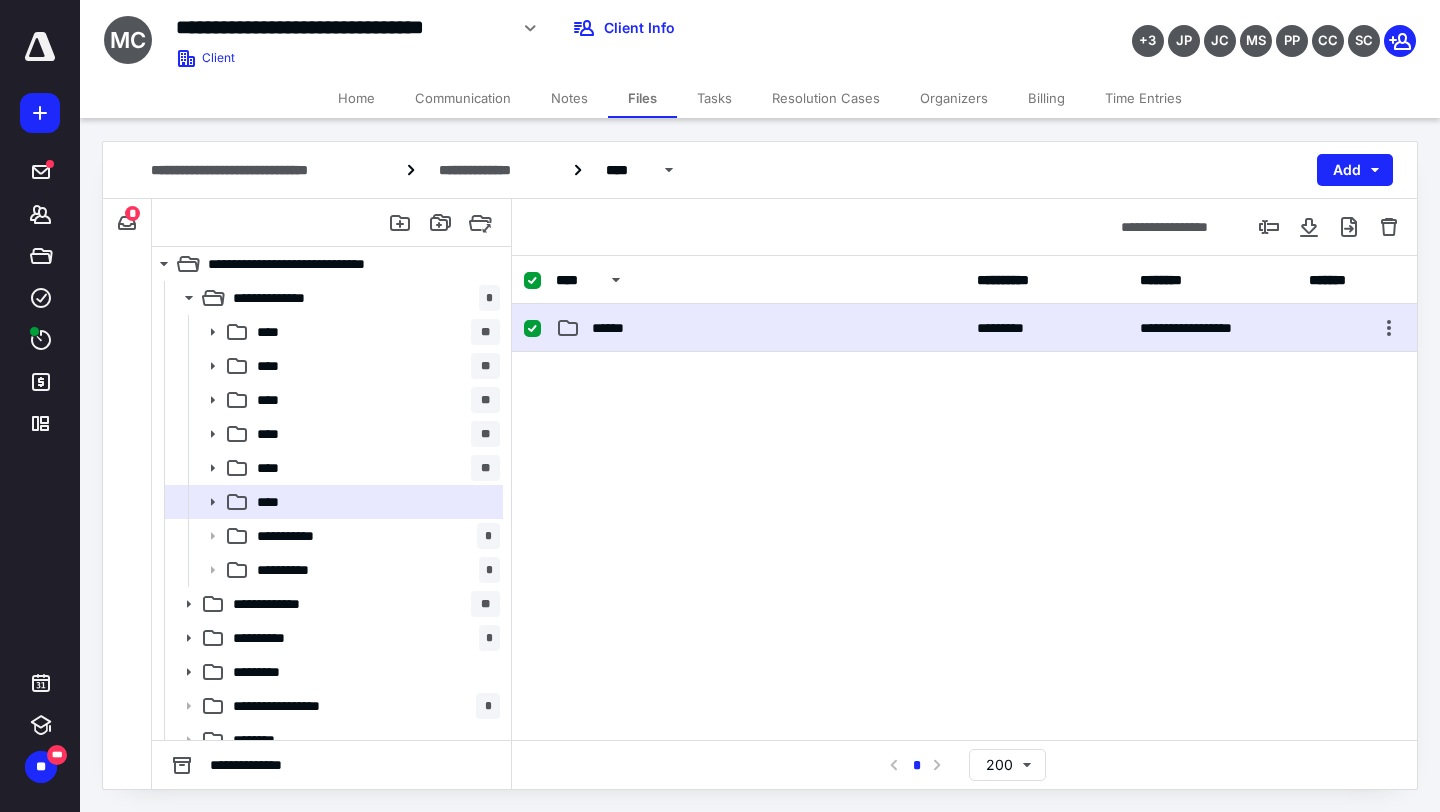 click on "******" at bounding box center (760, 328) 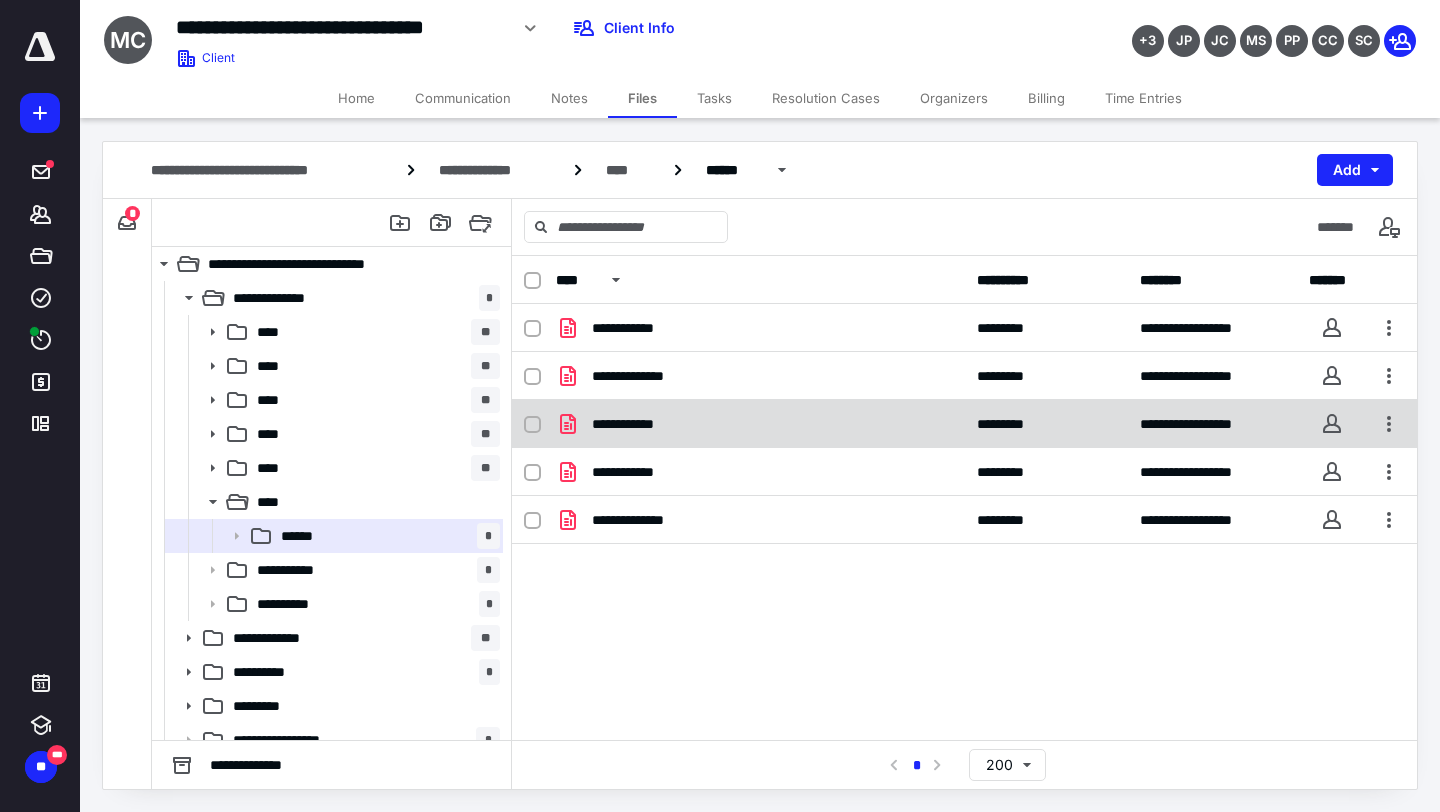 click on "**********" at bounding box center (964, 424) 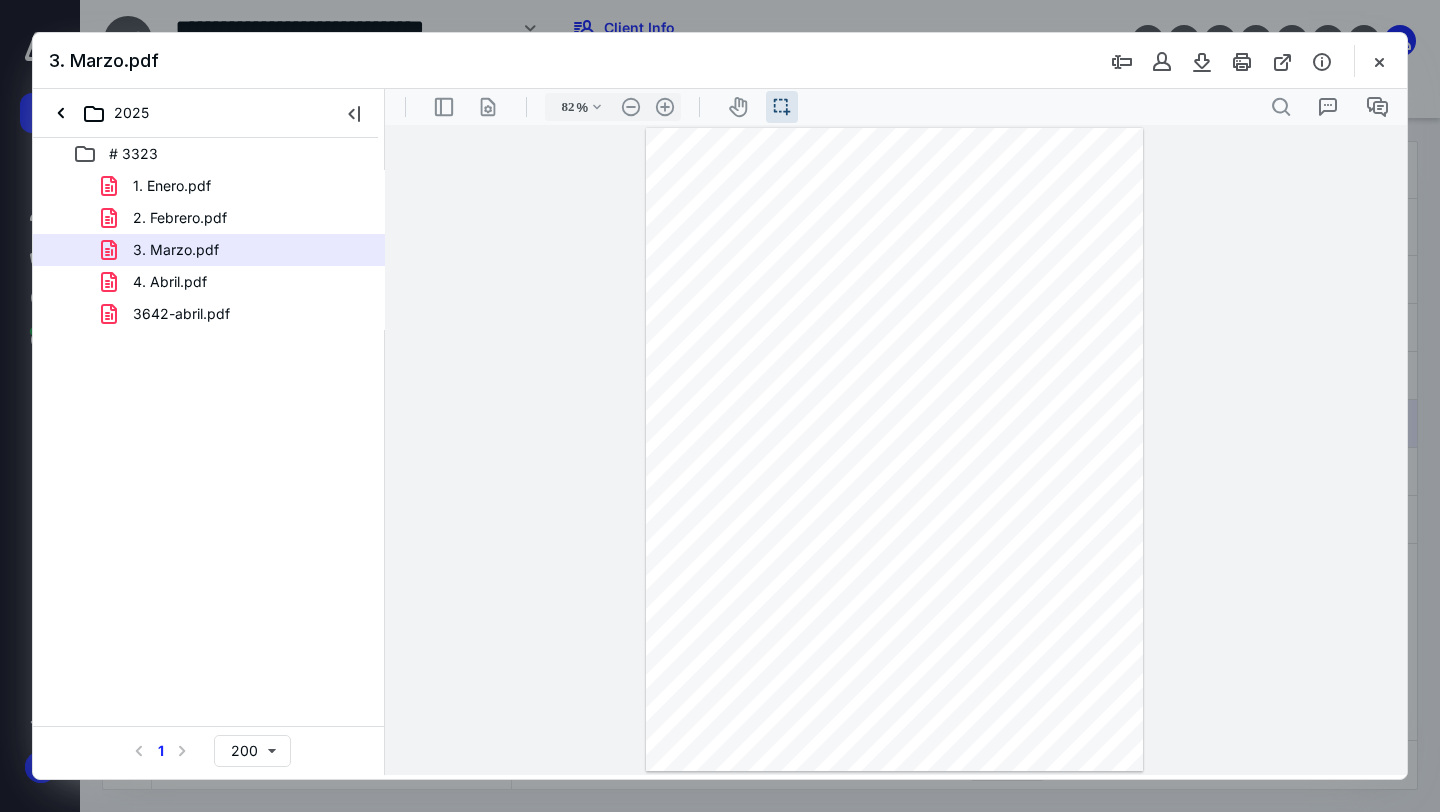 scroll, scrollTop: 0, scrollLeft: 0, axis: both 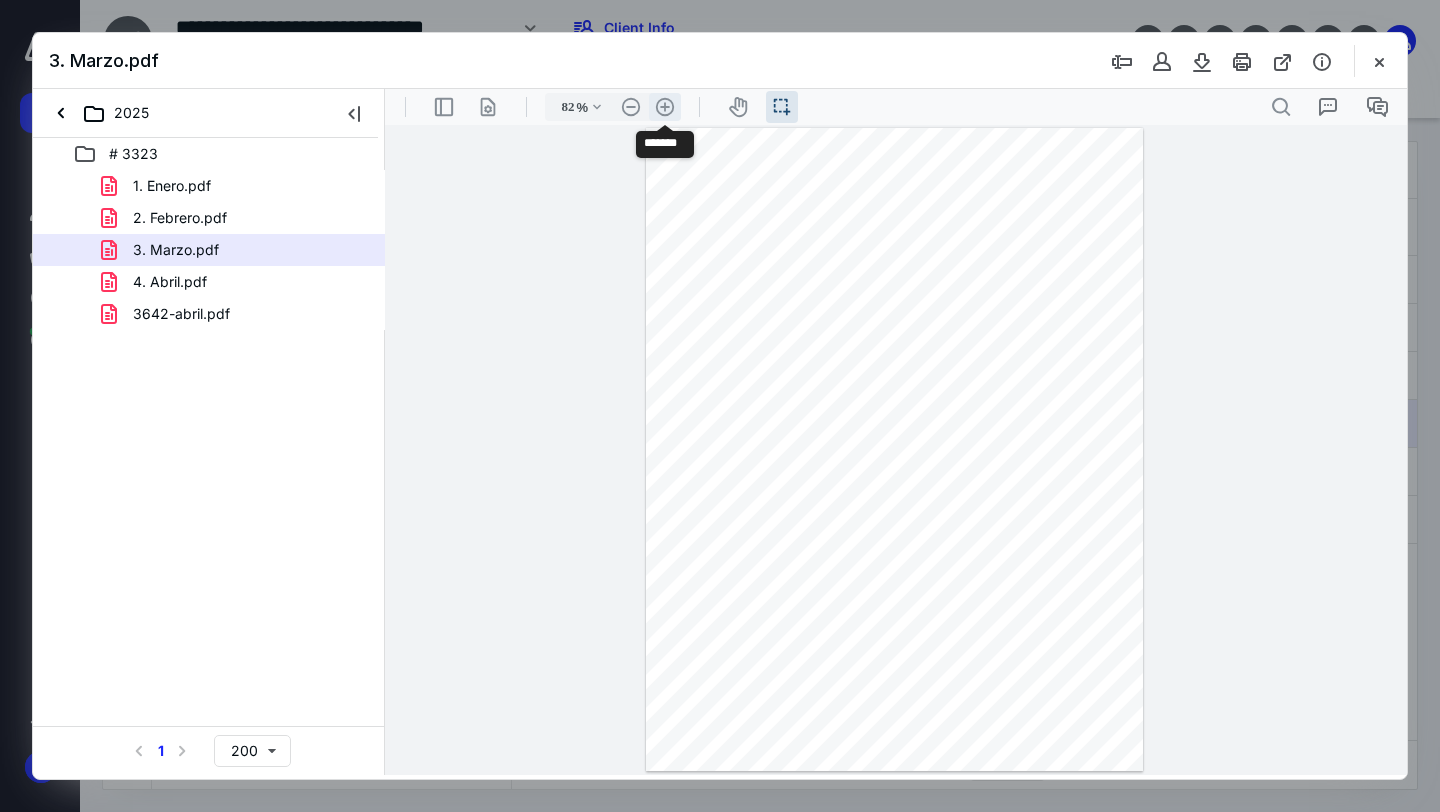 click on ".cls-1{fill:#abb0c4;} icon - header - zoom - in - line" at bounding box center (665, 107) 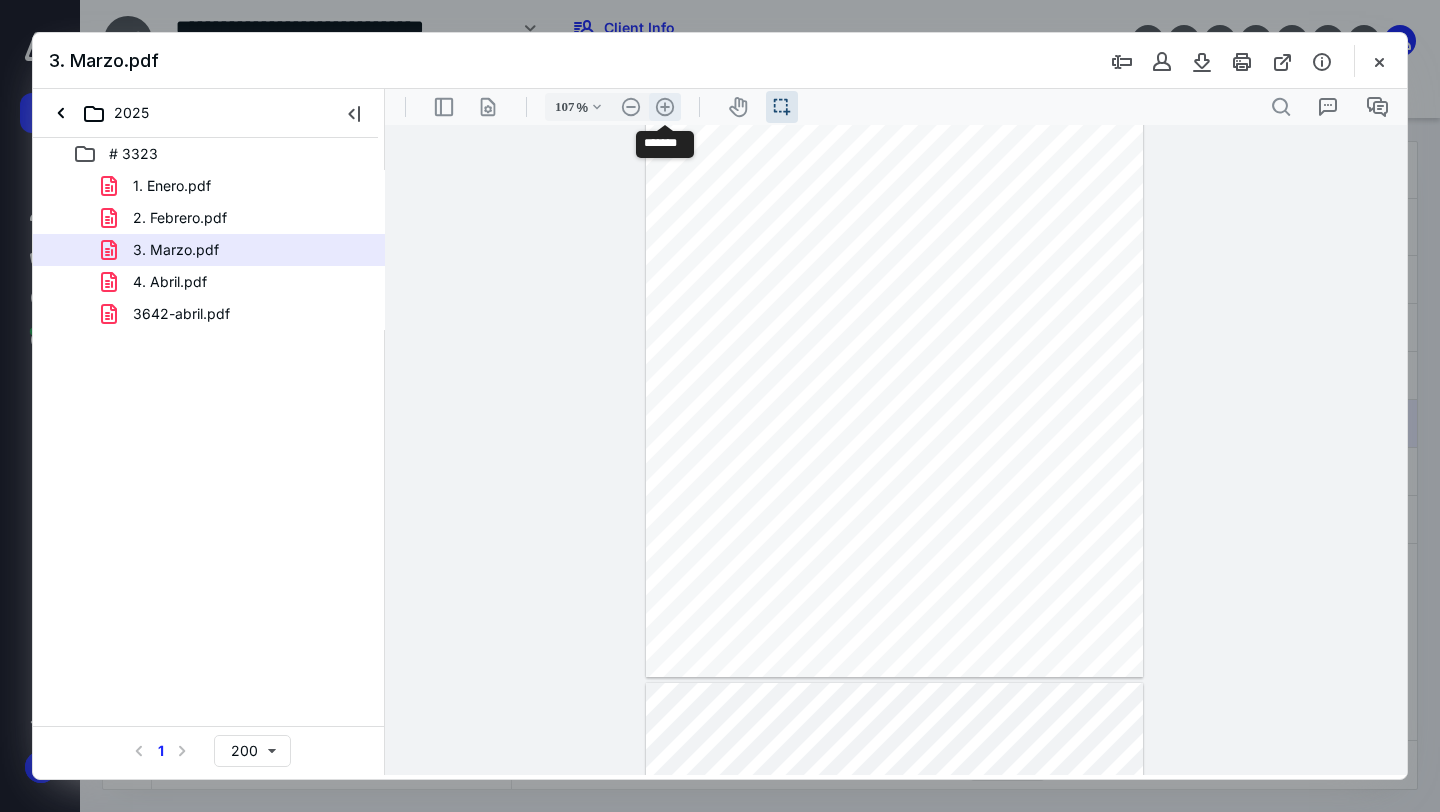 click on ".cls-1{fill:#abb0c4;} icon - header - zoom - in - line" at bounding box center (665, 107) 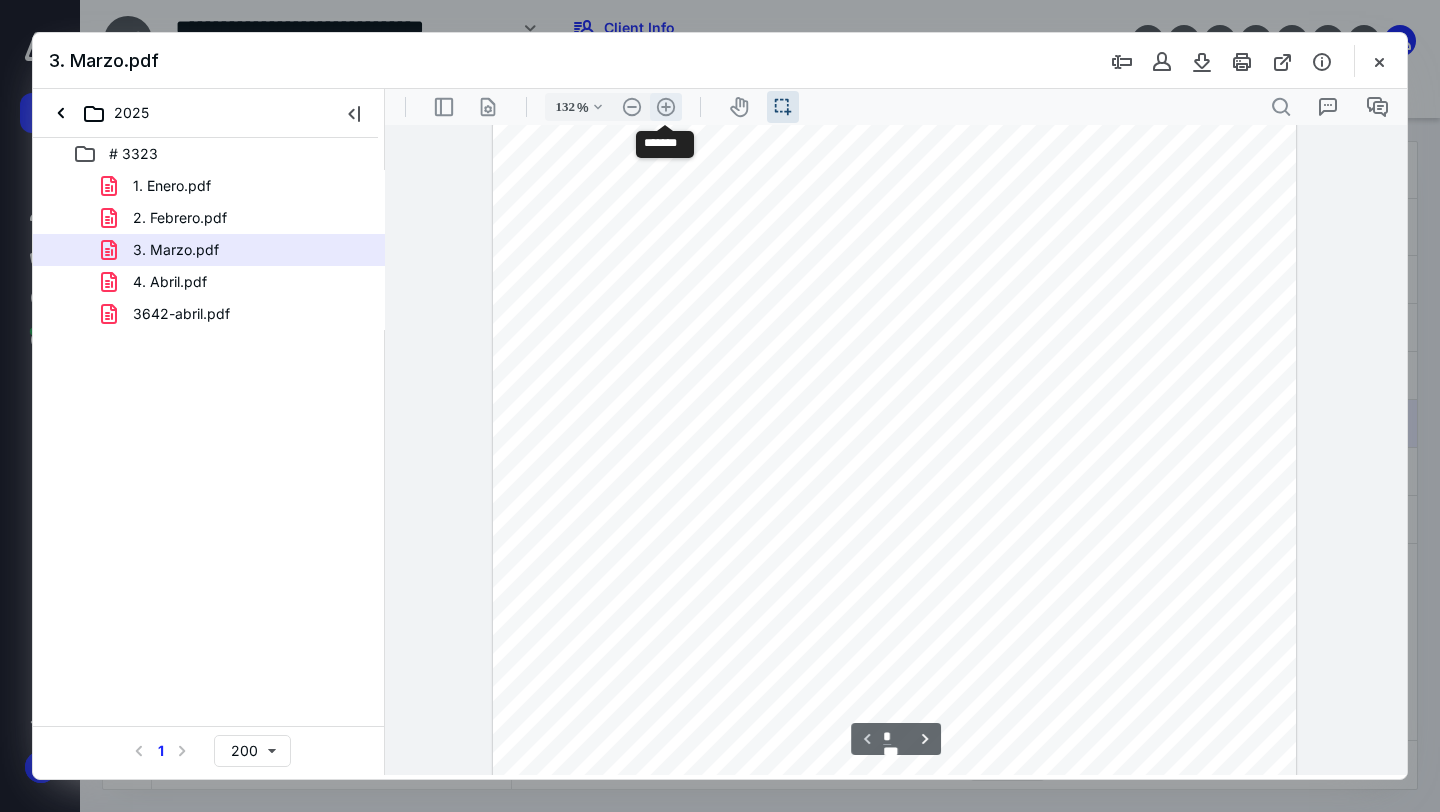 click on ".cls-1{fill:#abb0c4;} icon - header - zoom - in - line" at bounding box center (666, 107) 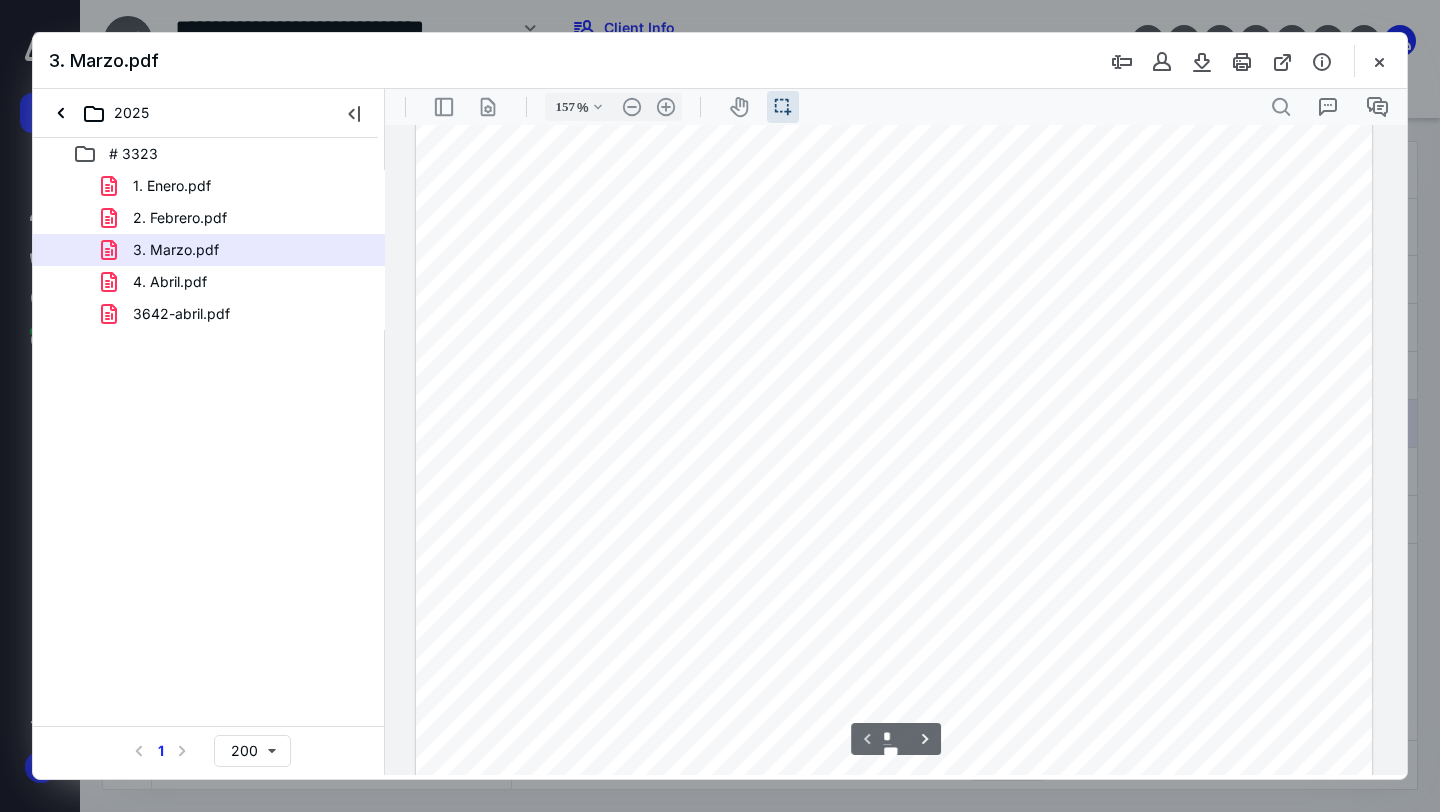 scroll, scrollTop: 0, scrollLeft: 0, axis: both 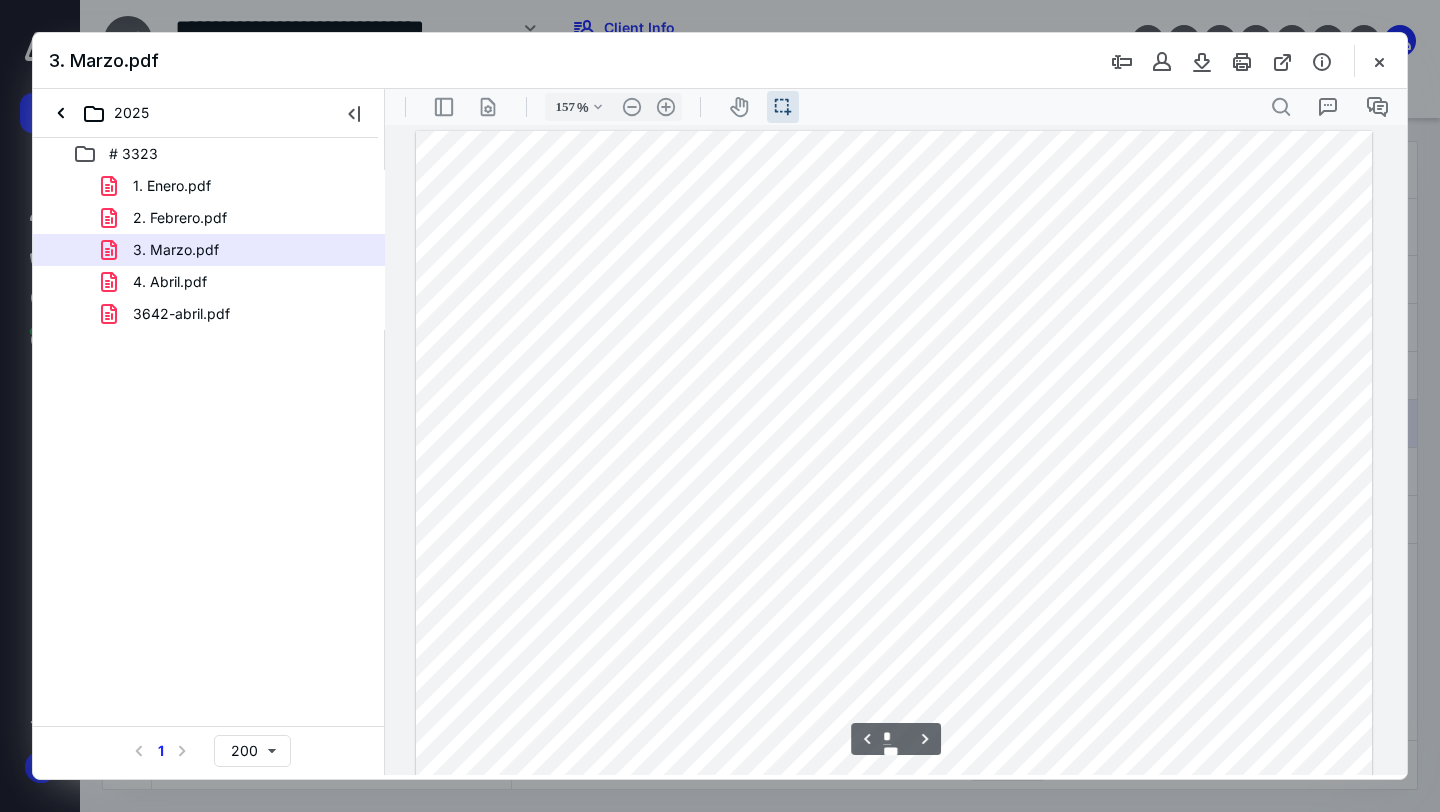 type on "*" 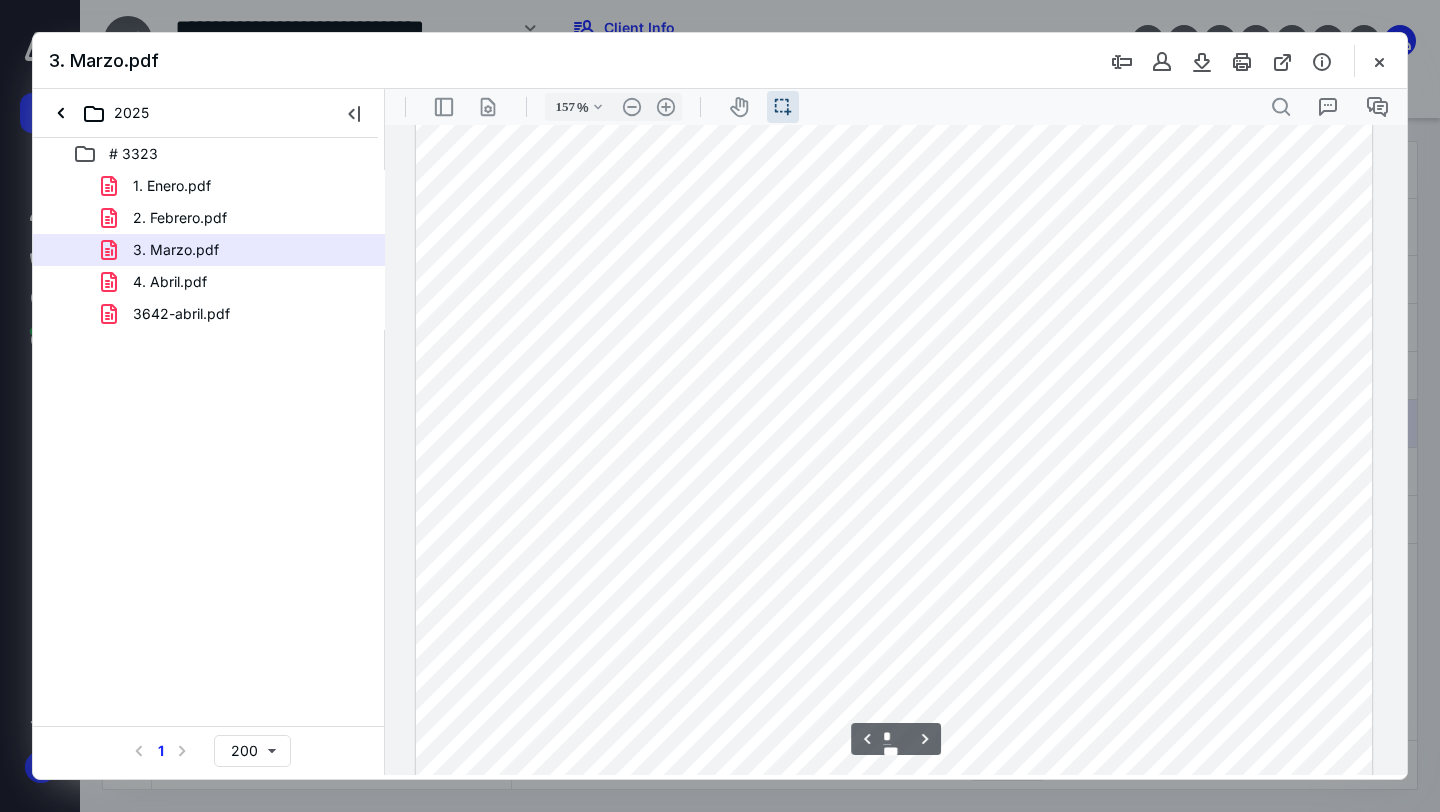 scroll, scrollTop: 1371, scrollLeft: 0, axis: vertical 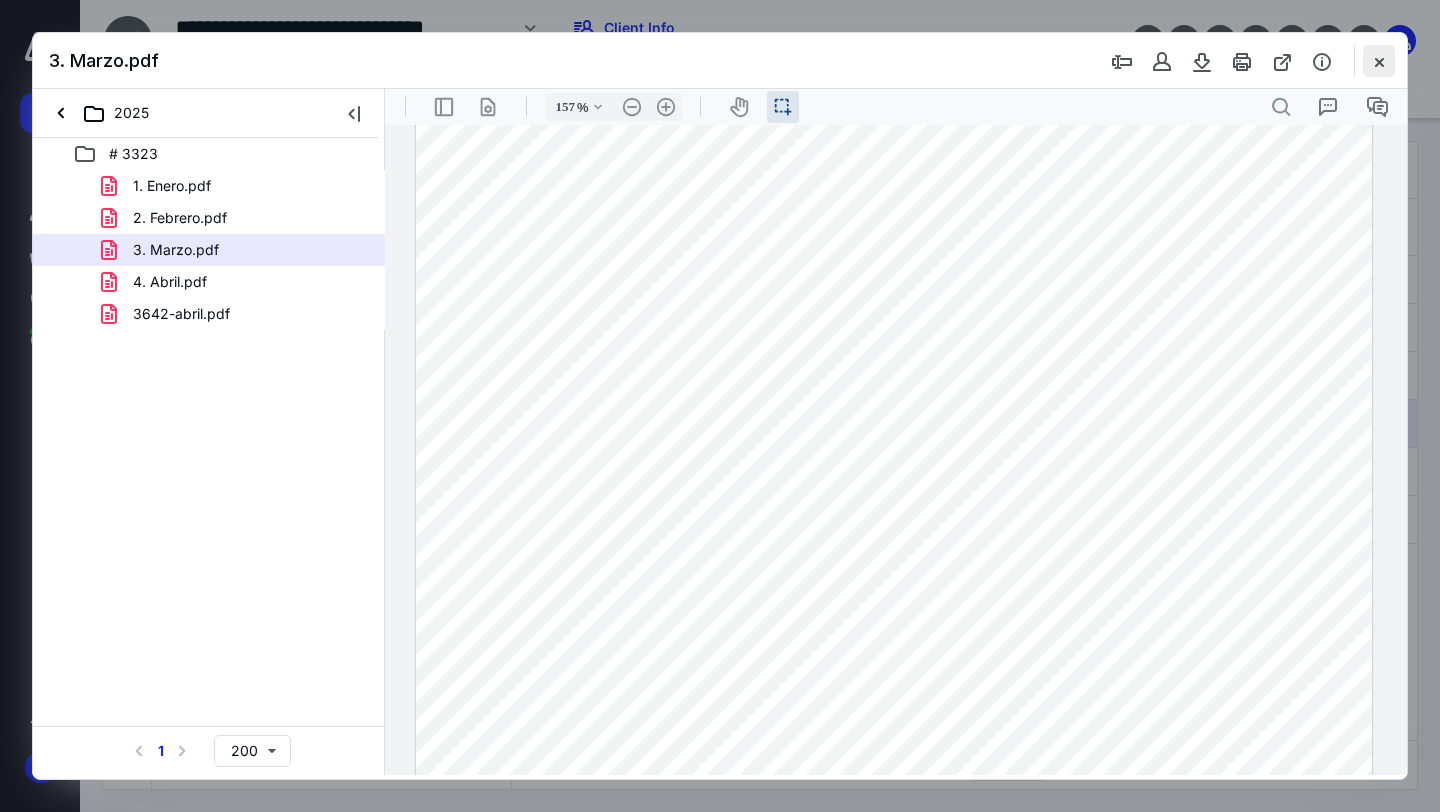 click at bounding box center (1379, 61) 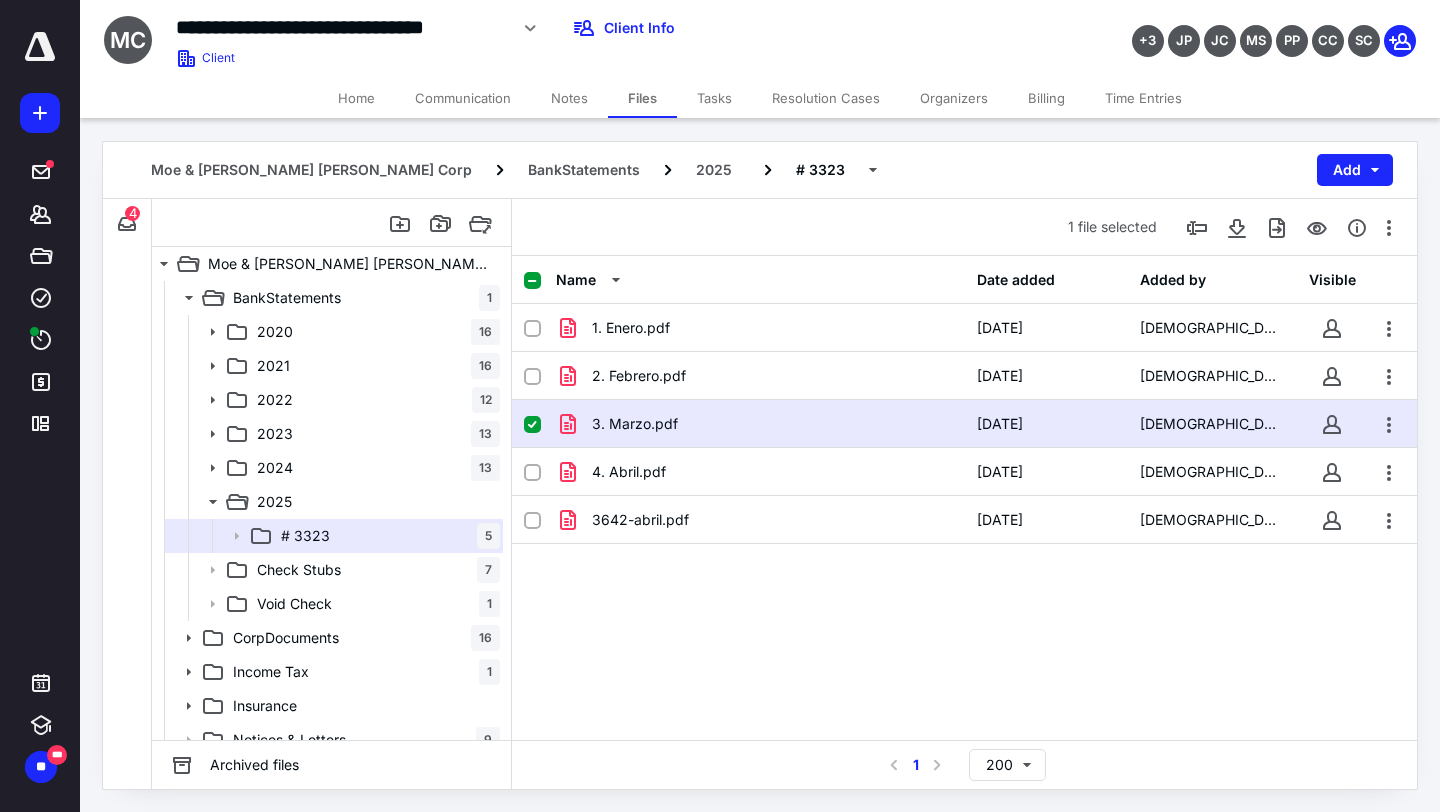 click on "Tasks" at bounding box center [714, 98] 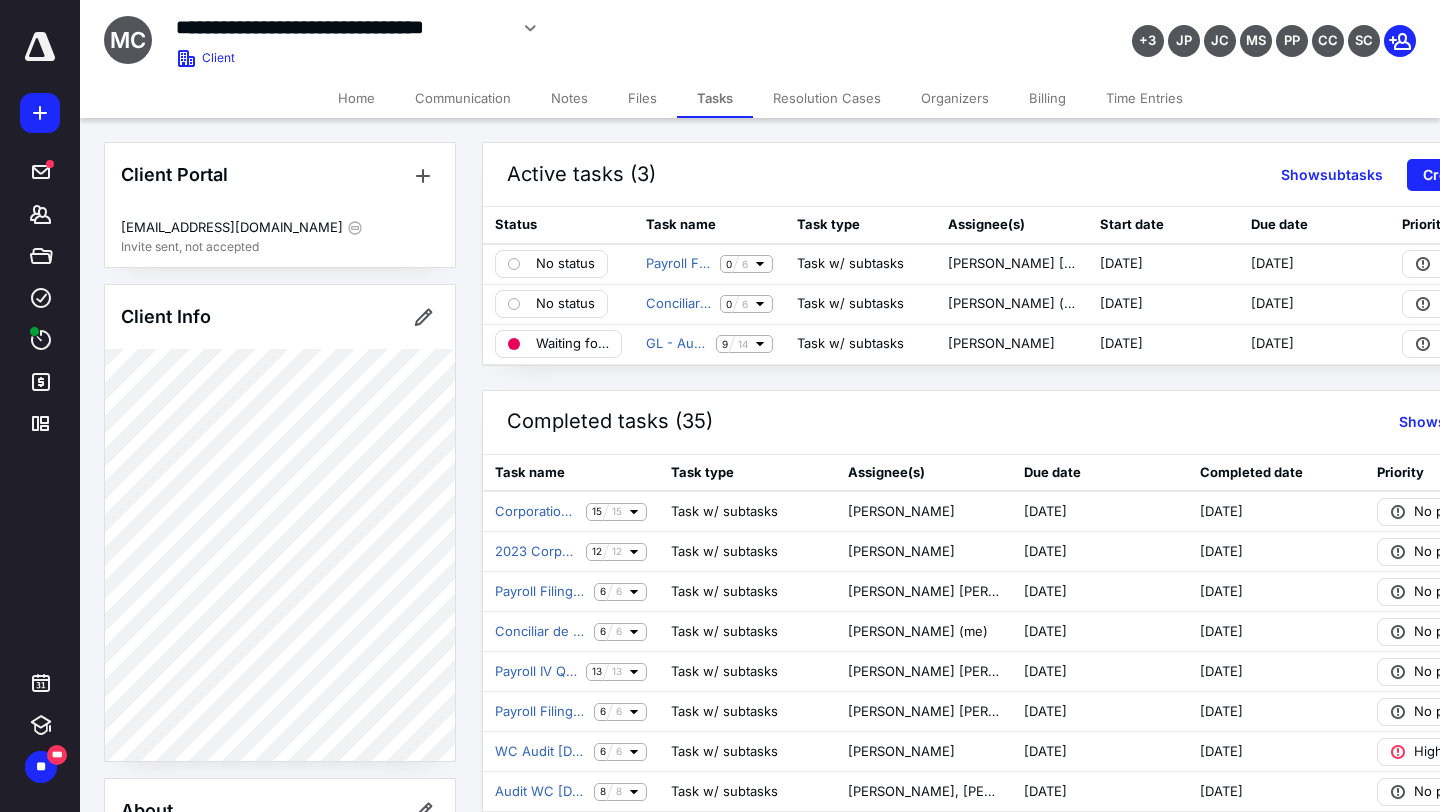 click on "Files" at bounding box center [642, 98] 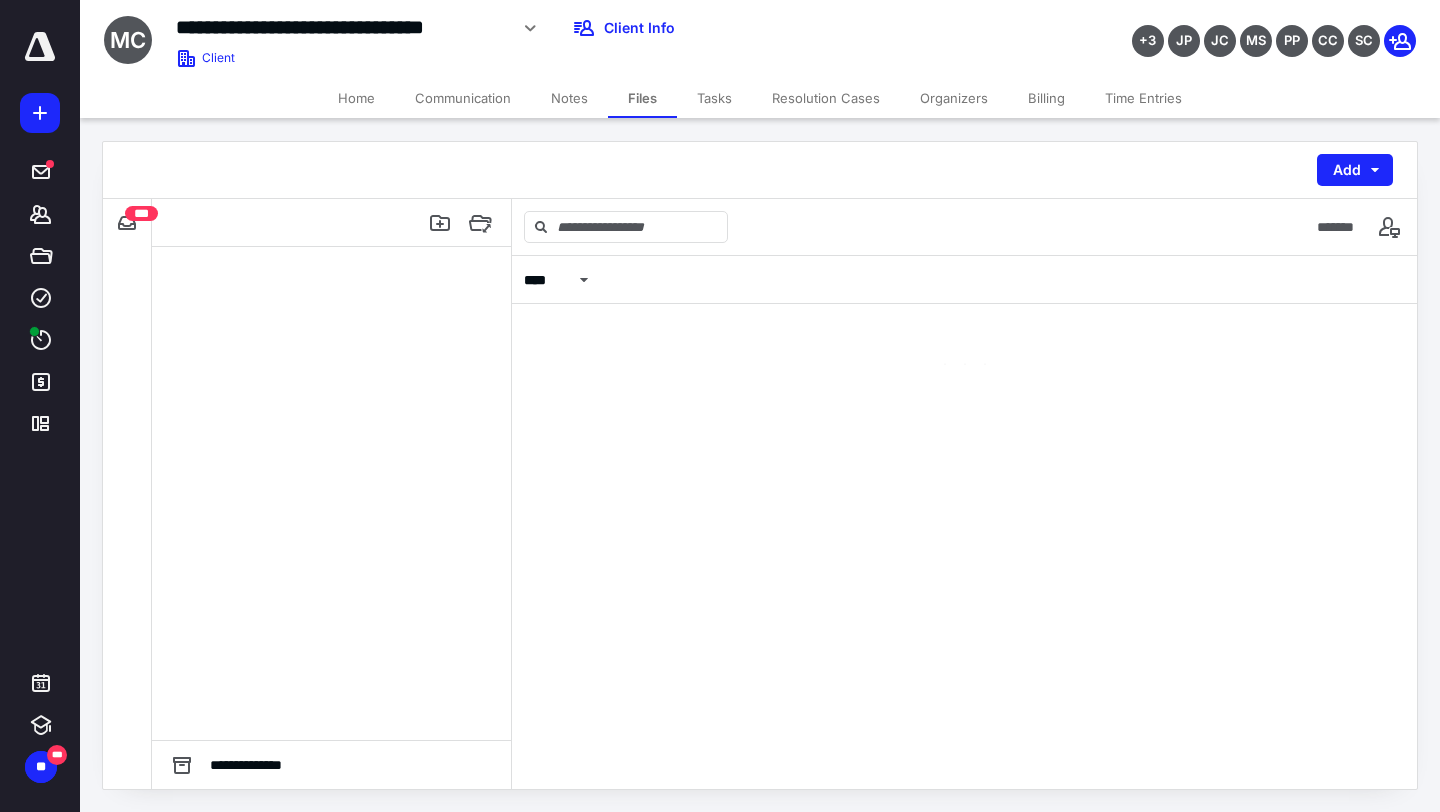 click on "Tasks" at bounding box center [714, 98] 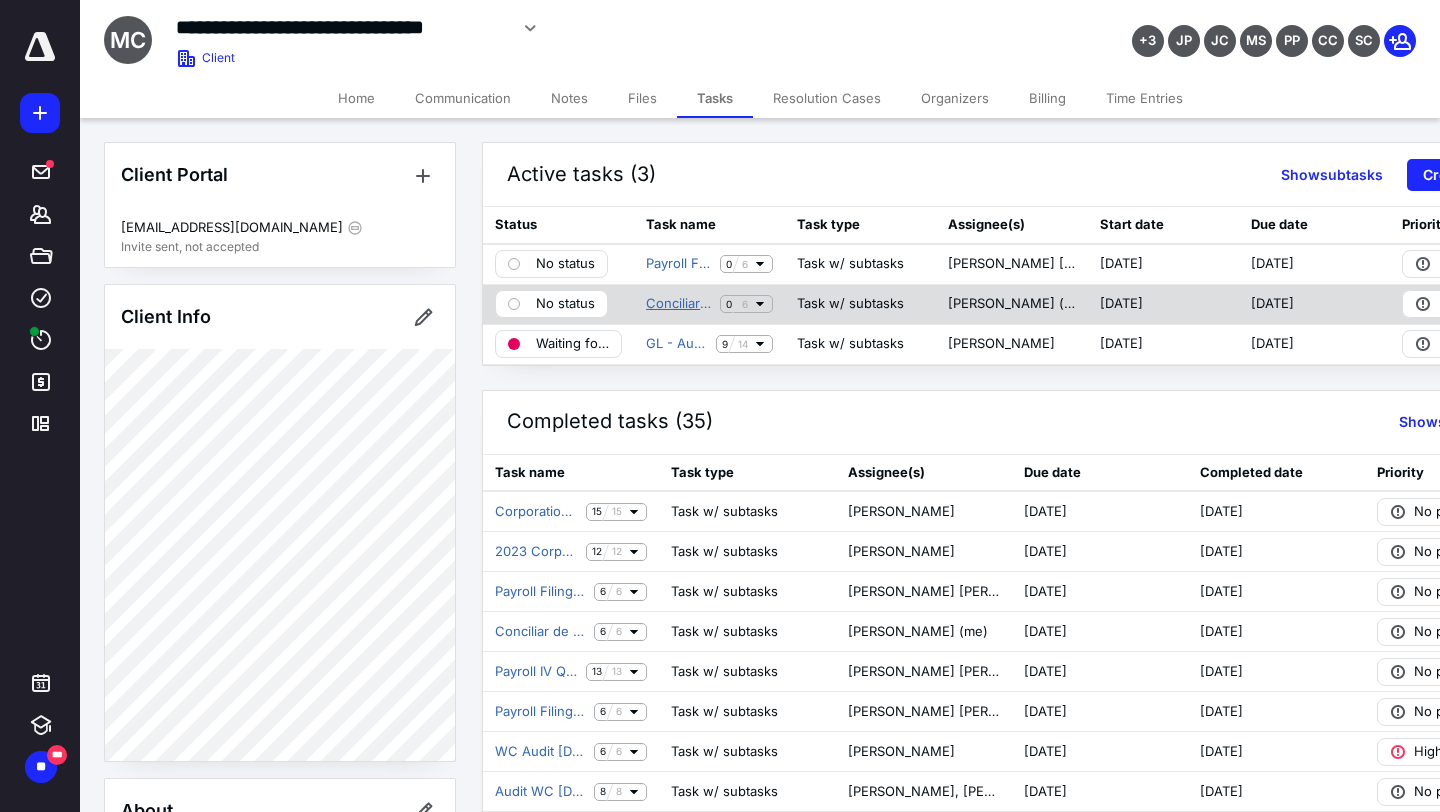 click on "Conciliar de enero a Abril 2025" at bounding box center [679, 304] 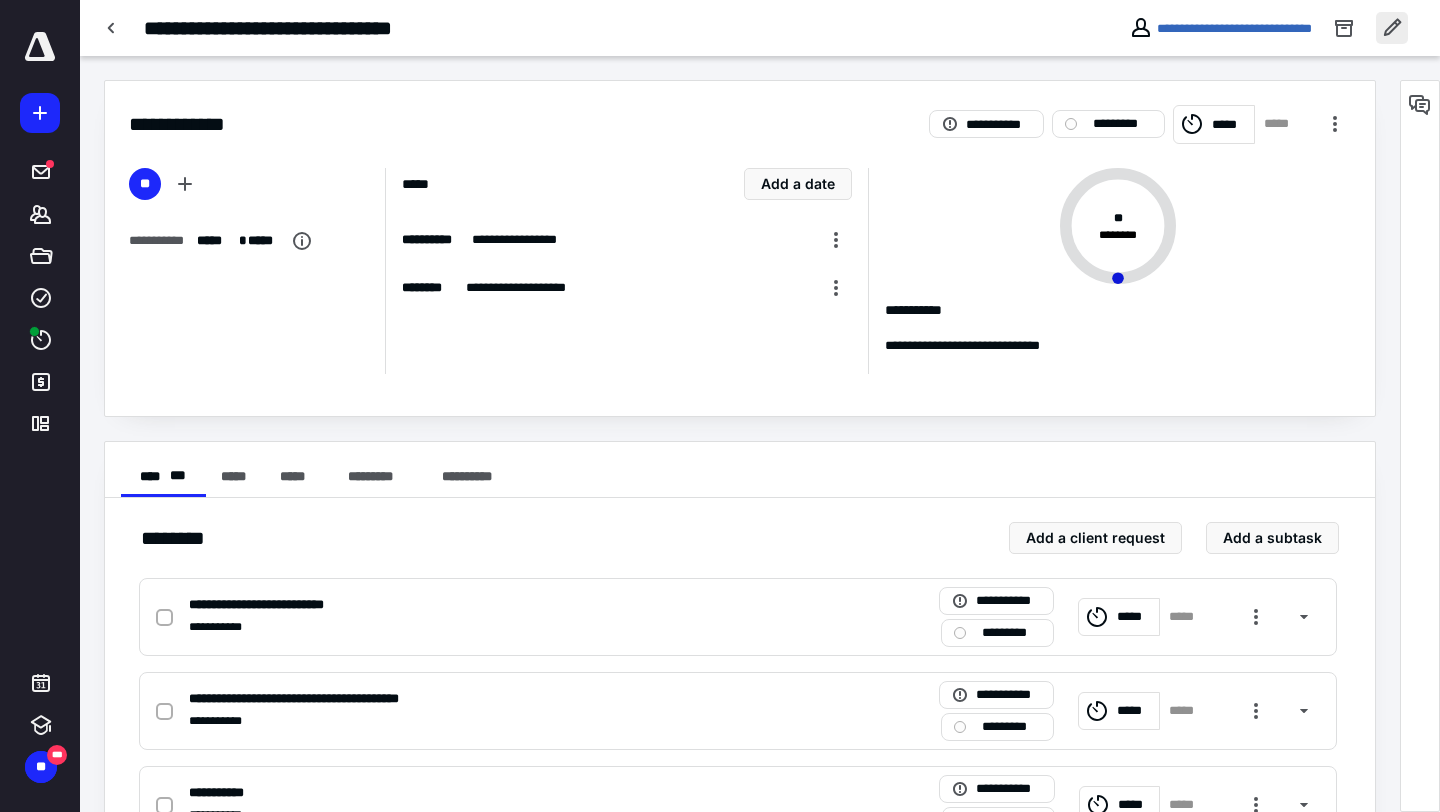 click at bounding box center [1392, 28] 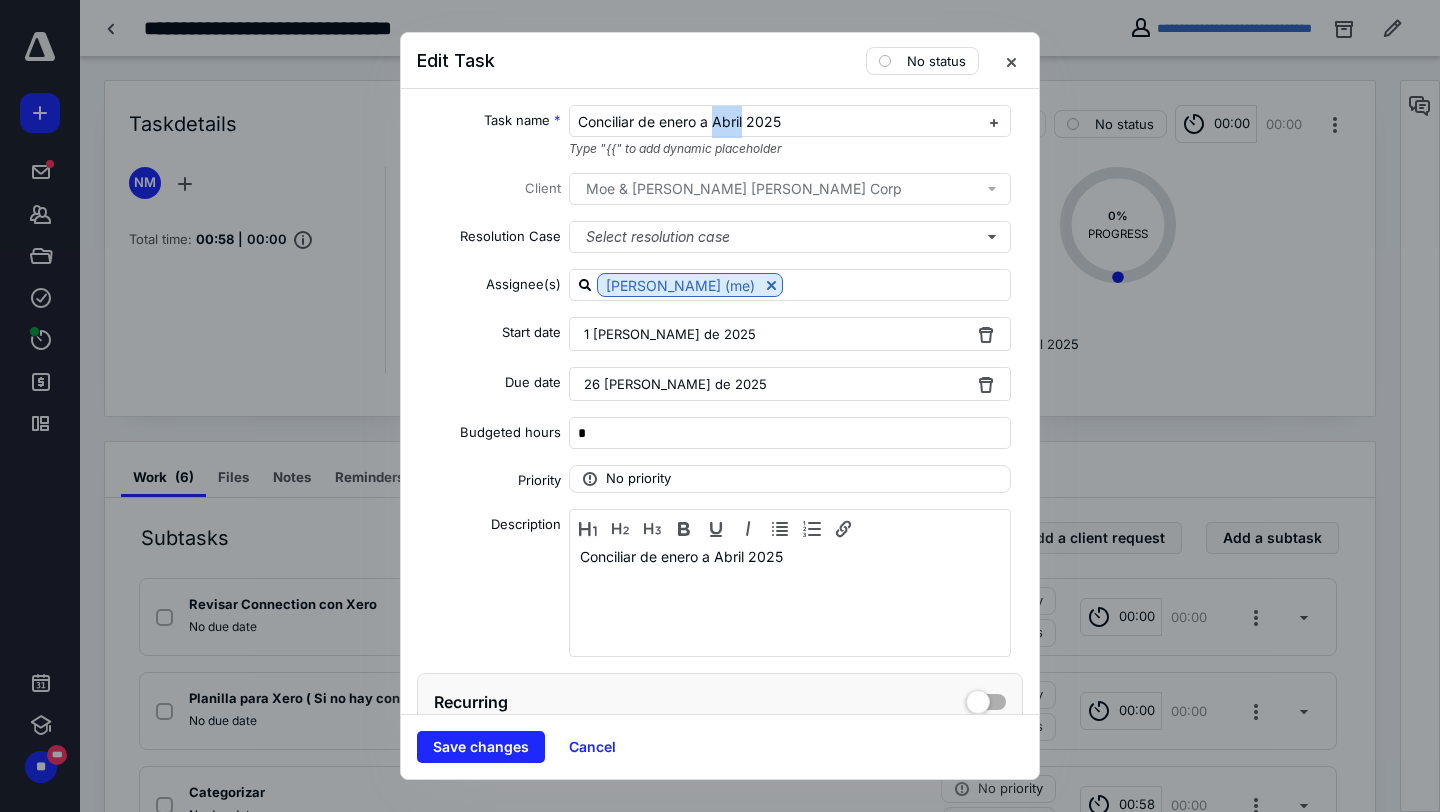 drag, startPoint x: 744, startPoint y: 123, endPoint x: 718, endPoint y: 71, distance: 58.137768 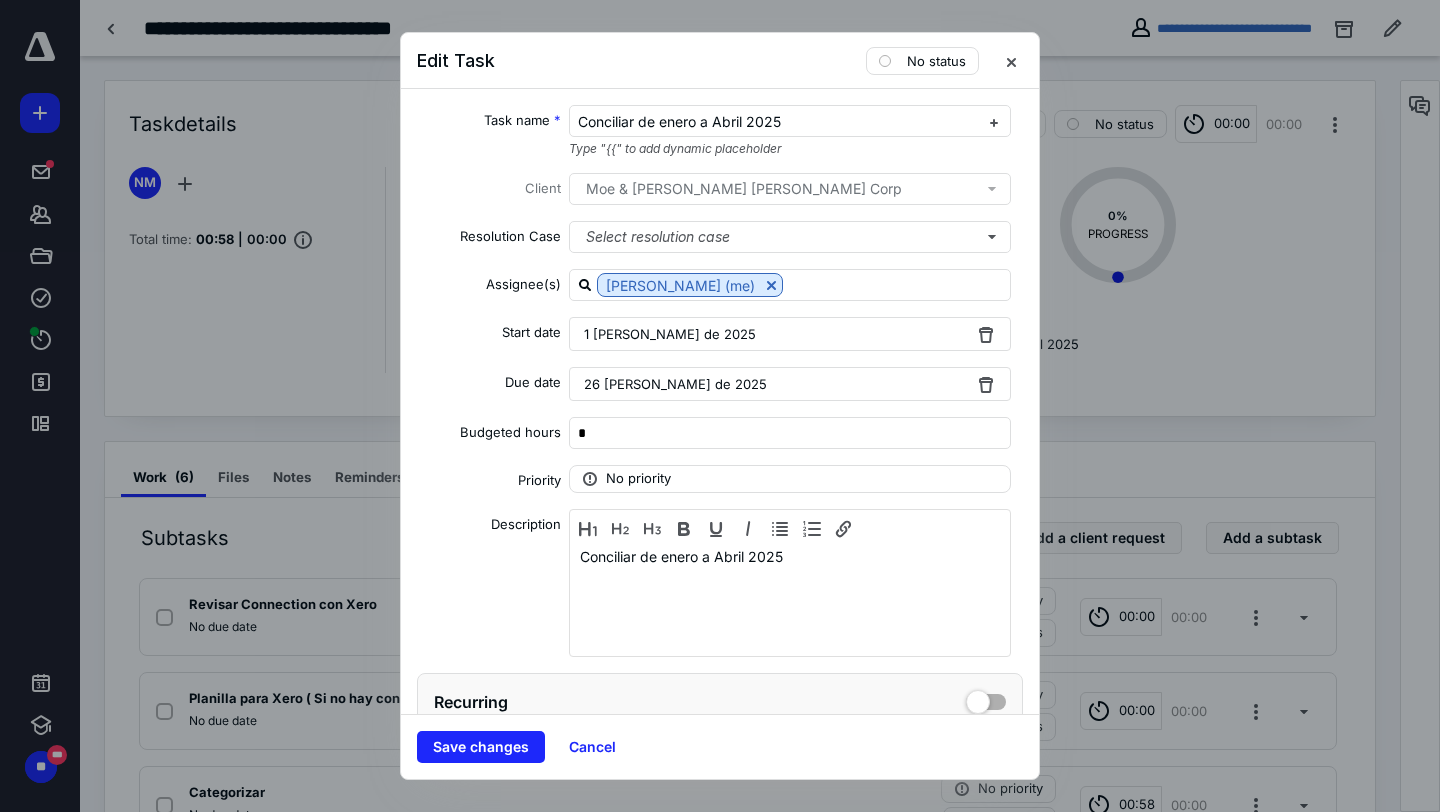 type 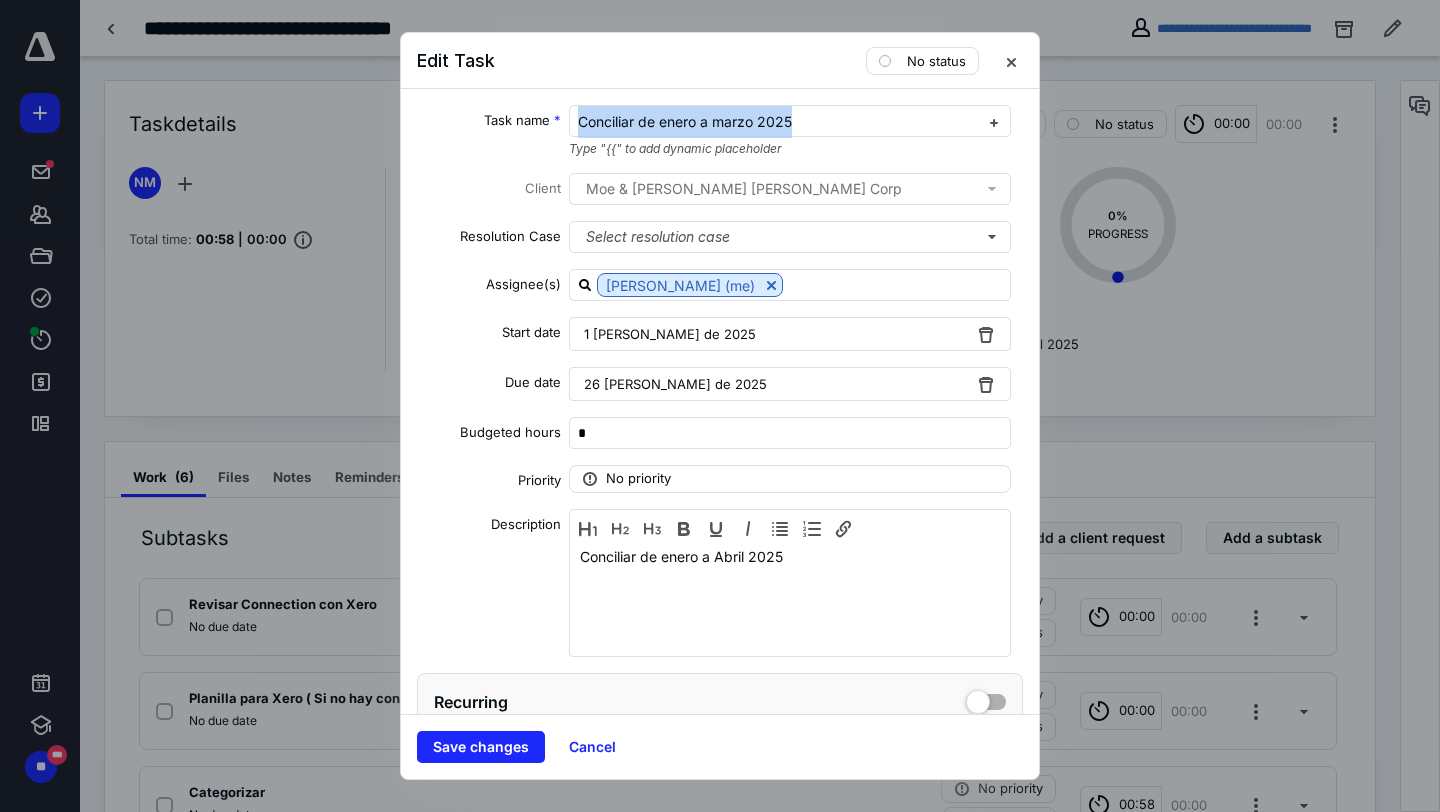 drag, startPoint x: 805, startPoint y: 121, endPoint x: 279, endPoint y: 98, distance: 526.5026 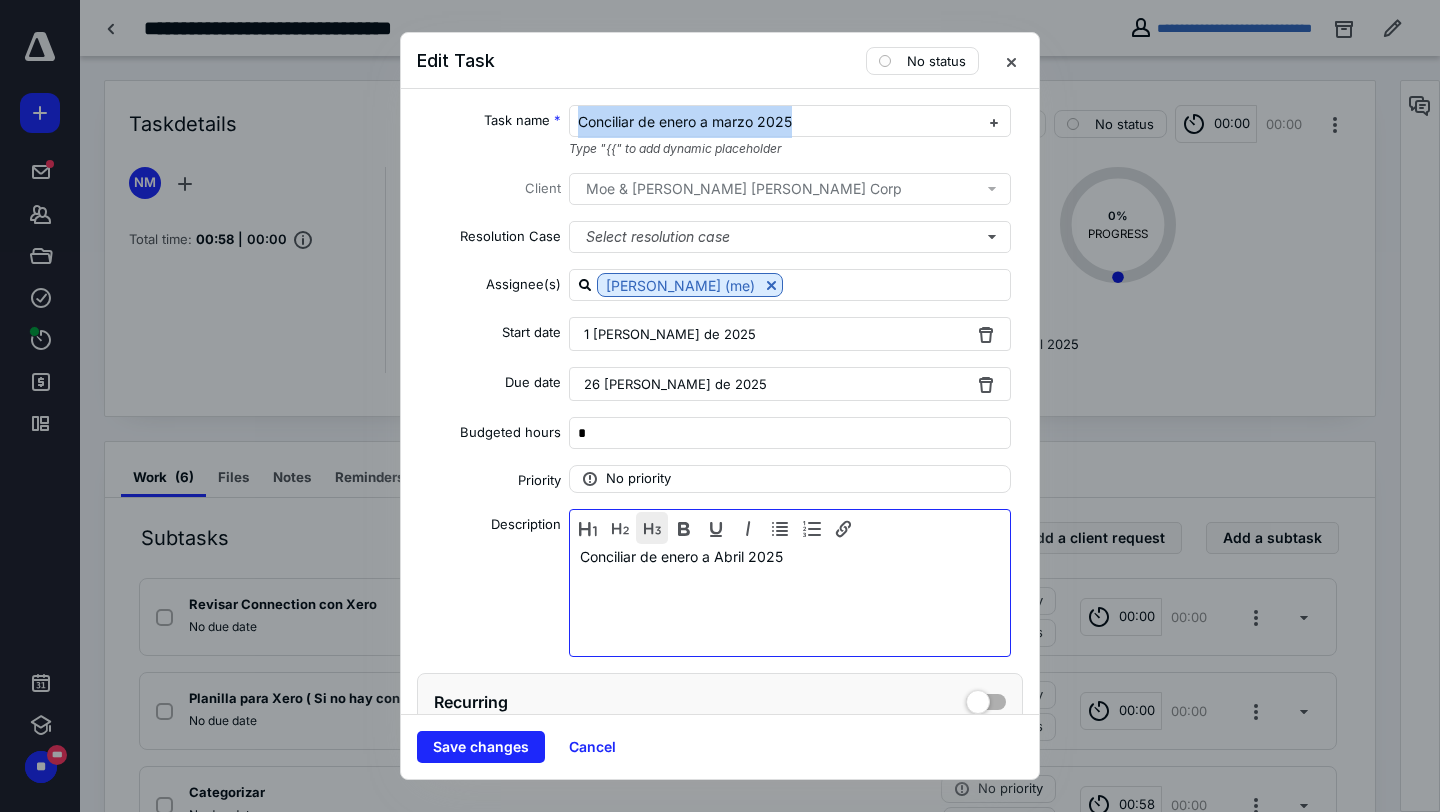 click at bounding box center [652, 528] 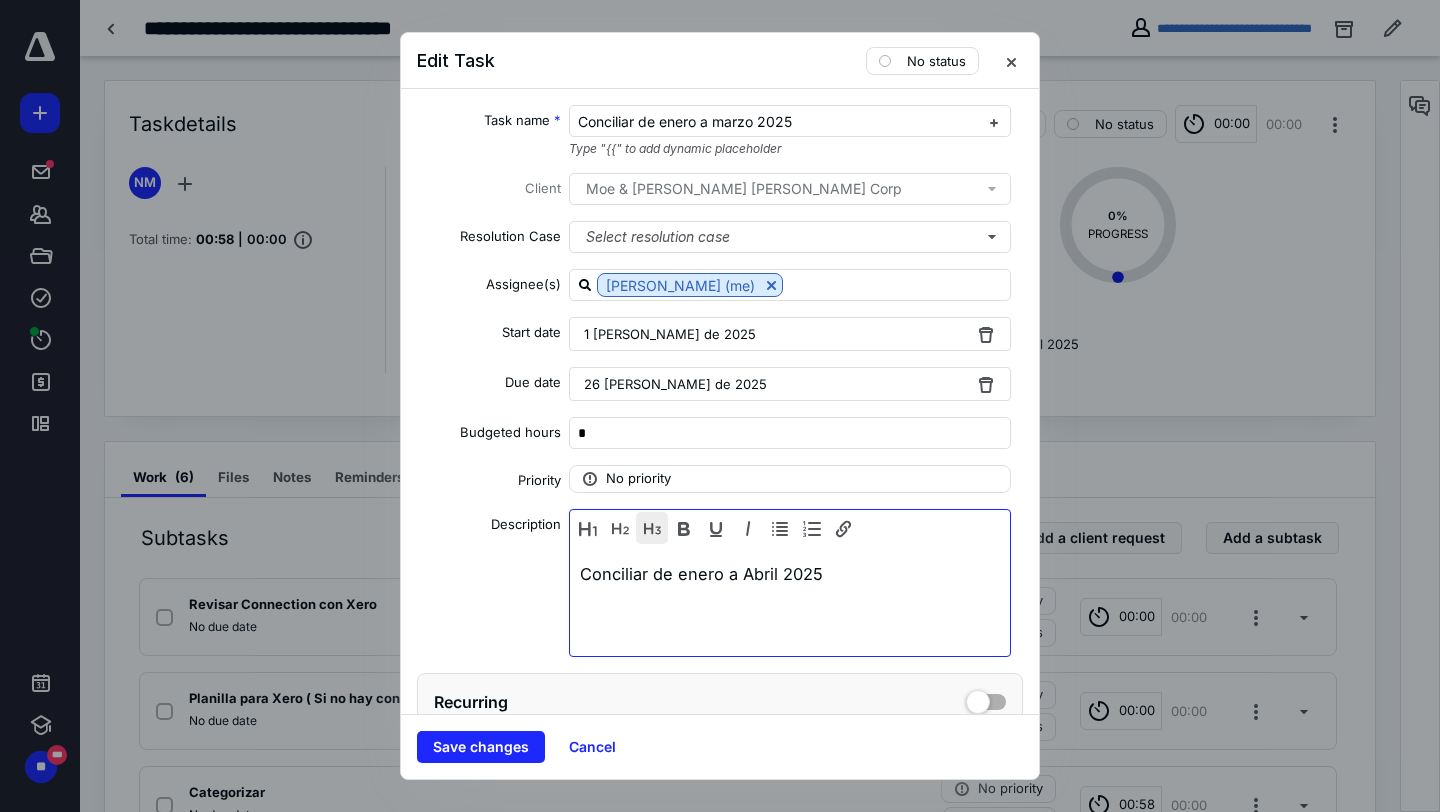 click at bounding box center [652, 528] 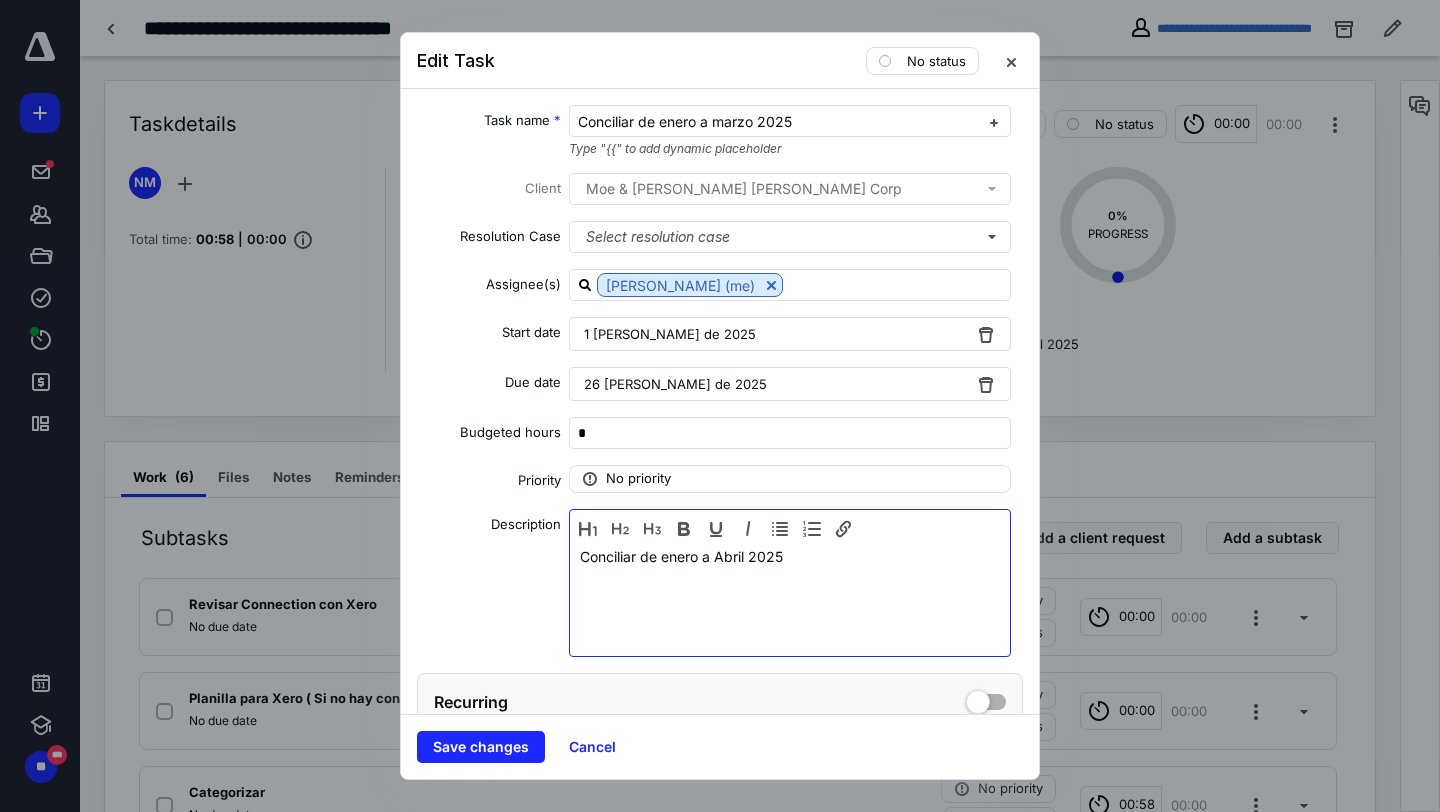 click on "Conciliar de enero a Abril 2025" at bounding box center [790, 598] 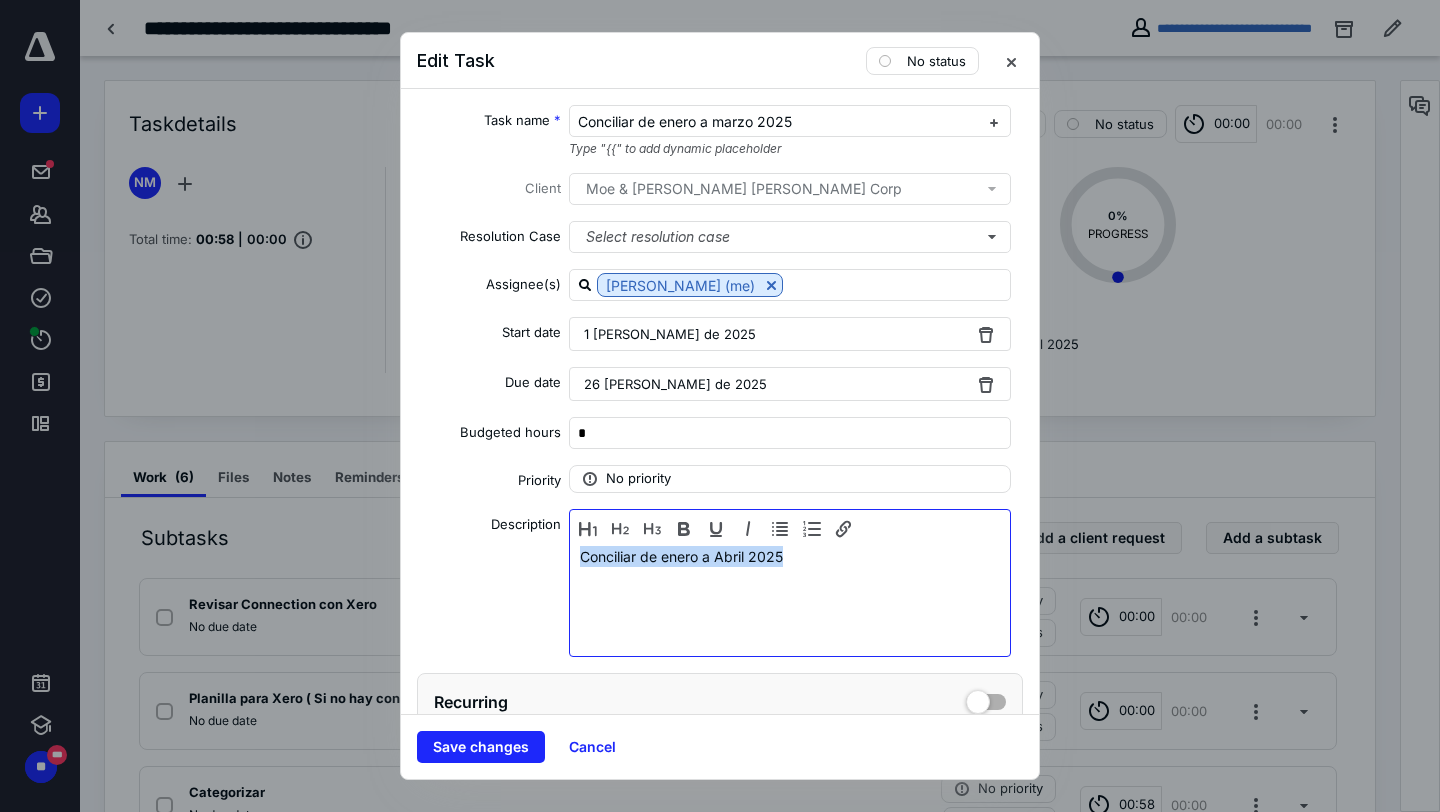 click on "Conciliar de enero a Abril 2025" at bounding box center (790, 598) 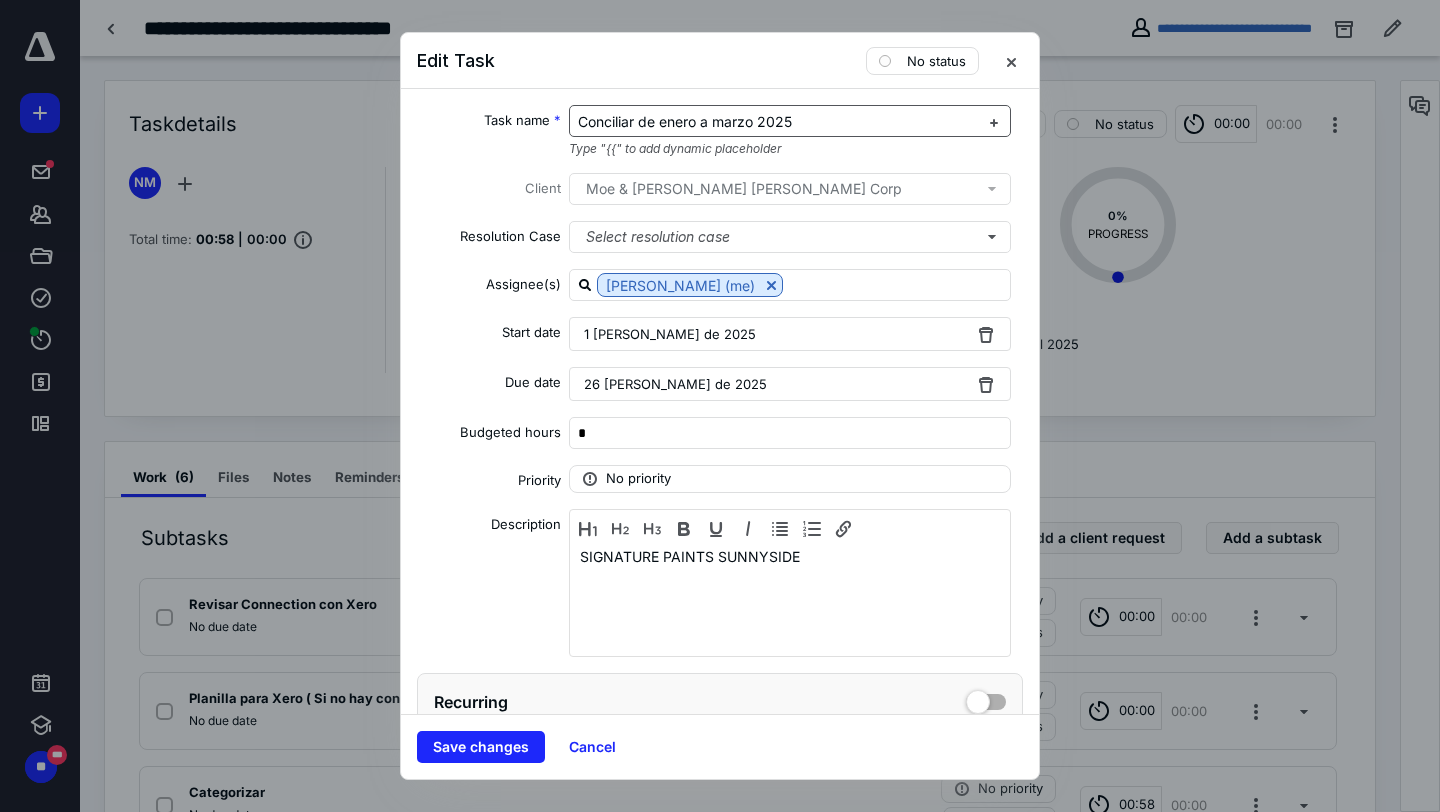click on "Conciliar de enero a marzo 2025" at bounding box center [778, 122] 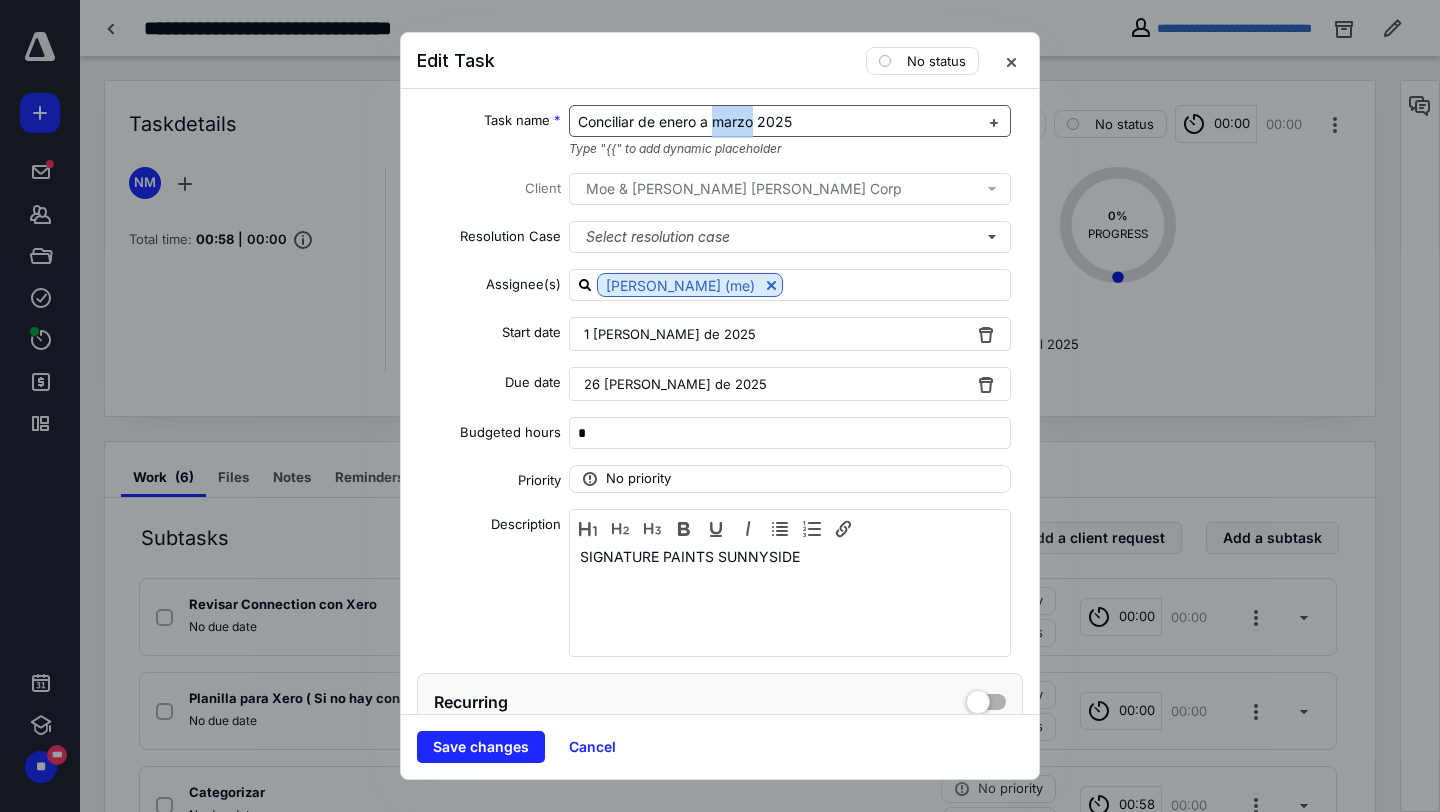 click on "Conciliar de enero a marzo 2025" at bounding box center [778, 122] 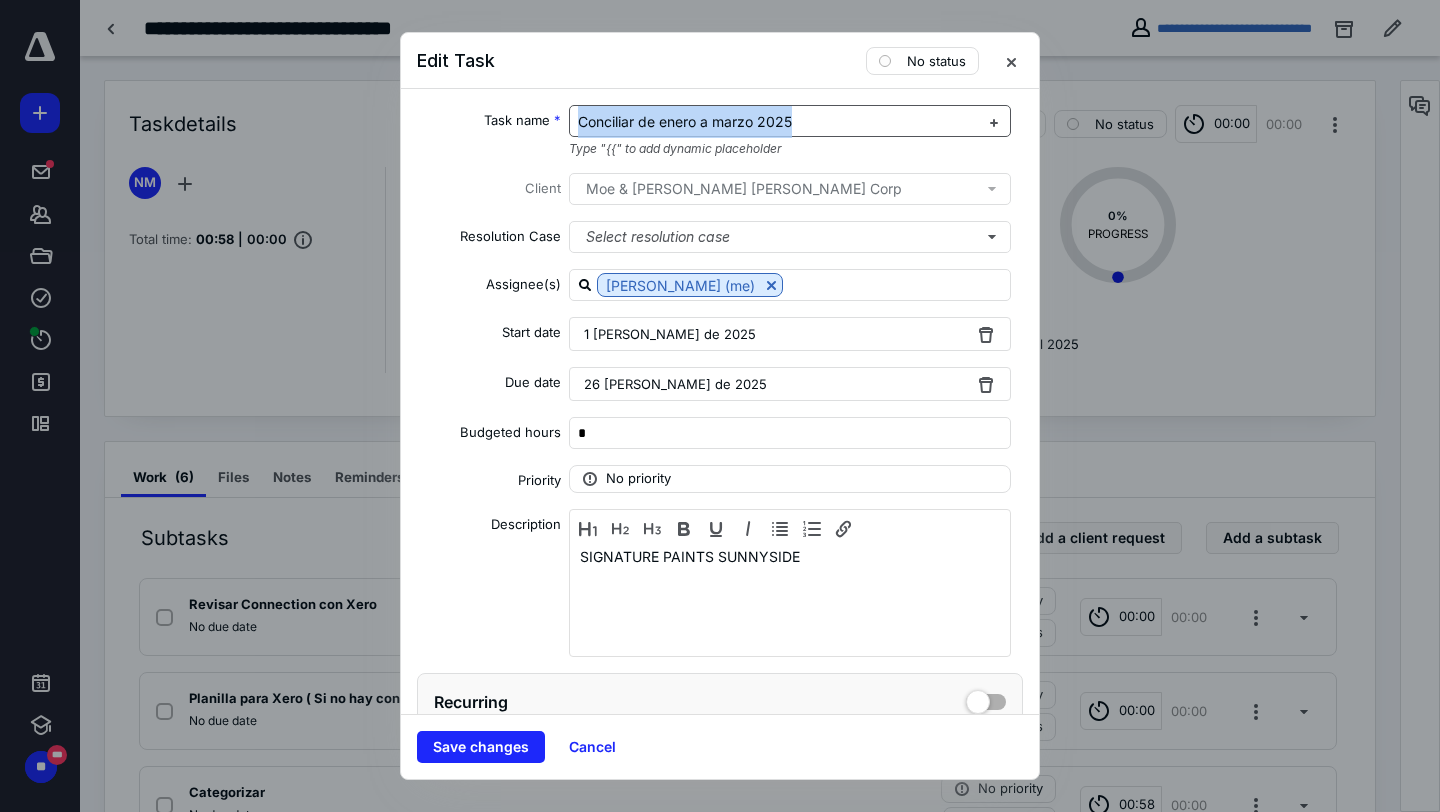 click on "Conciliar de enero a marzo 2025" at bounding box center (778, 122) 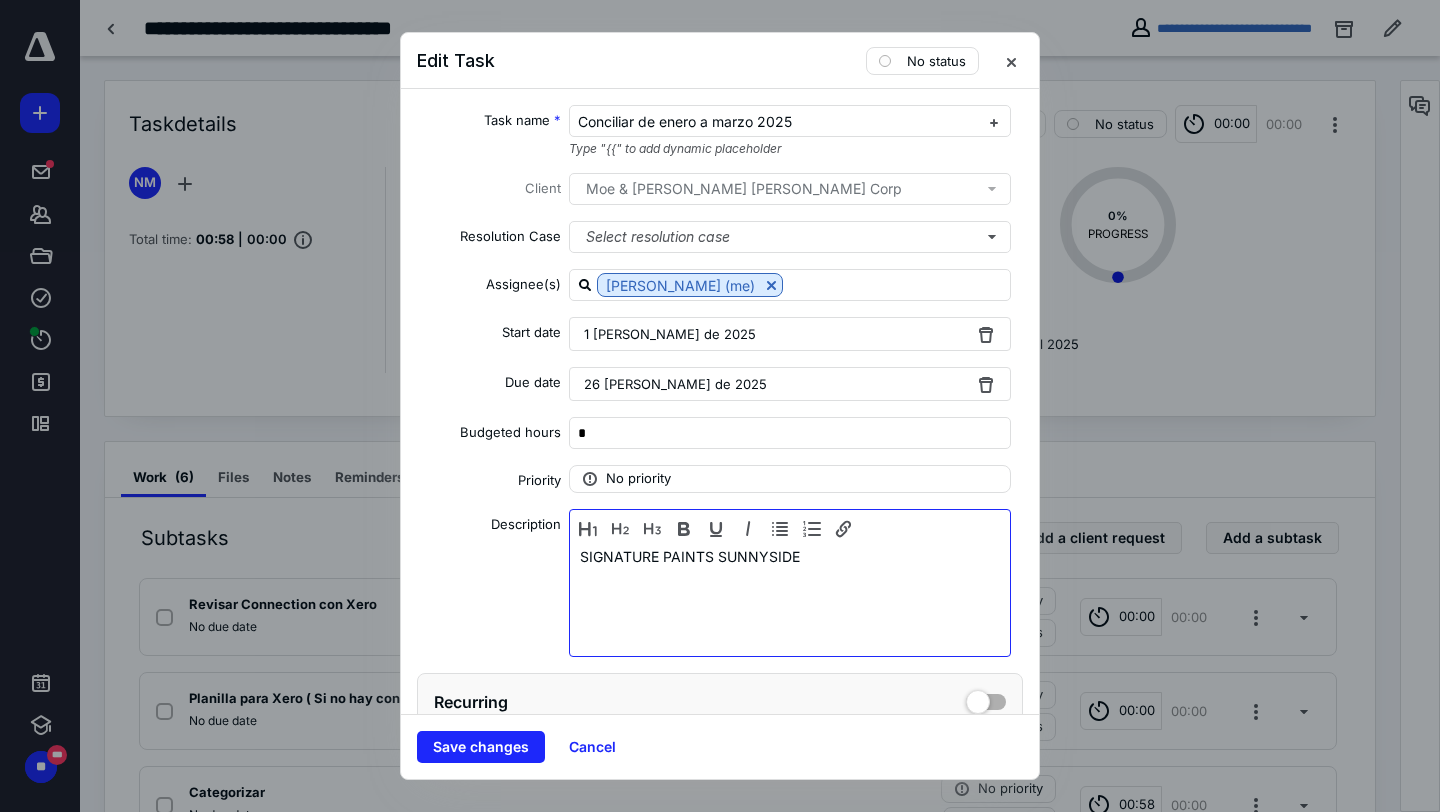 click on "SIGNATURE PAINTS SUNNYSIDE" at bounding box center (790, 598) 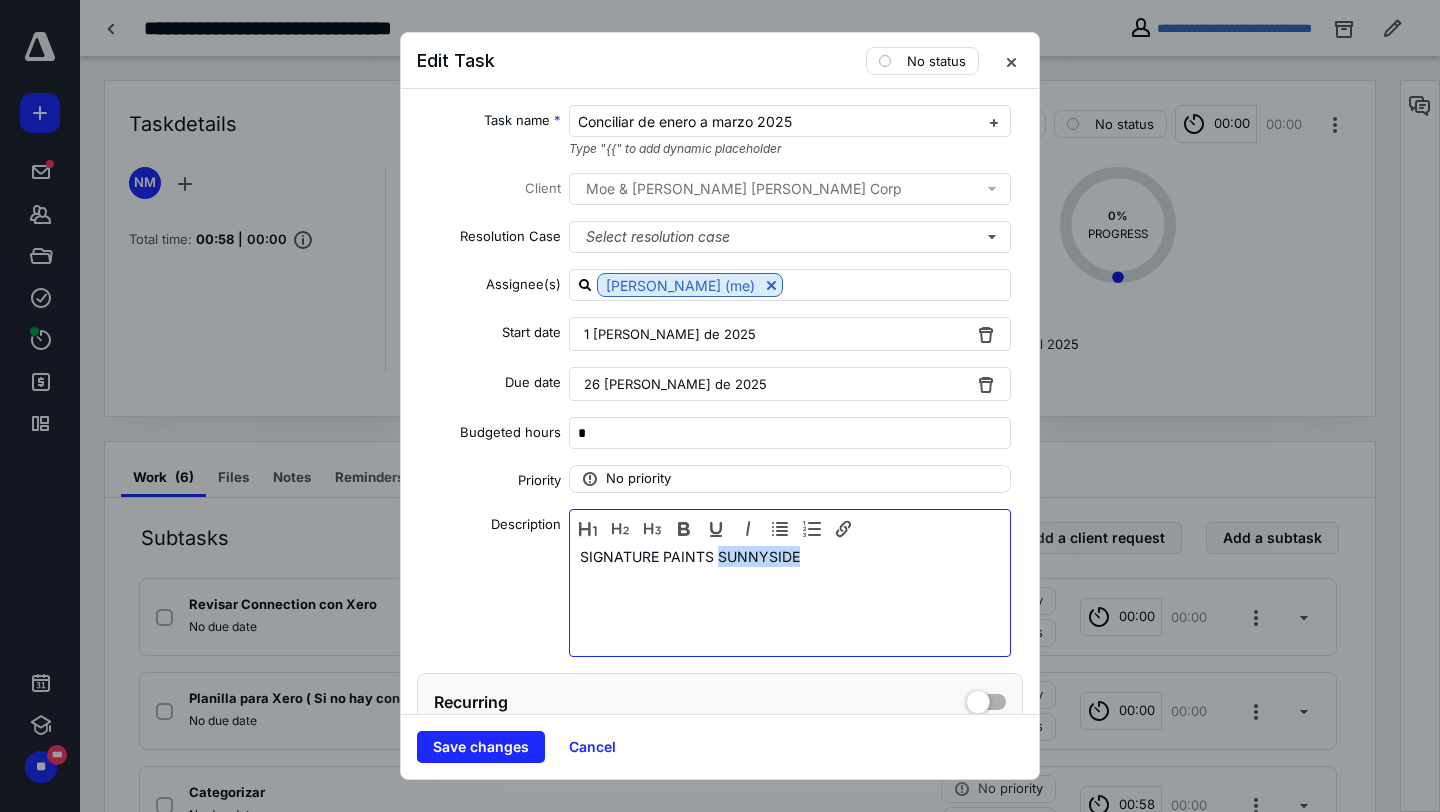 click on "SIGNATURE PAINTS SUNNYSIDE" at bounding box center (790, 598) 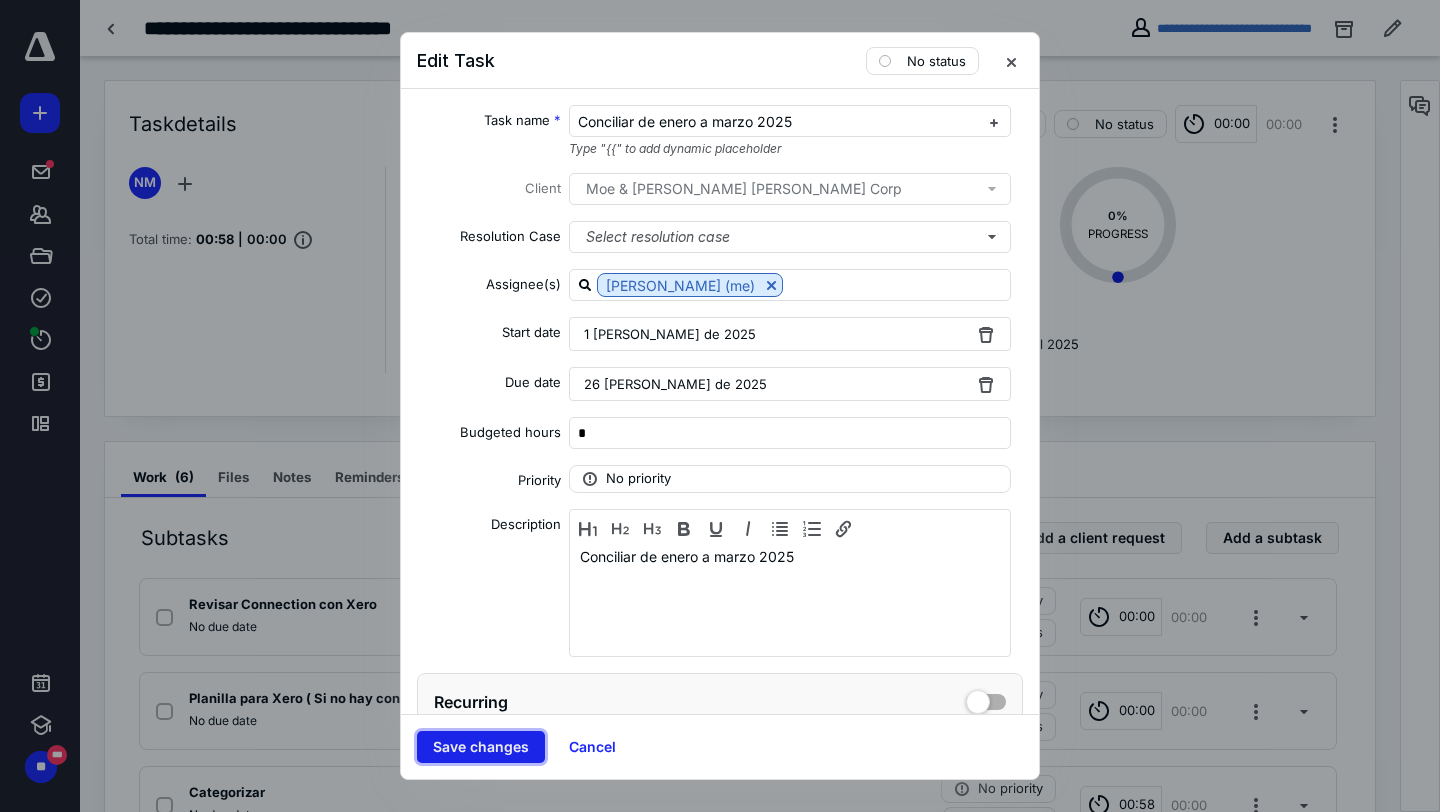 click on "Save changes" at bounding box center (481, 747) 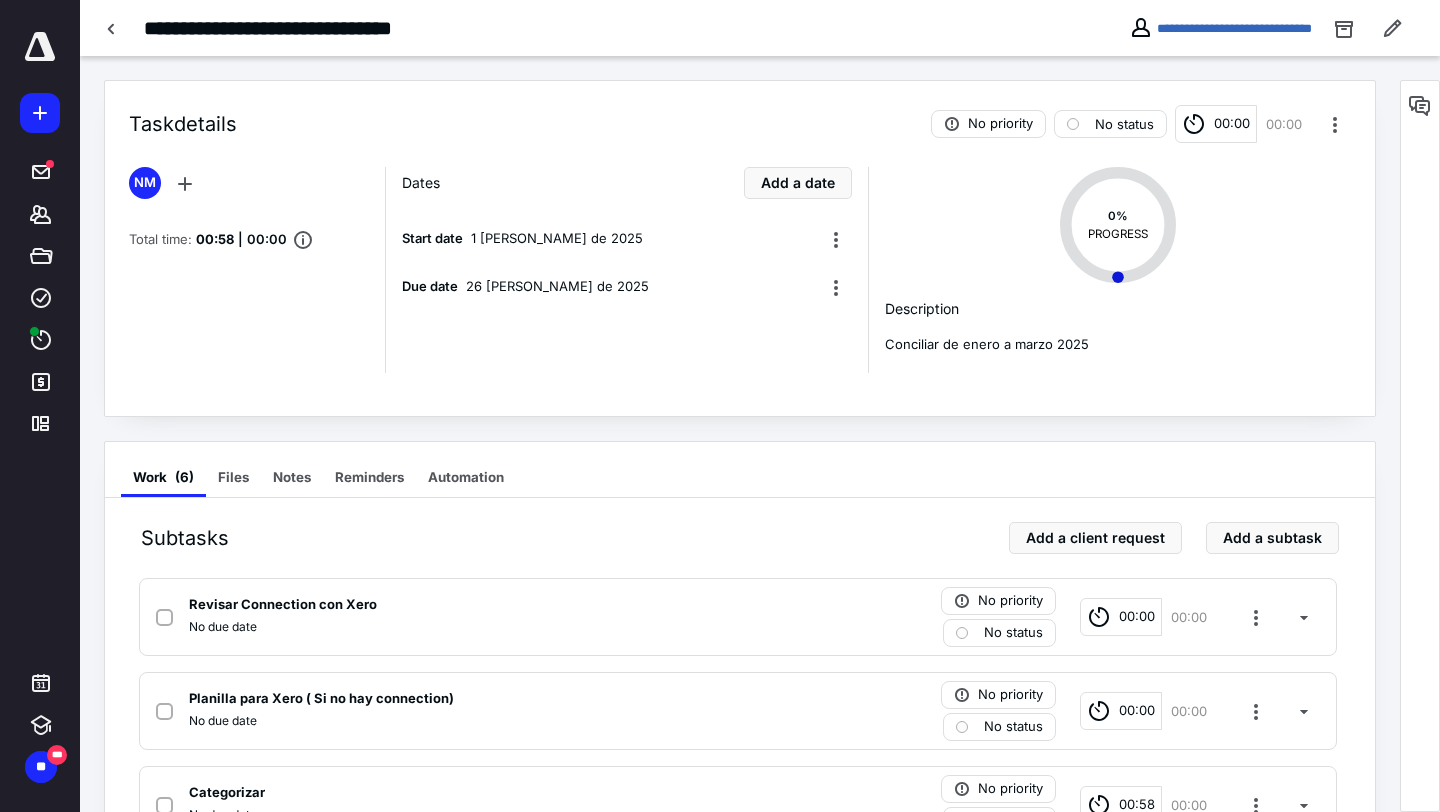click at bounding box center [1420, 446] 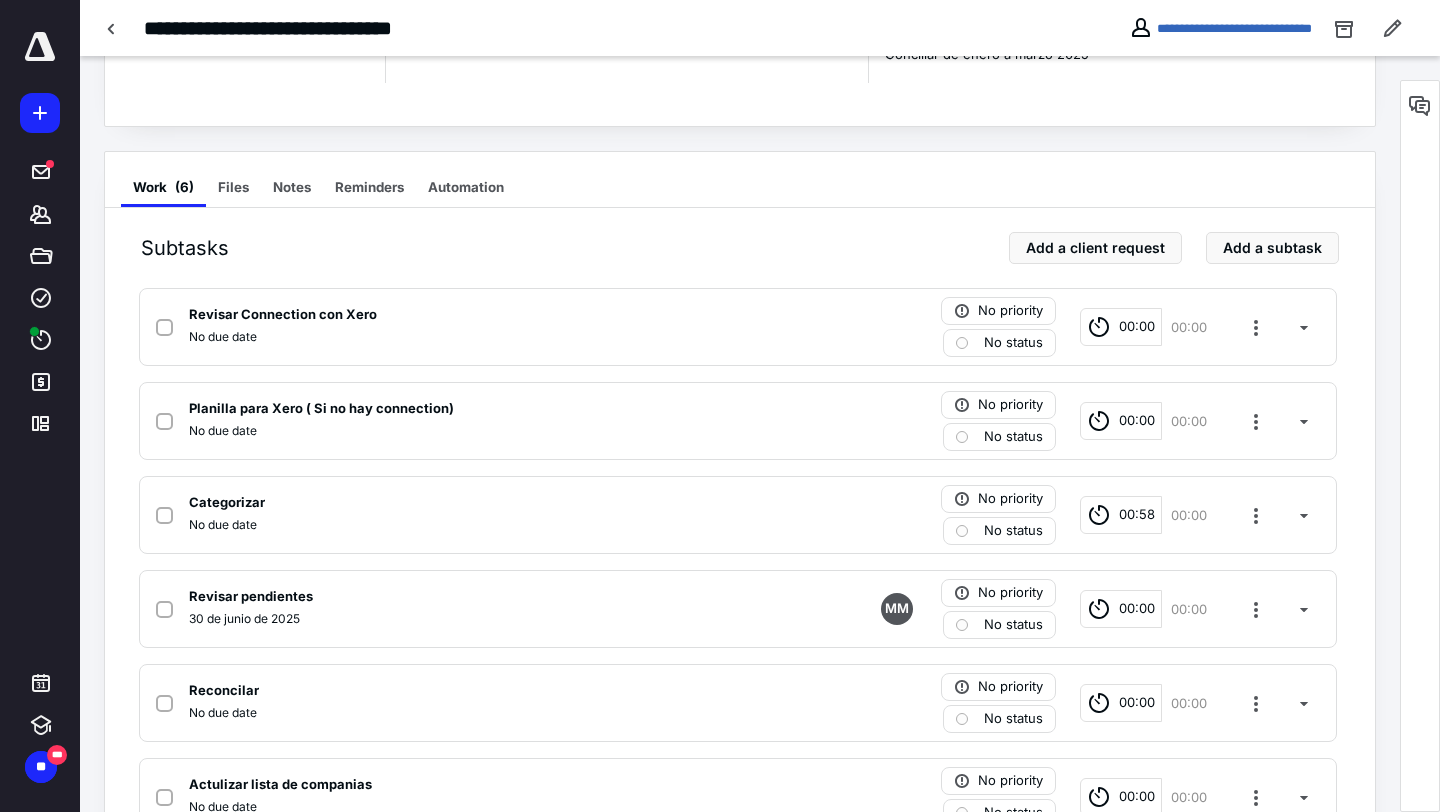scroll, scrollTop: 320, scrollLeft: 0, axis: vertical 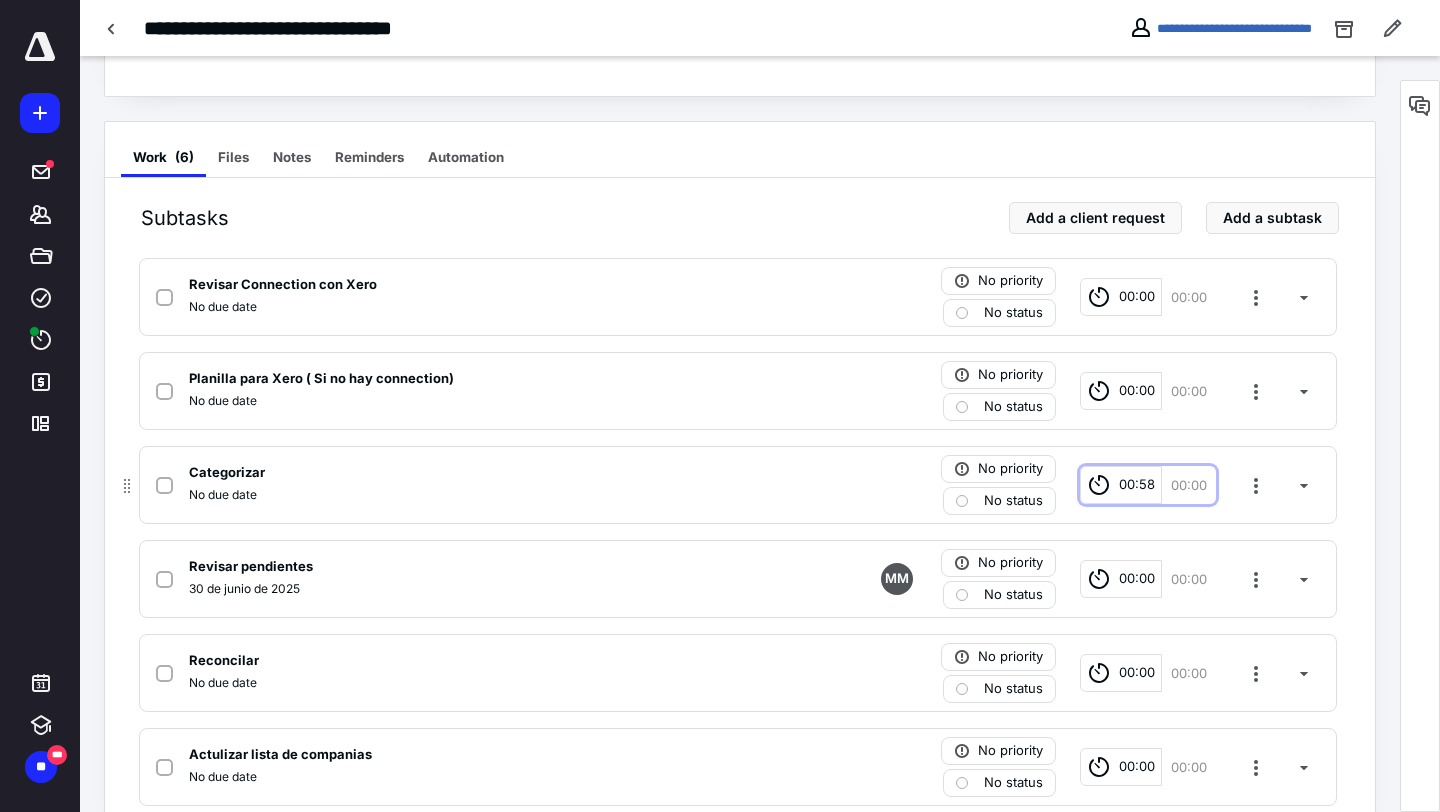 click on "00:58" at bounding box center (1137, 485) 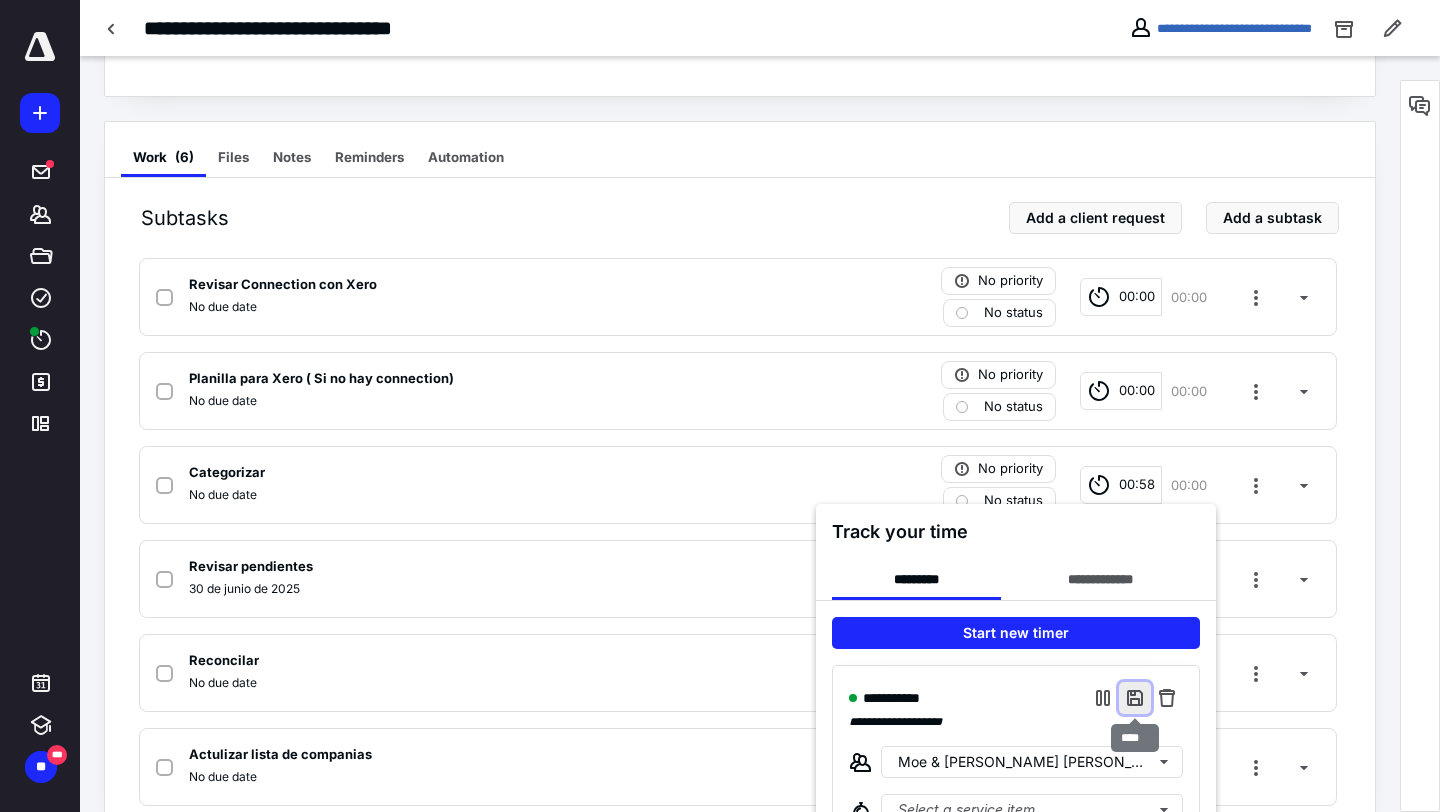 click at bounding box center [1135, 698] 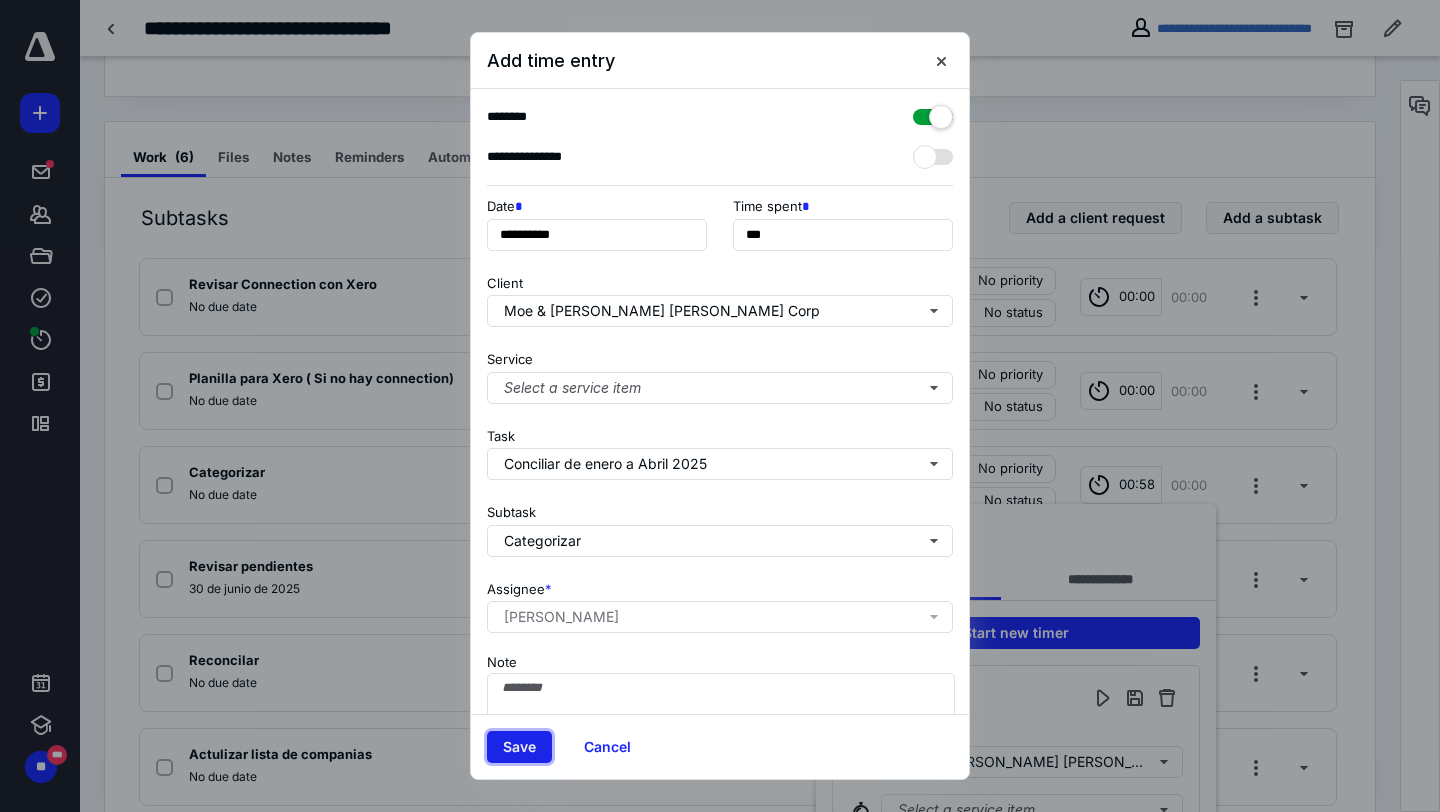click on "Save" at bounding box center (519, 747) 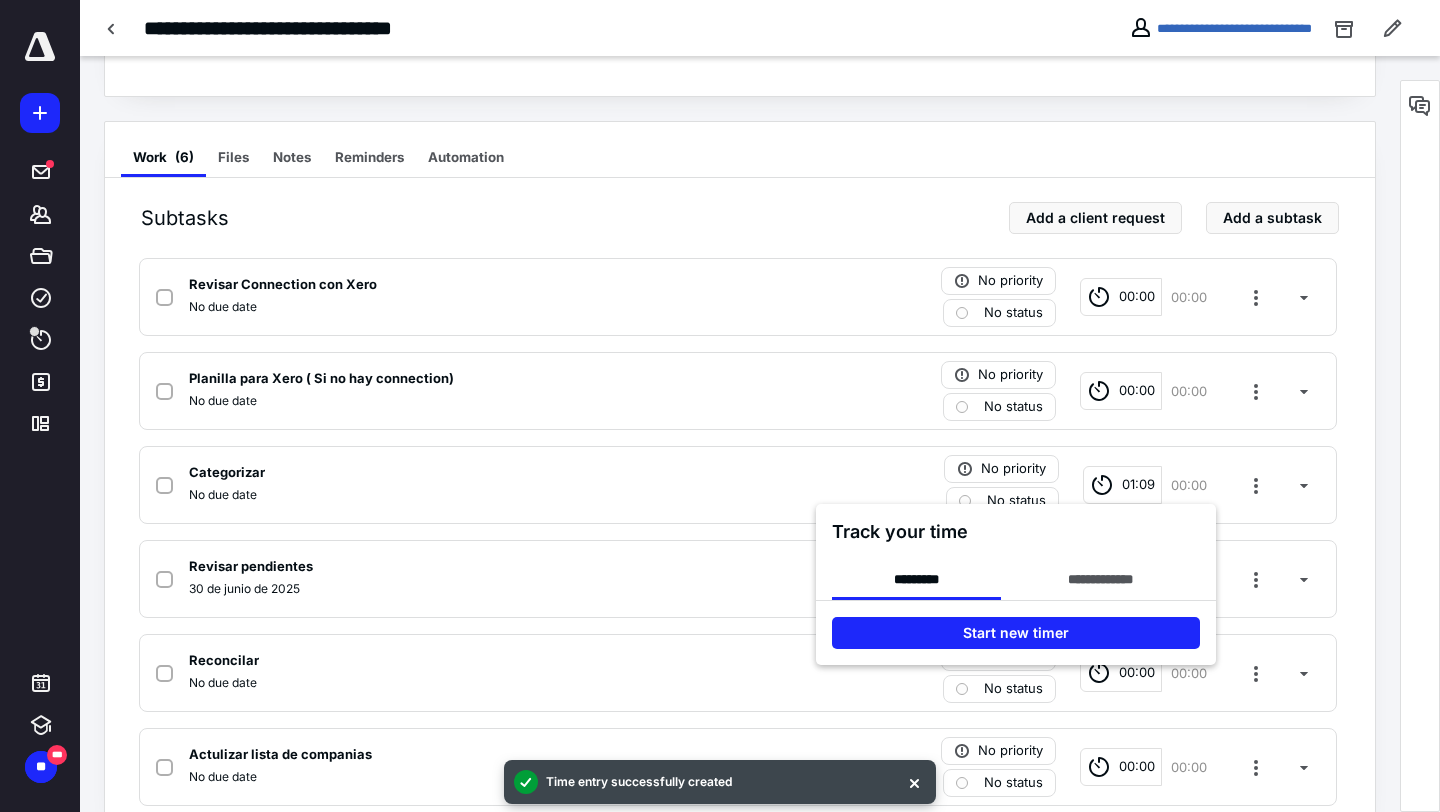 click at bounding box center (720, 406) 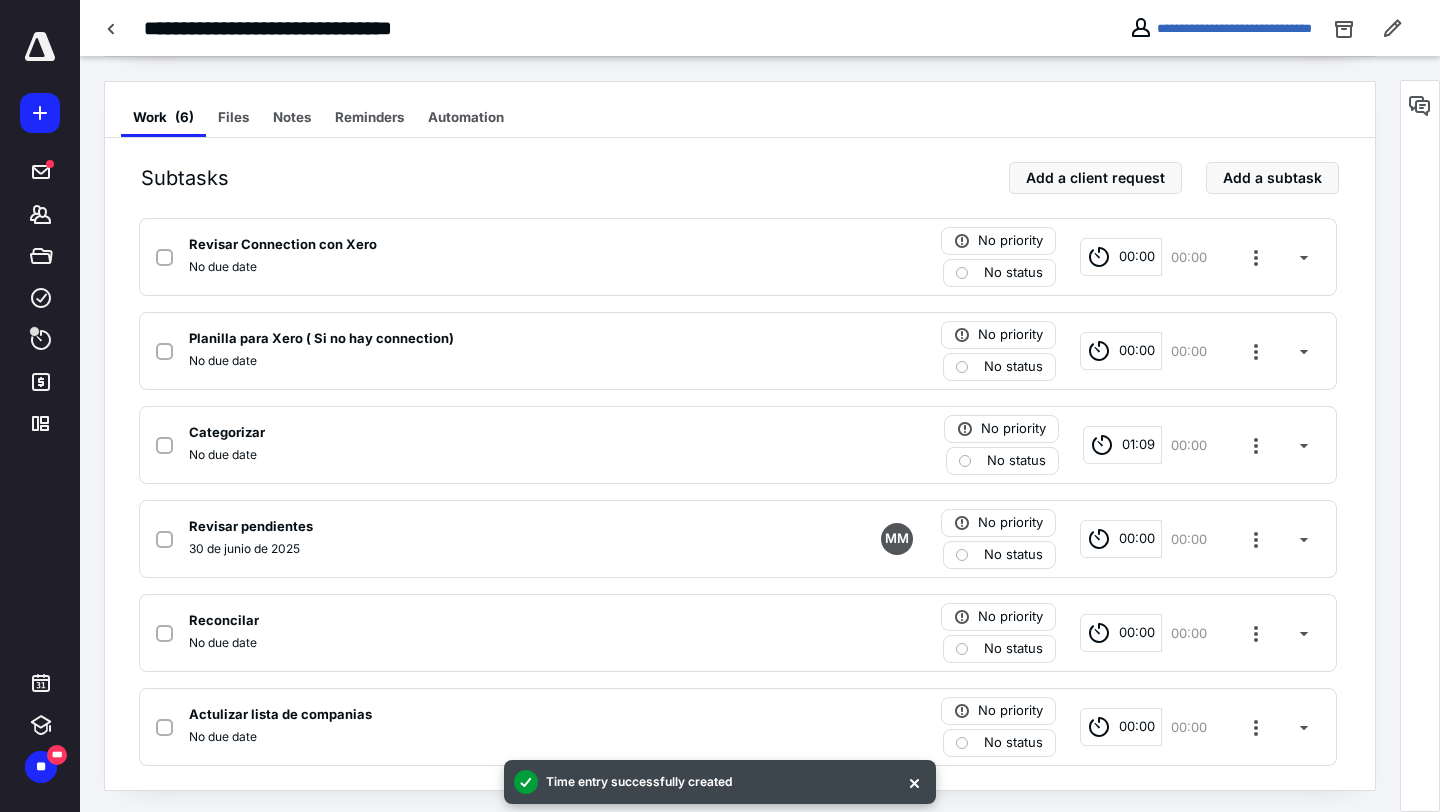 scroll, scrollTop: 363, scrollLeft: 0, axis: vertical 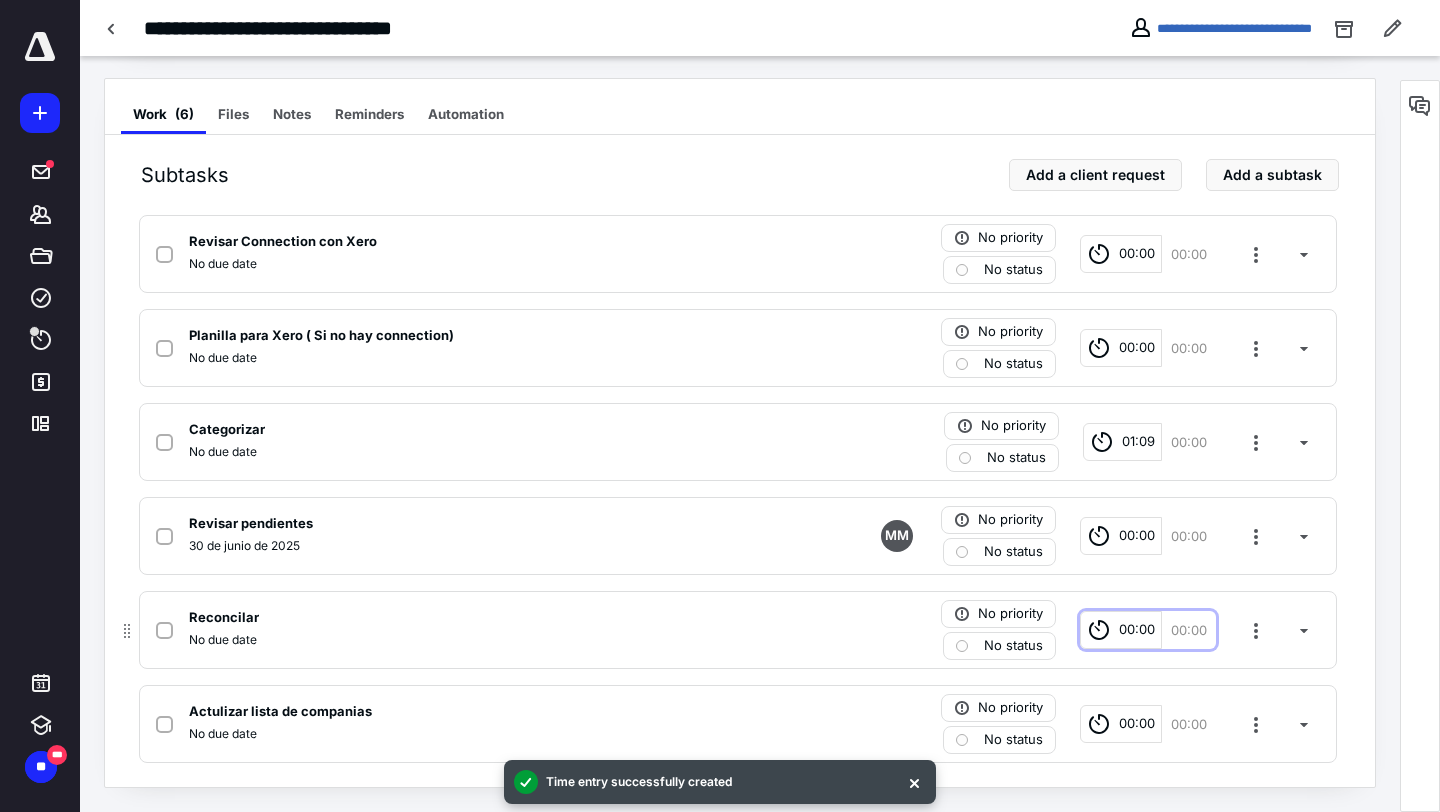 click on "00:00" at bounding box center [1121, 630] 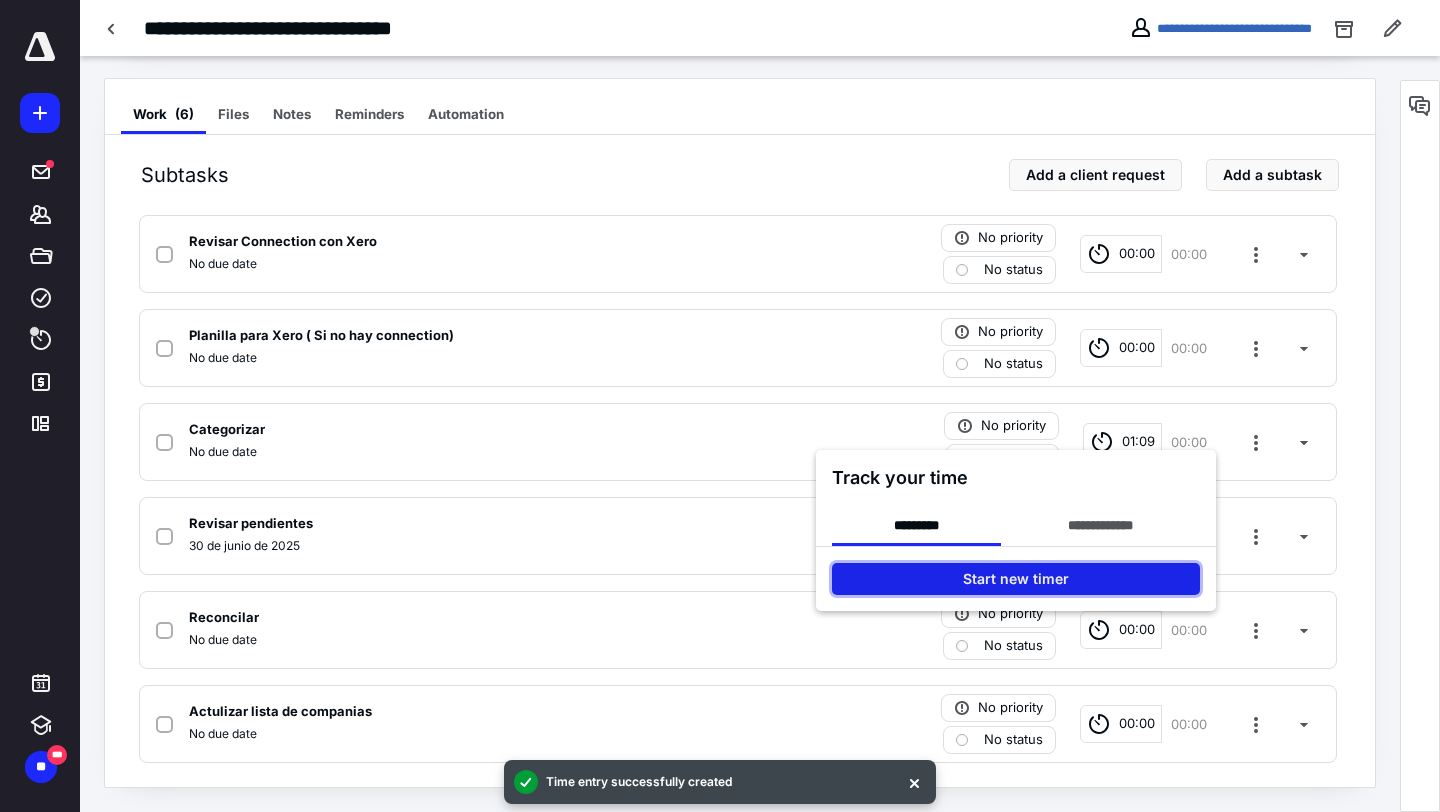 click on "Start new timer" at bounding box center (1016, 579) 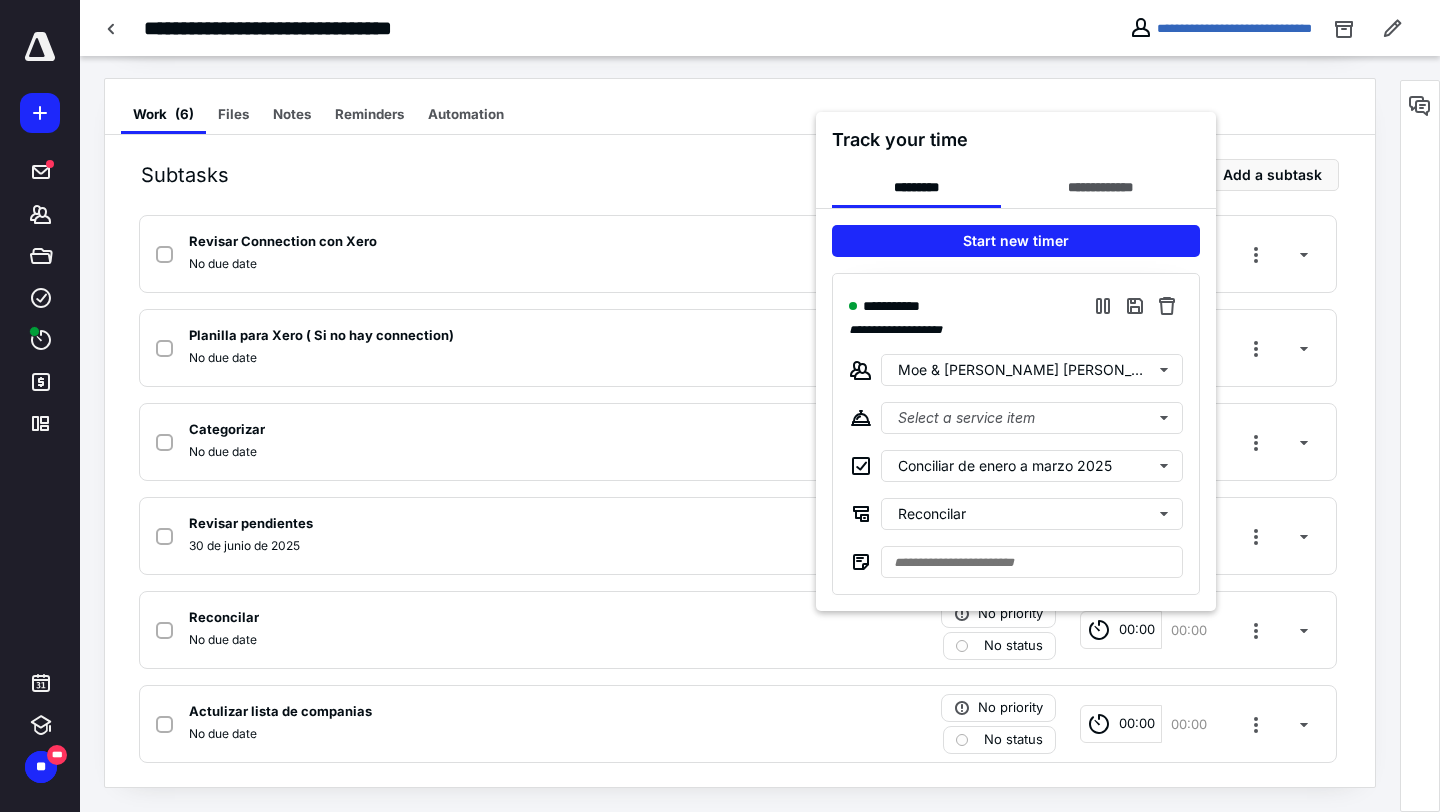 click at bounding box center [720, 406] 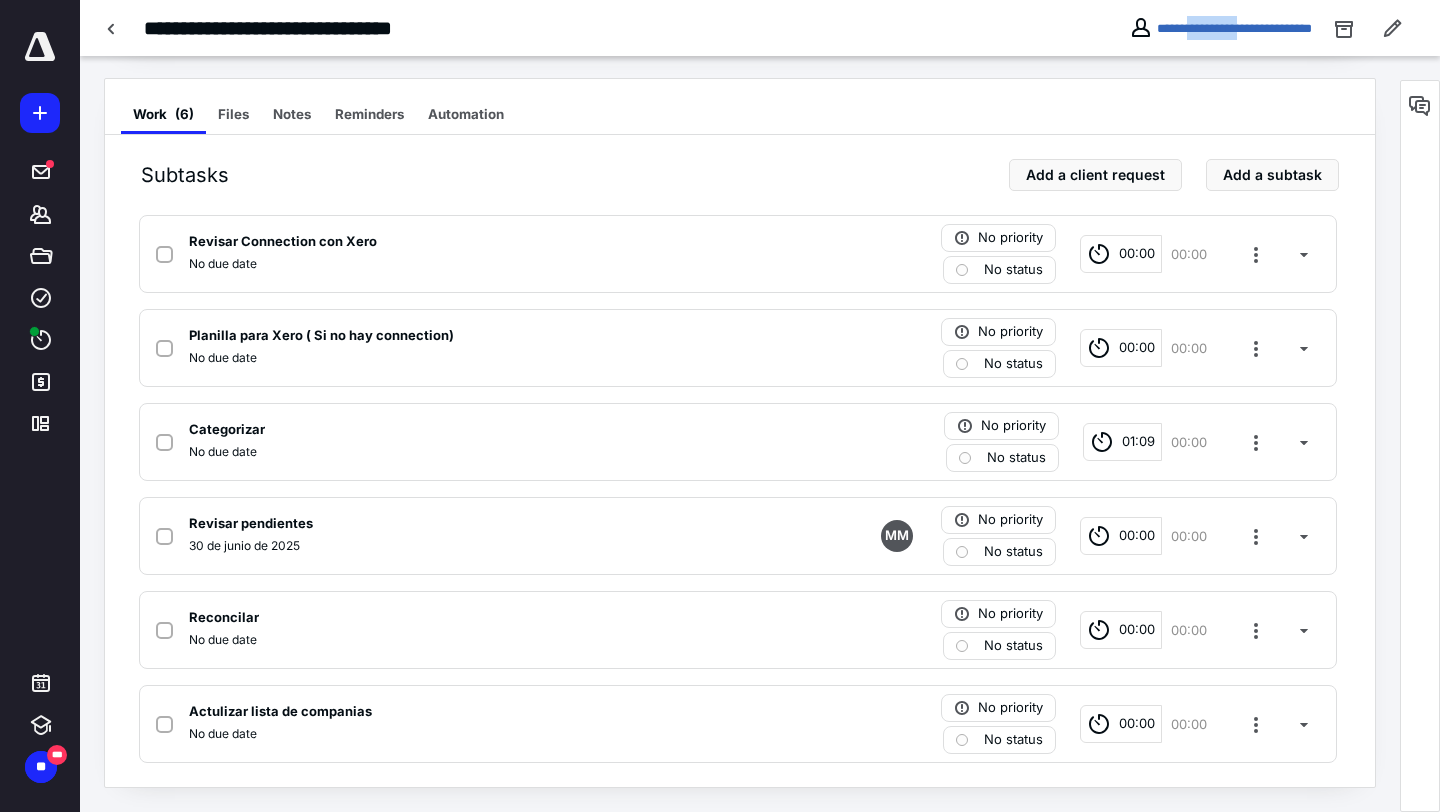 click on "**********" at bounding box center [1220, 28] 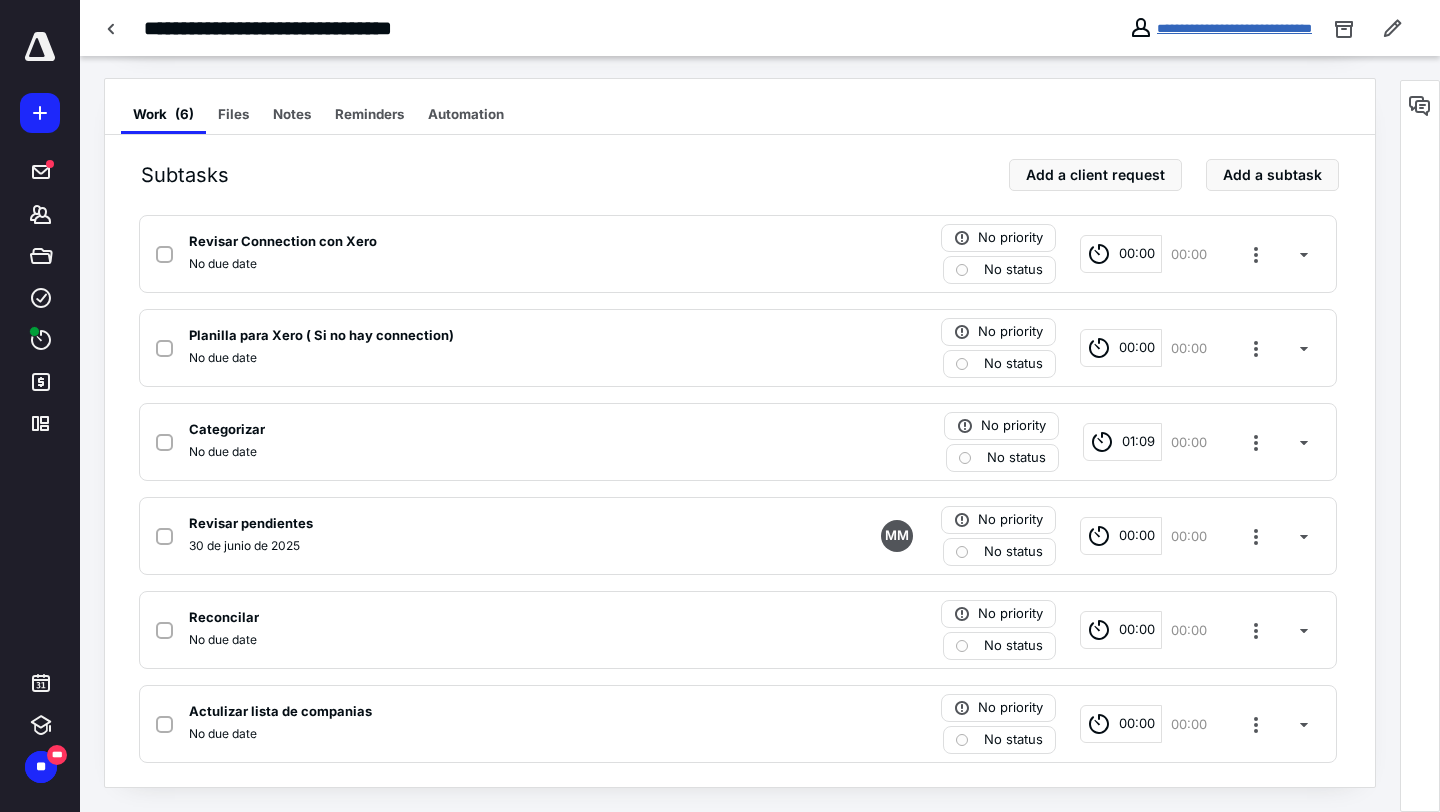 click on "**********" at bounding box center (1234, 28) 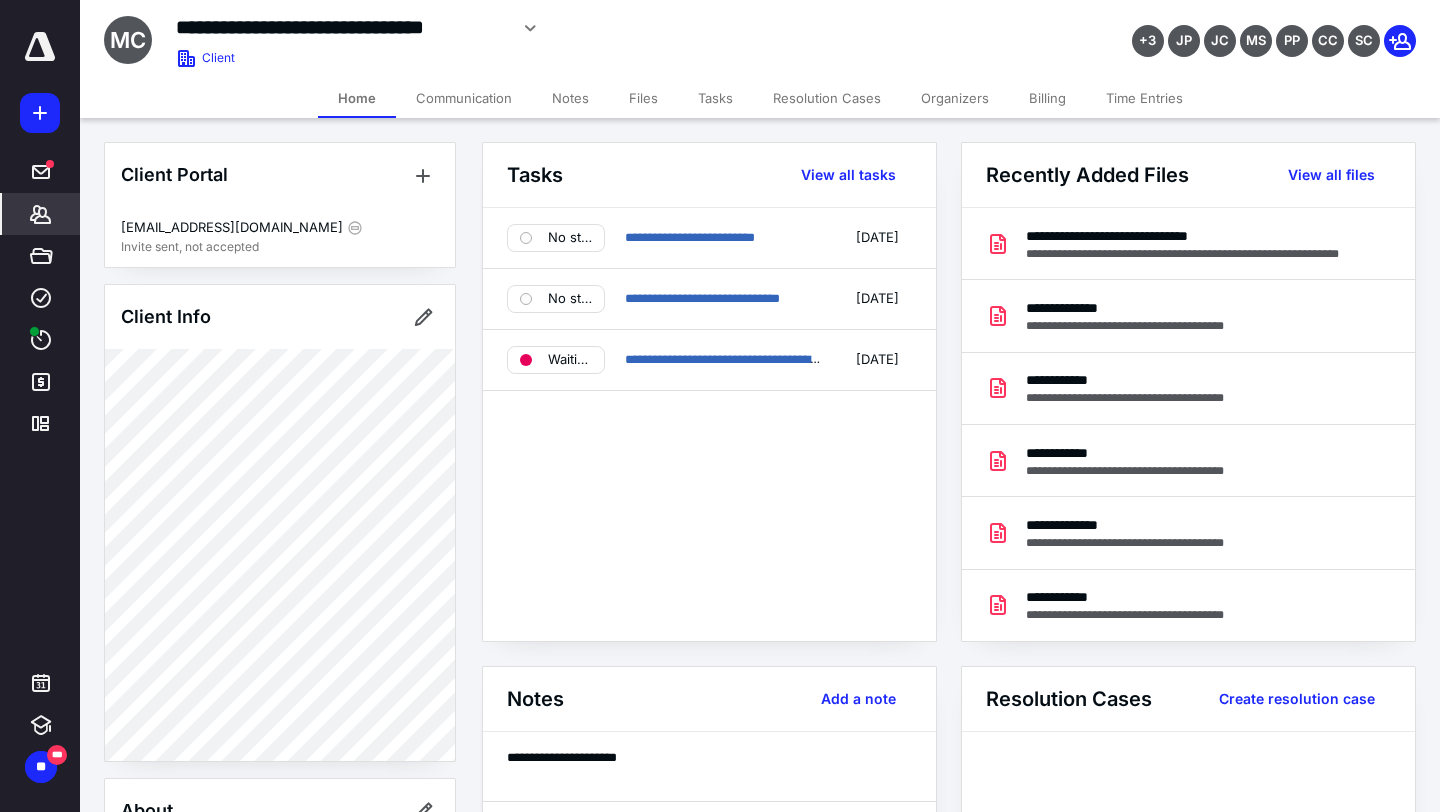 click on "Files" at bounding box center [643, 98] 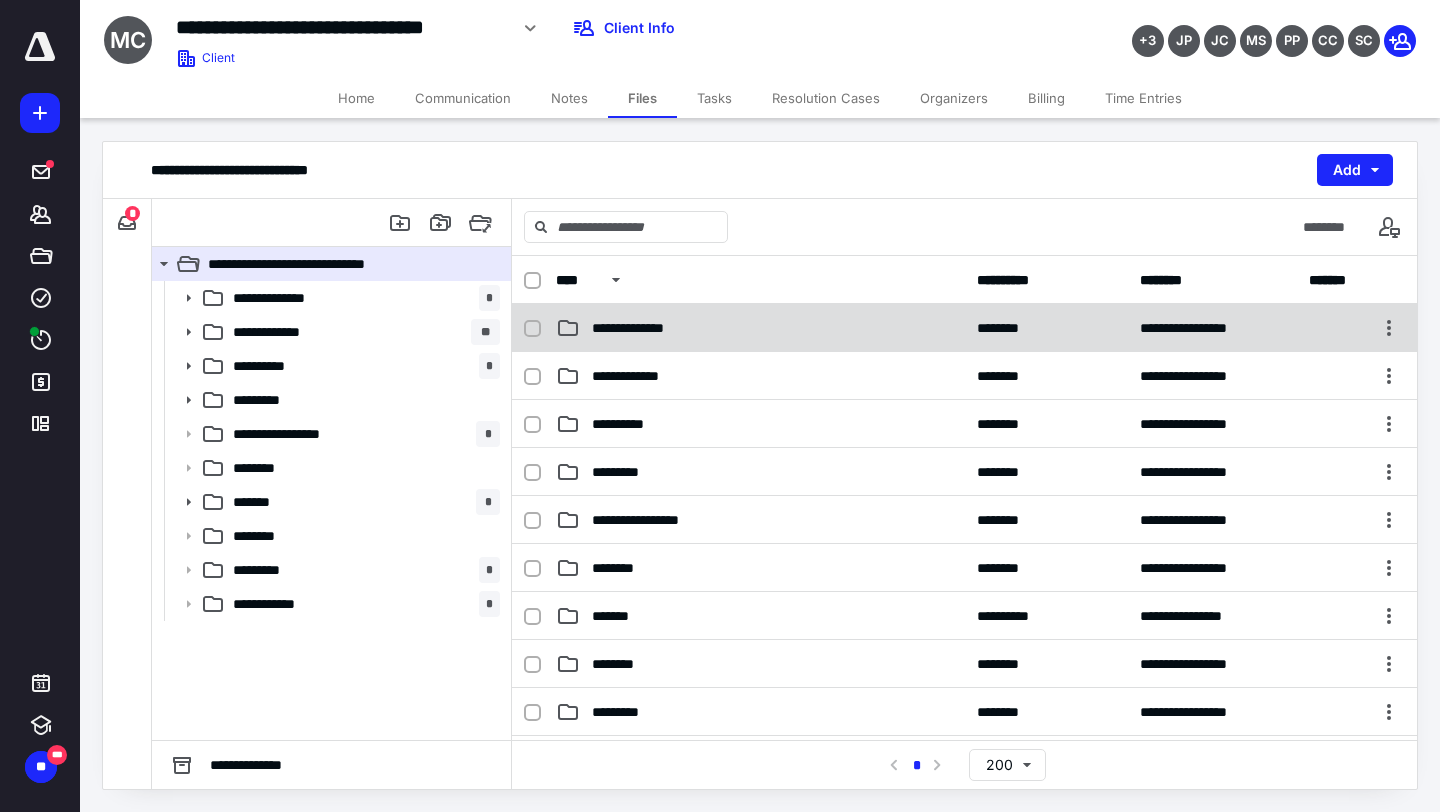 click on "**********" at bounding box center [646, 328] 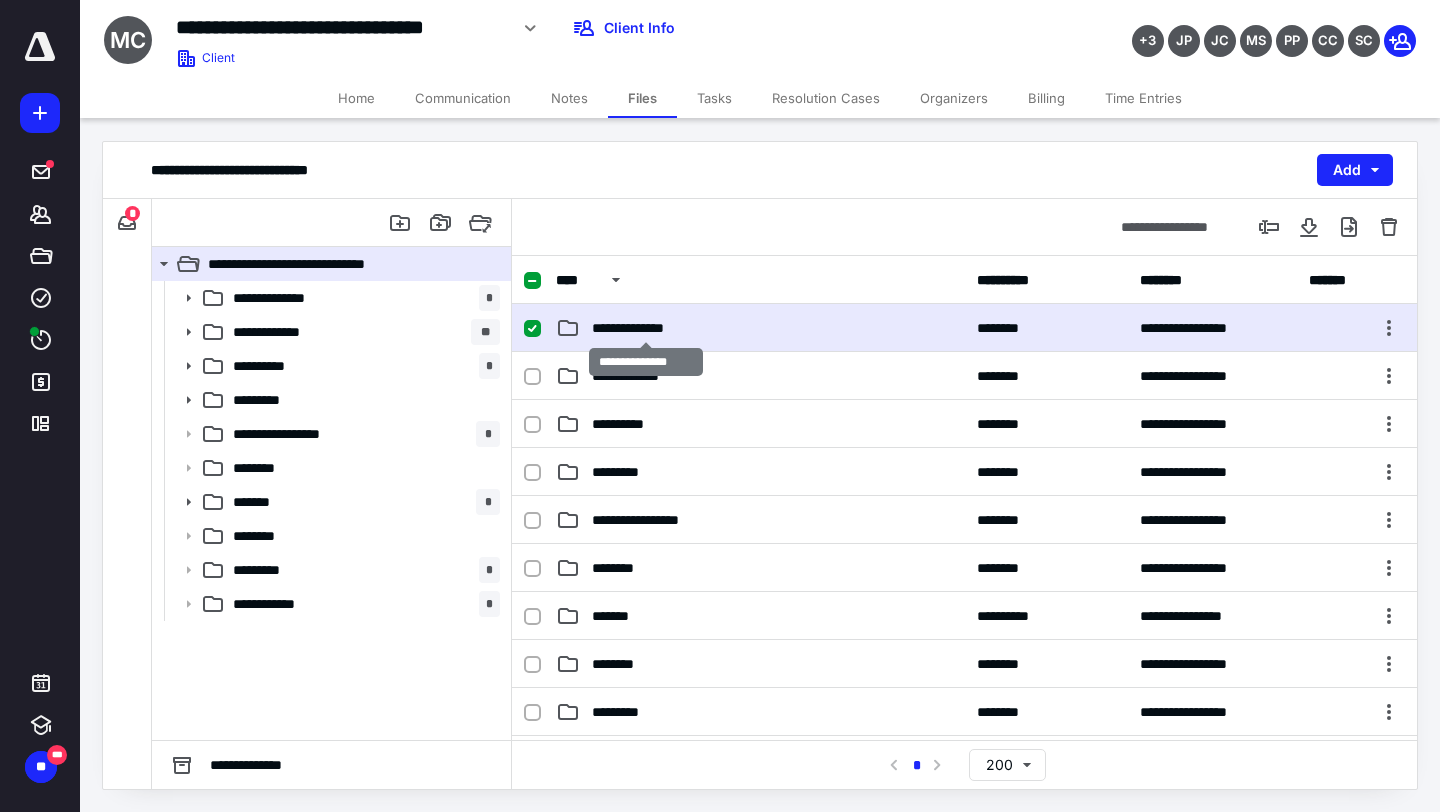 click on "**********" at bounding box center (646, 328) 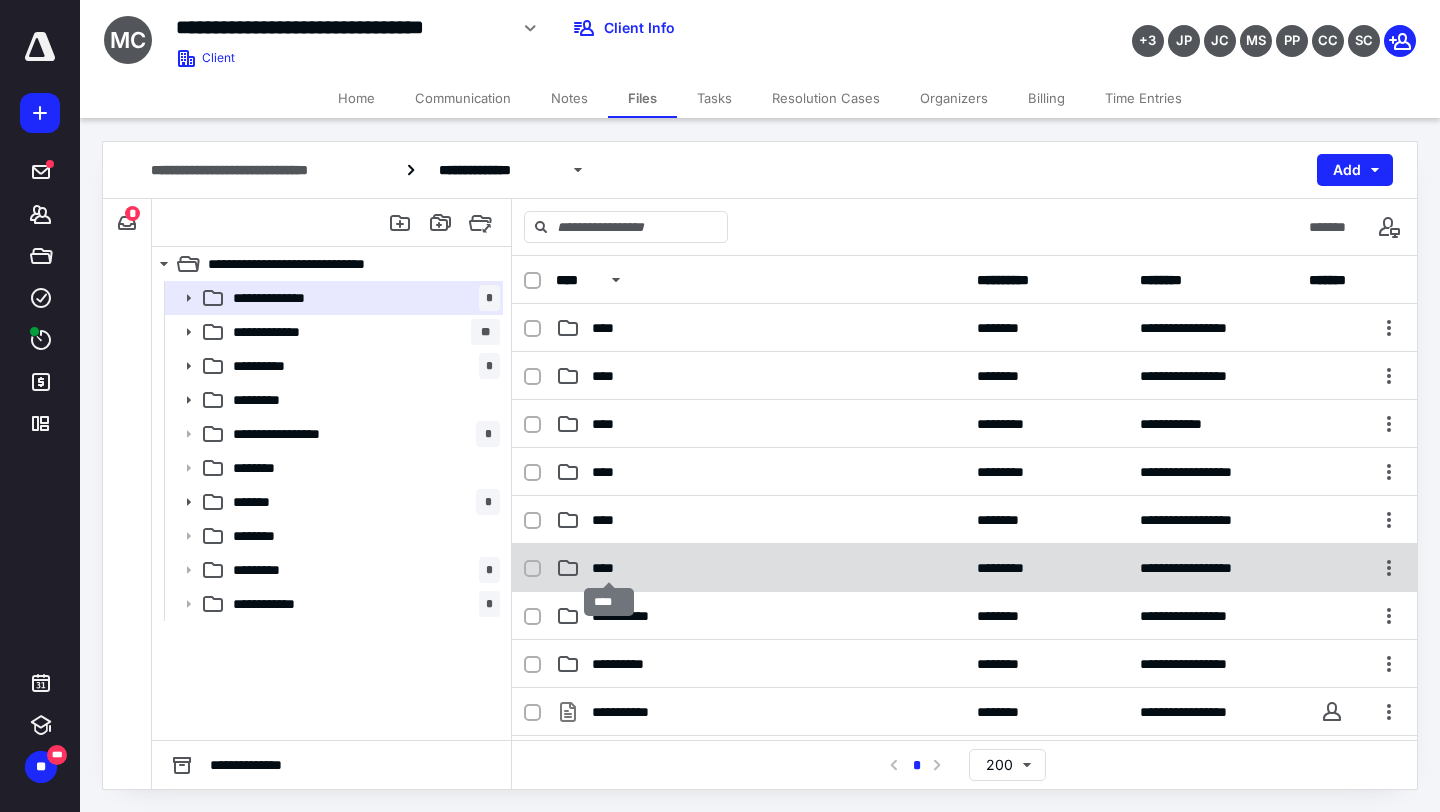 click on "****" at bounding box center (609, 568) 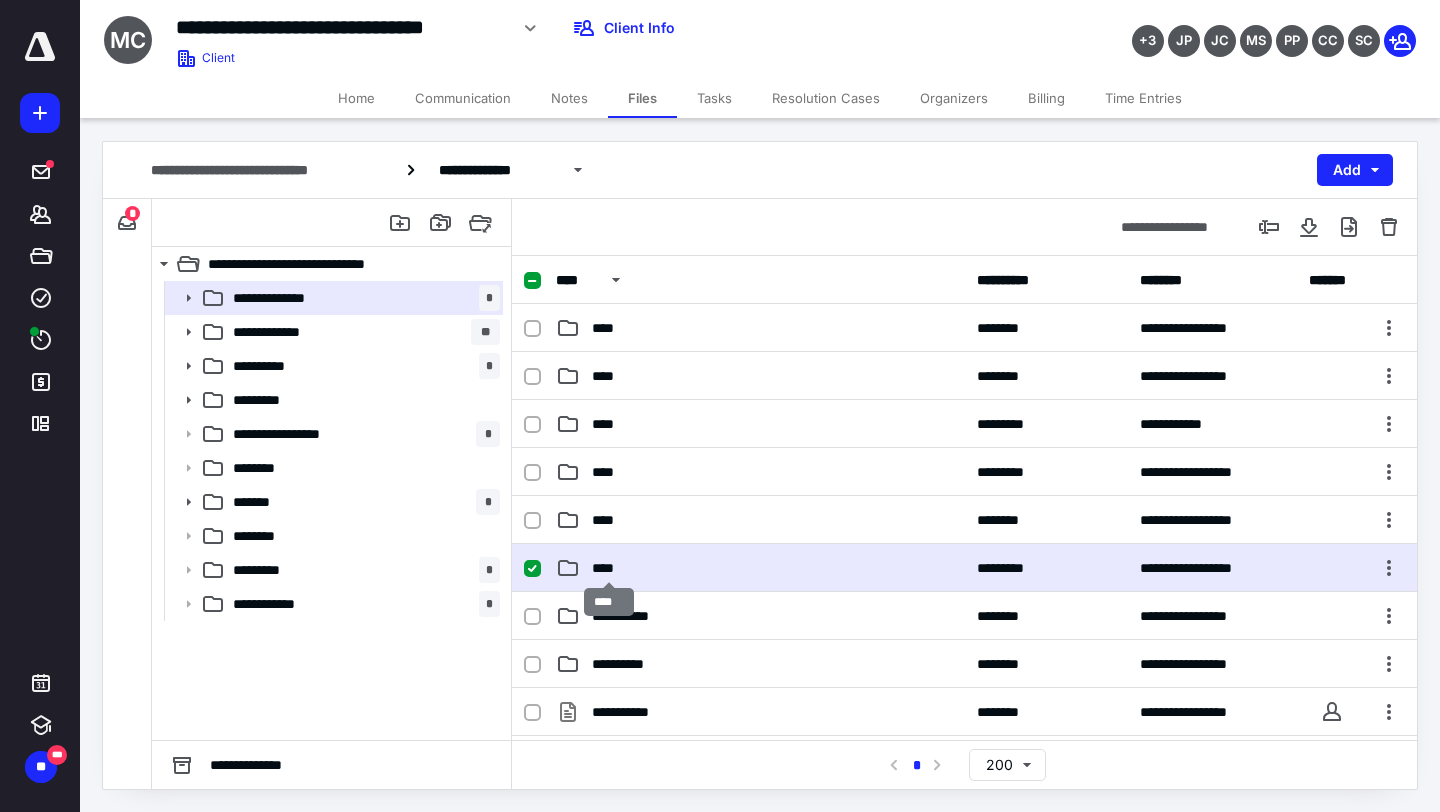 click on "****" at bounding box center (609, 568) 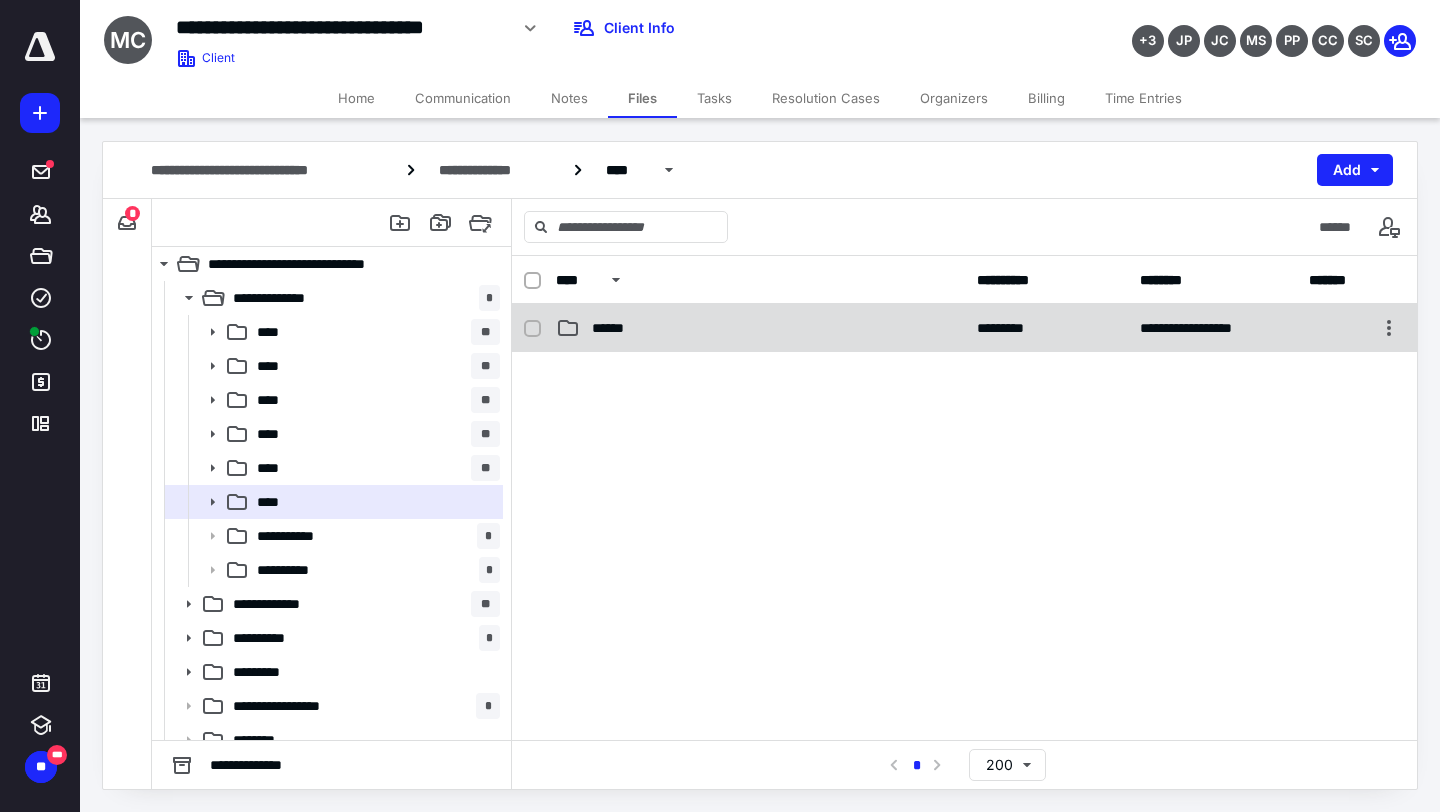 click on "******" at bounding box center [615, 328] 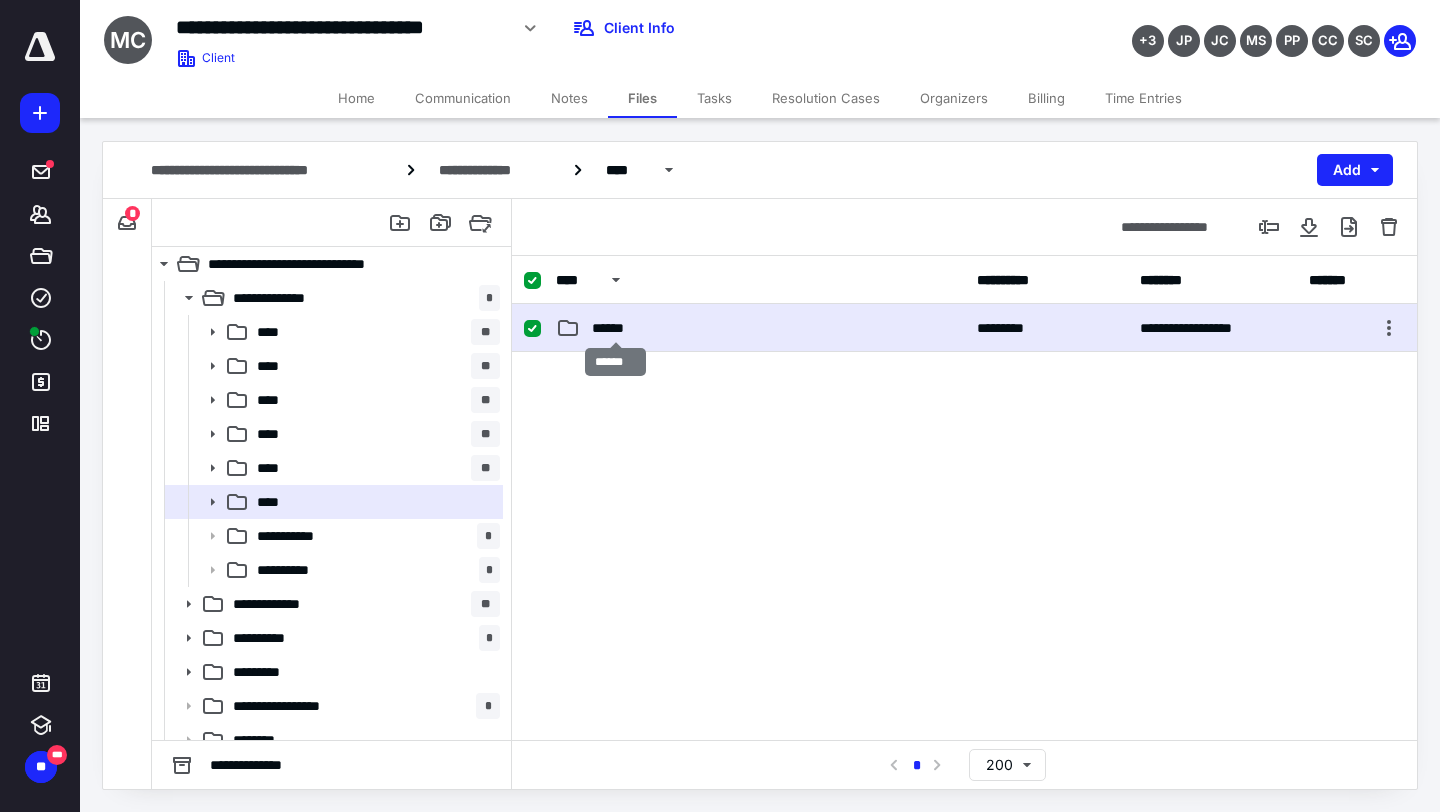 click on "******" at bounding box center (615, 328) 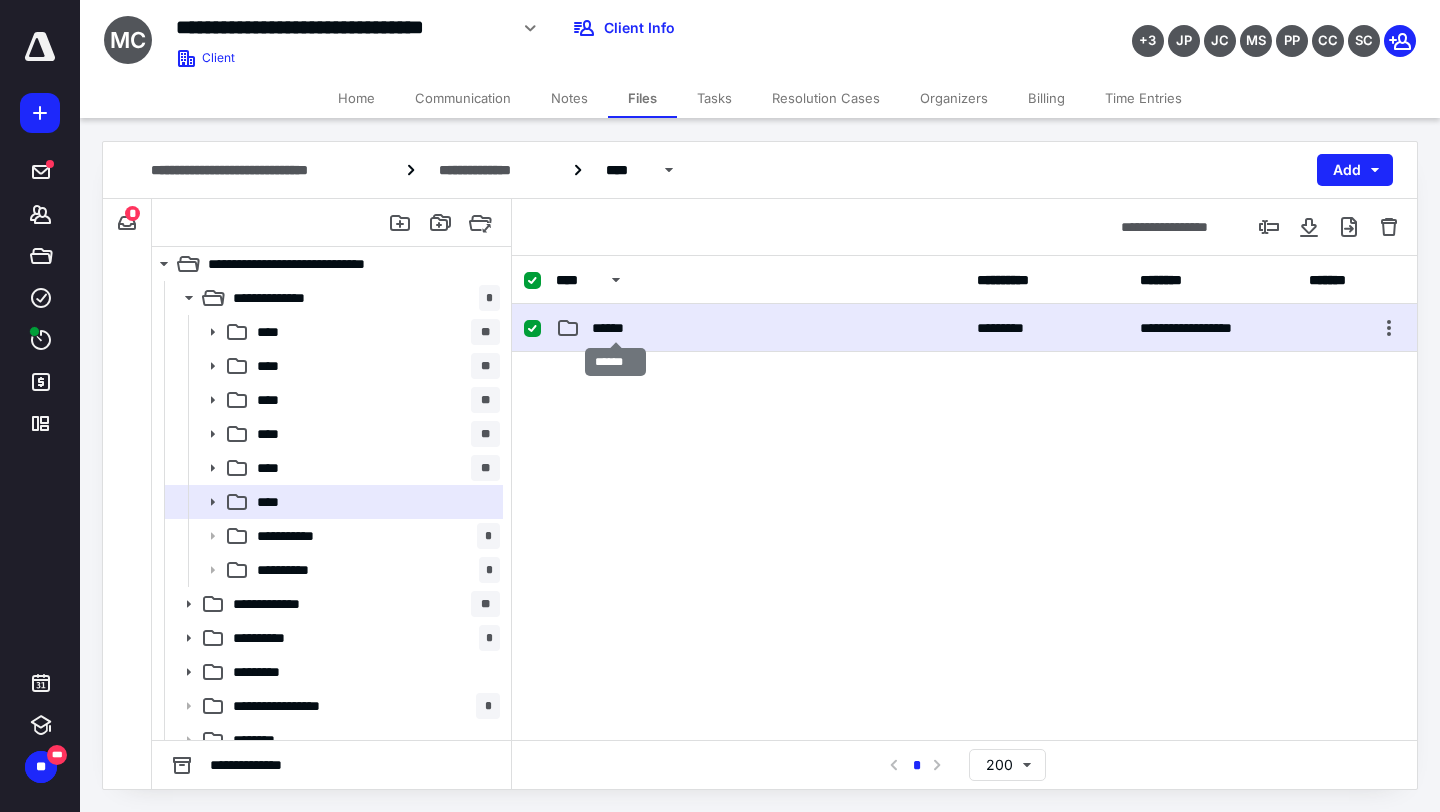 checkbox on "false" 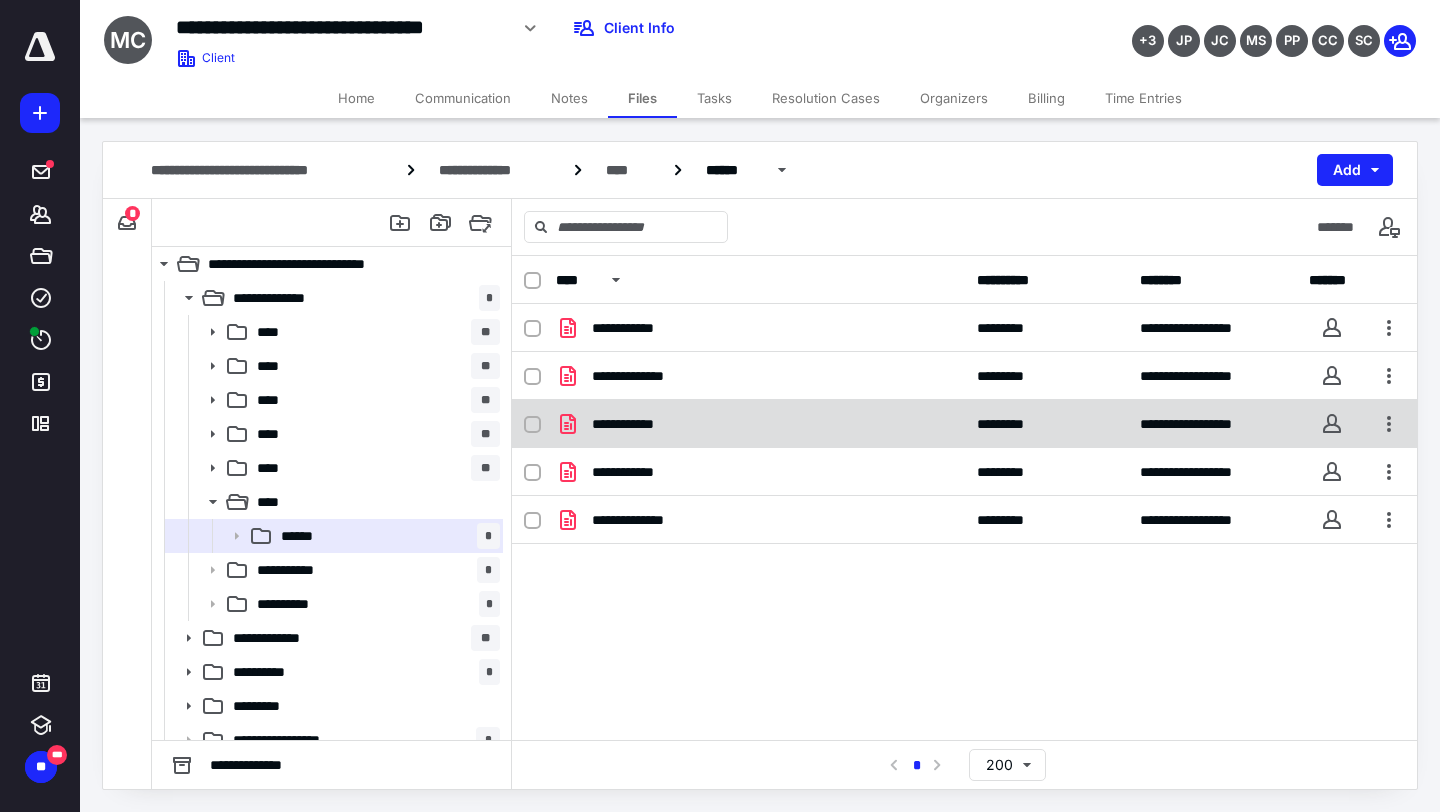 click on "**********" at bounding box center [634, 424] 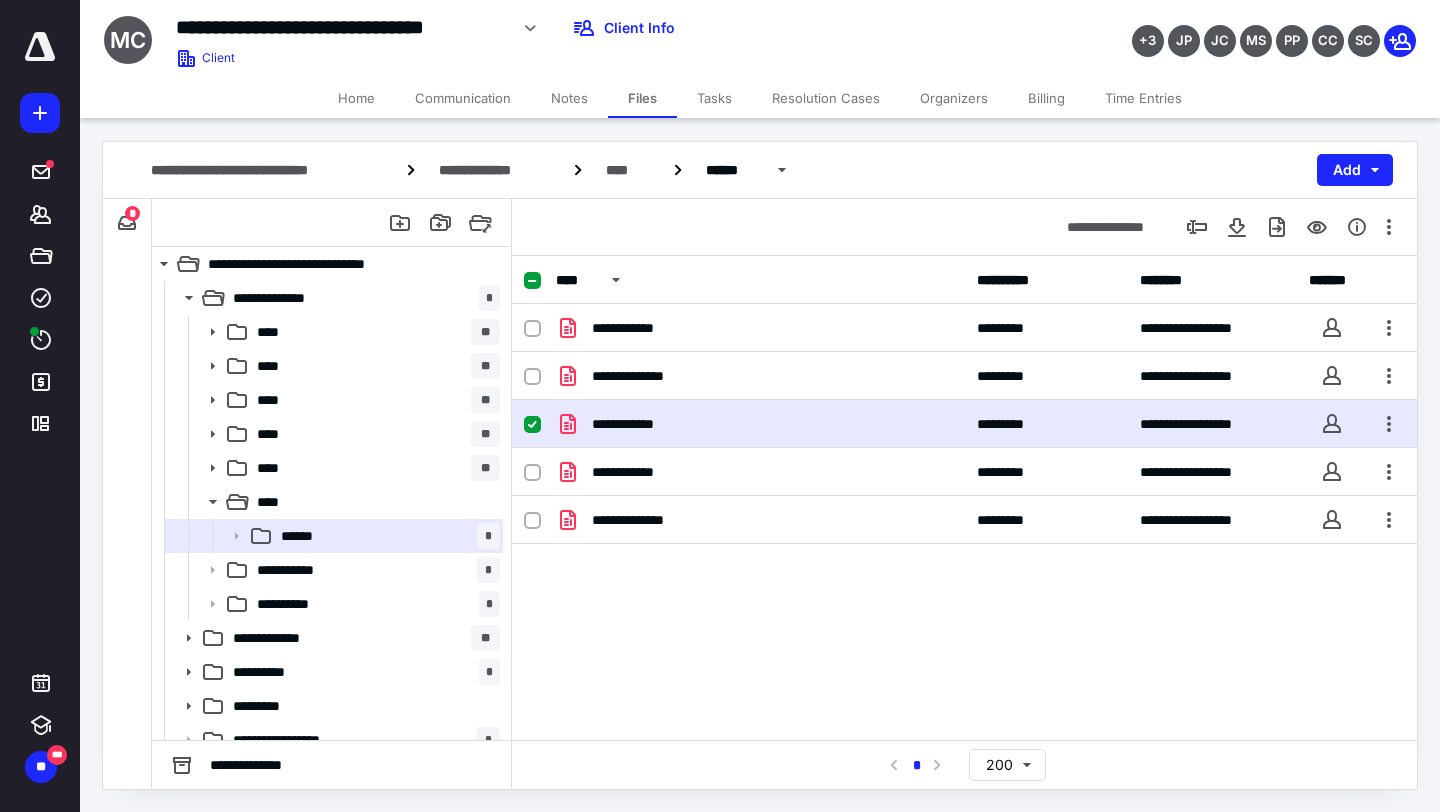 click on "**********" at bounding box center [634, 424] 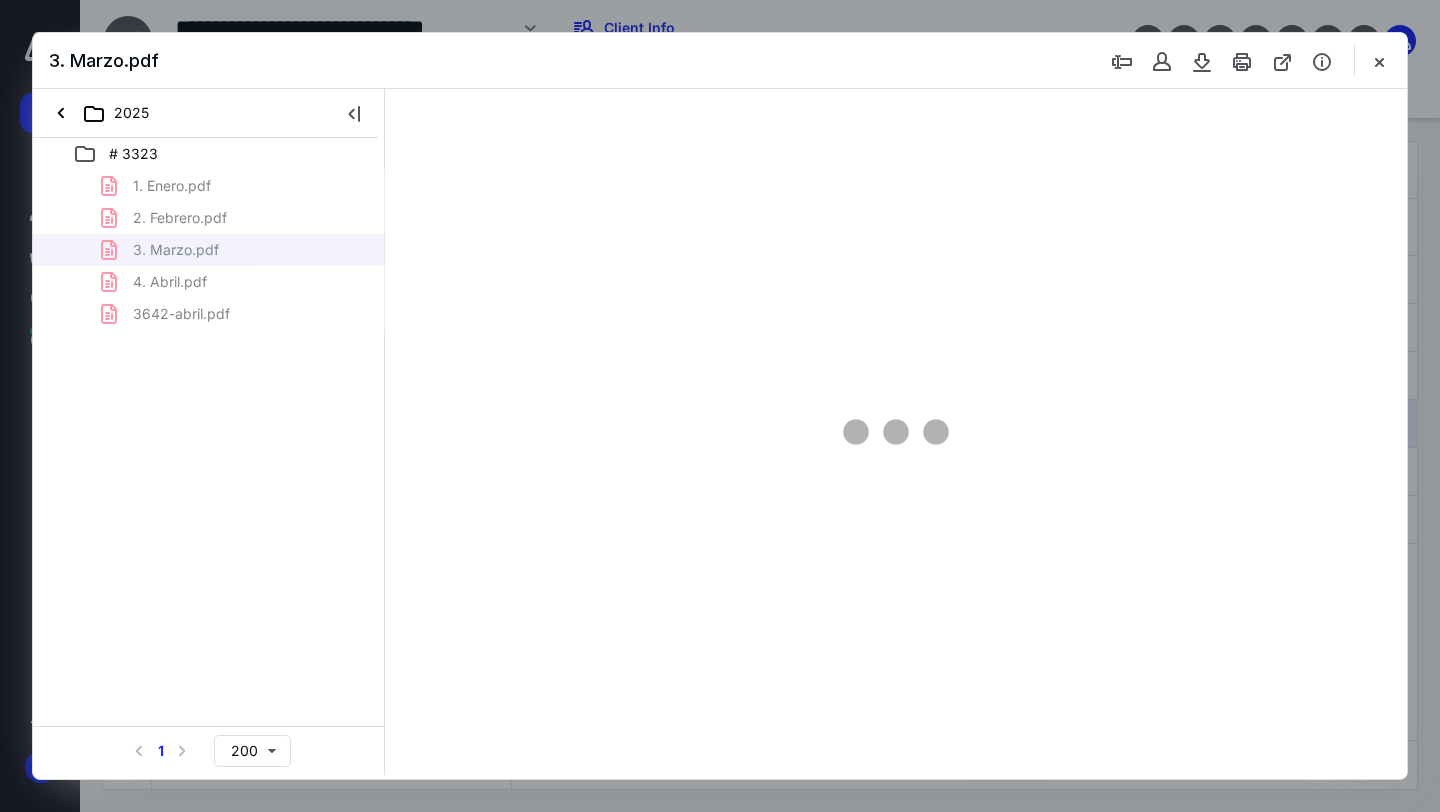 scroll, scrollTop: 0, scrollLeft: 0, axis: both 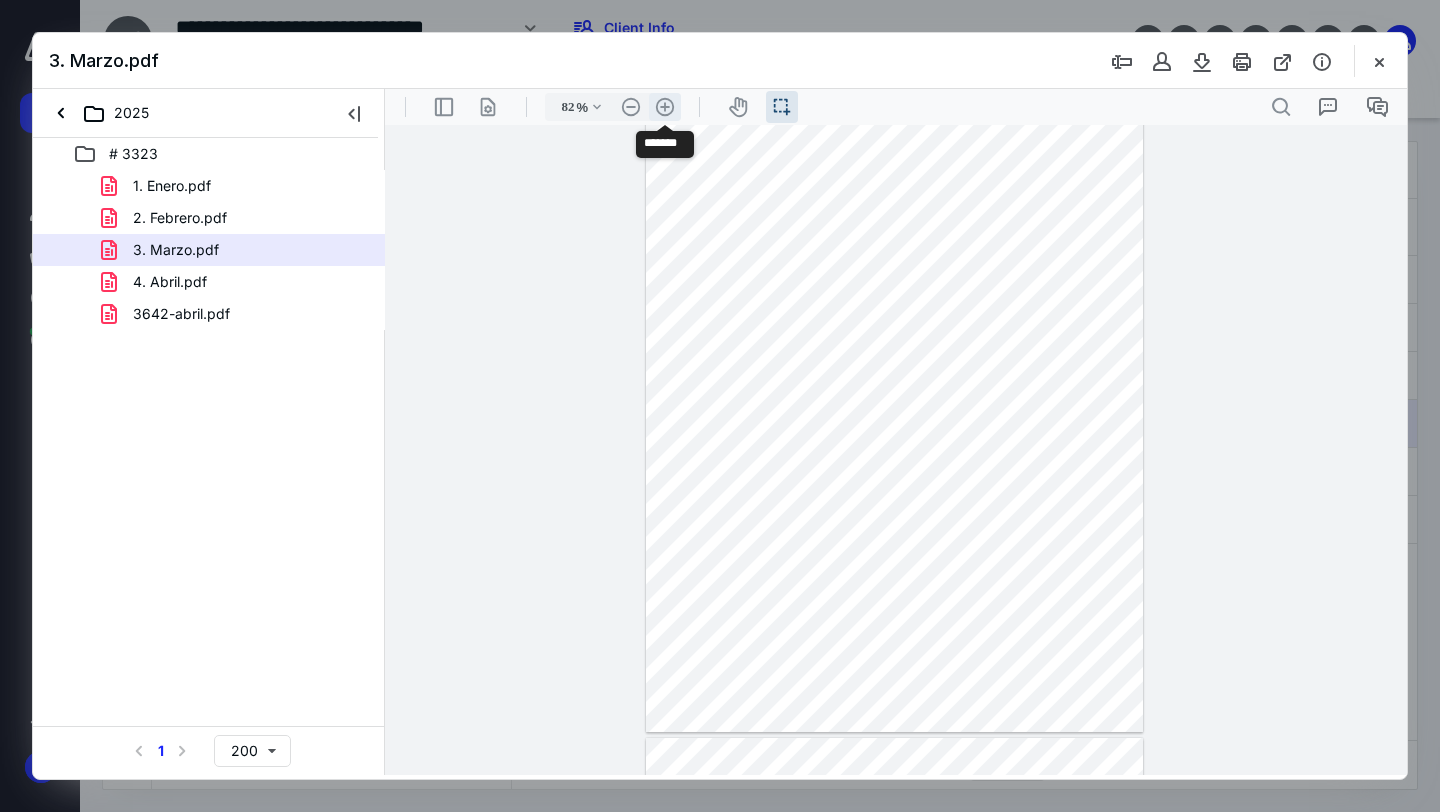 click on ".cls-1{fill:#abb0c4;} icon - header - zoom - in - line" at bounding box center [665, 107] 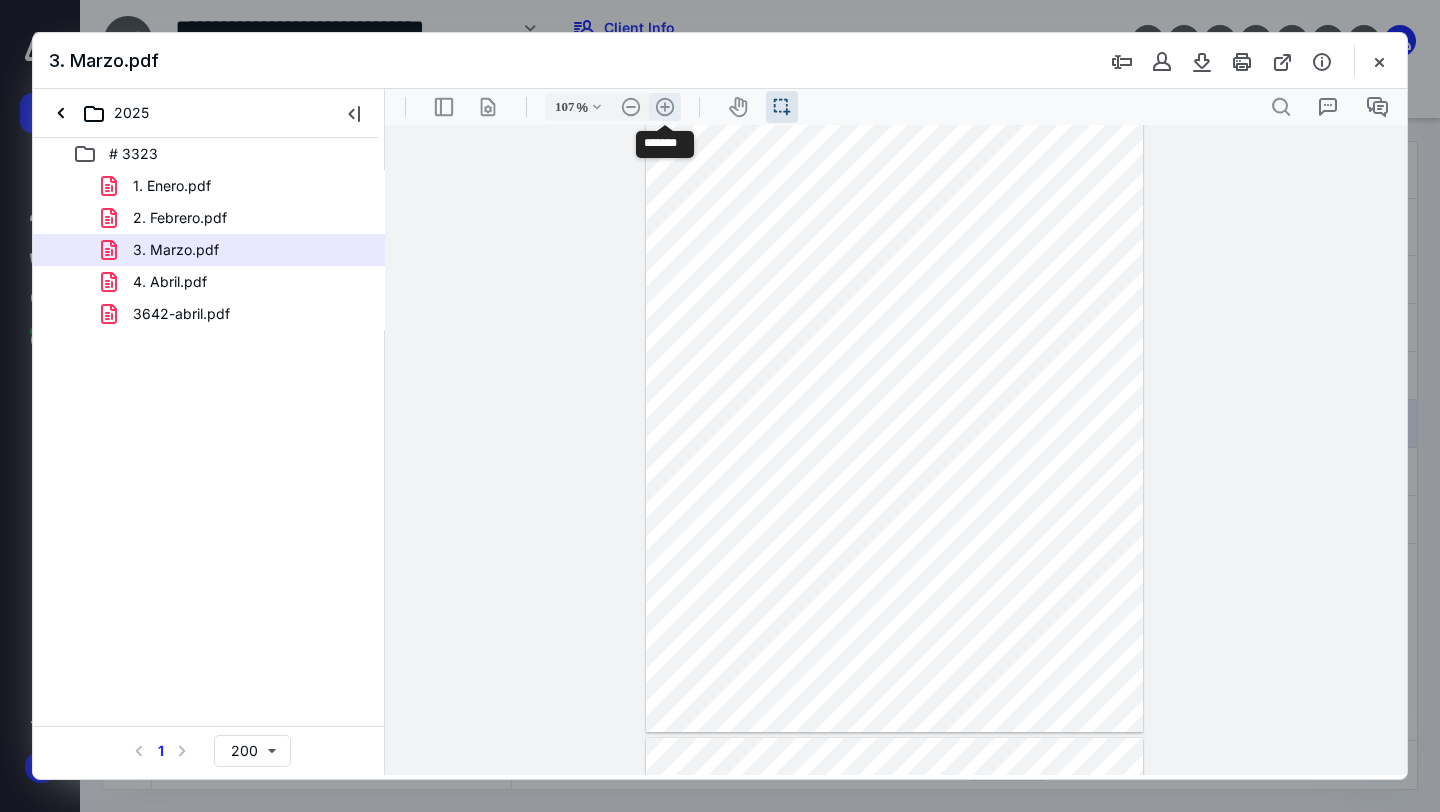 scroll, scrollTop: 145, scrollLeft: 0, axis: vertical 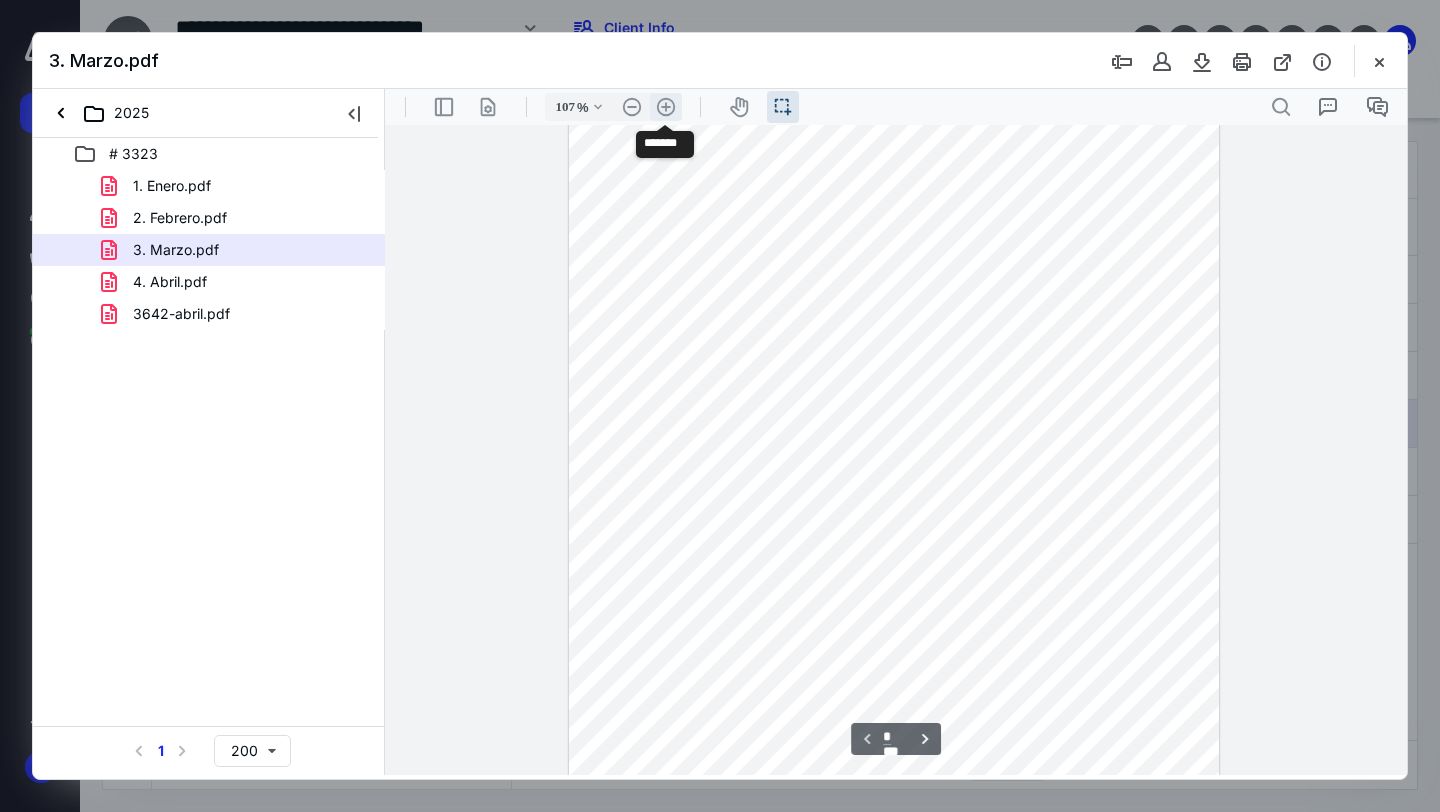type 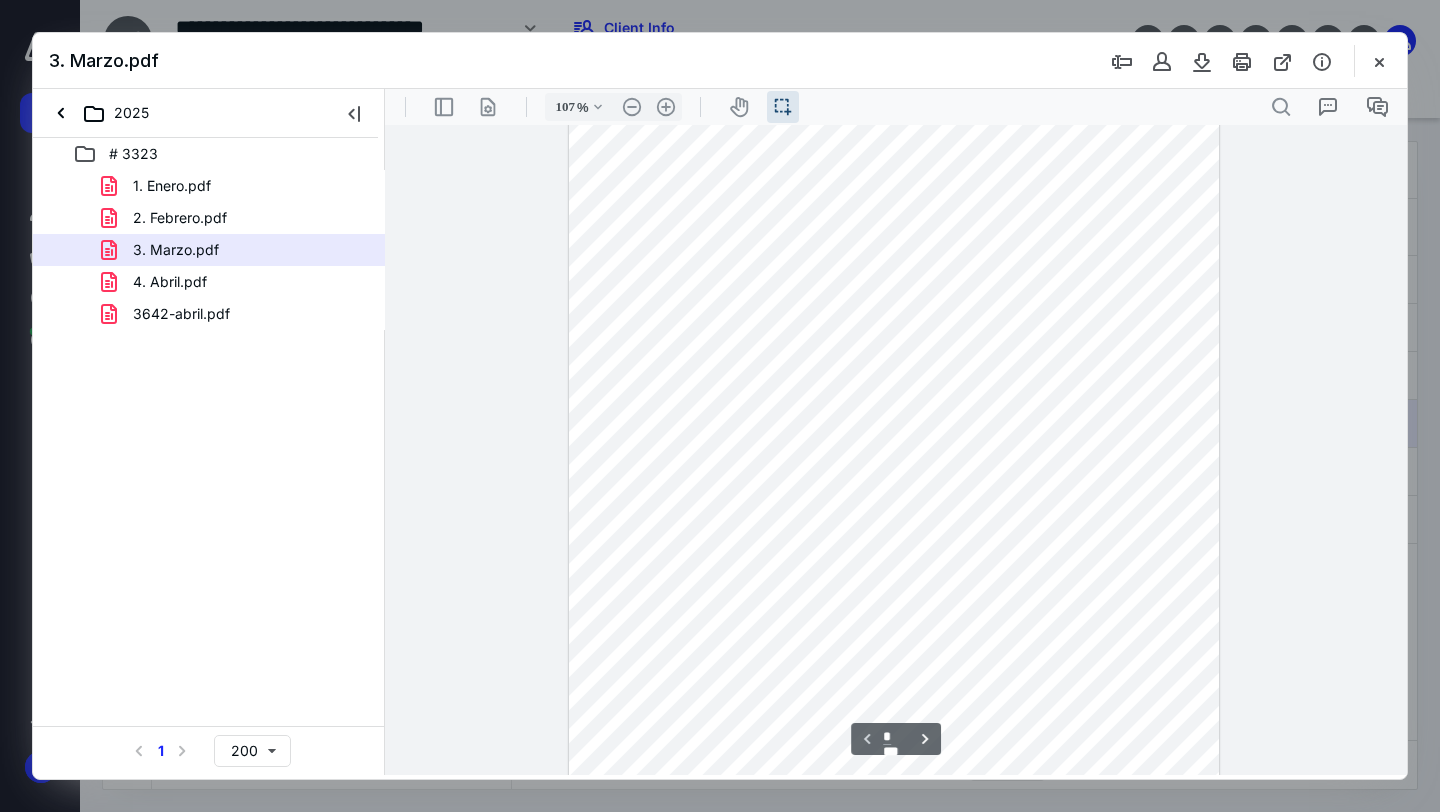 click at bounding box center (894, 405) 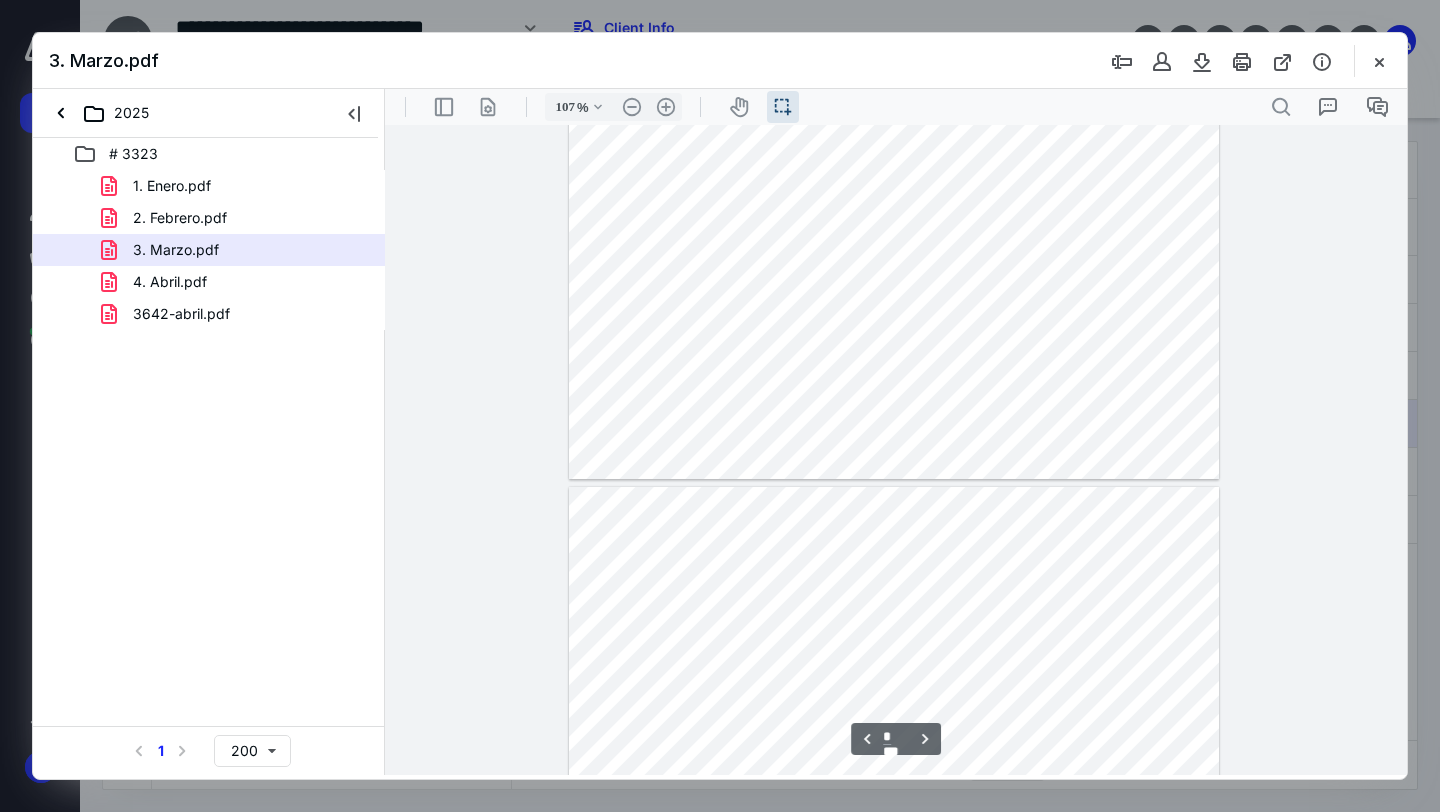 type on "*" 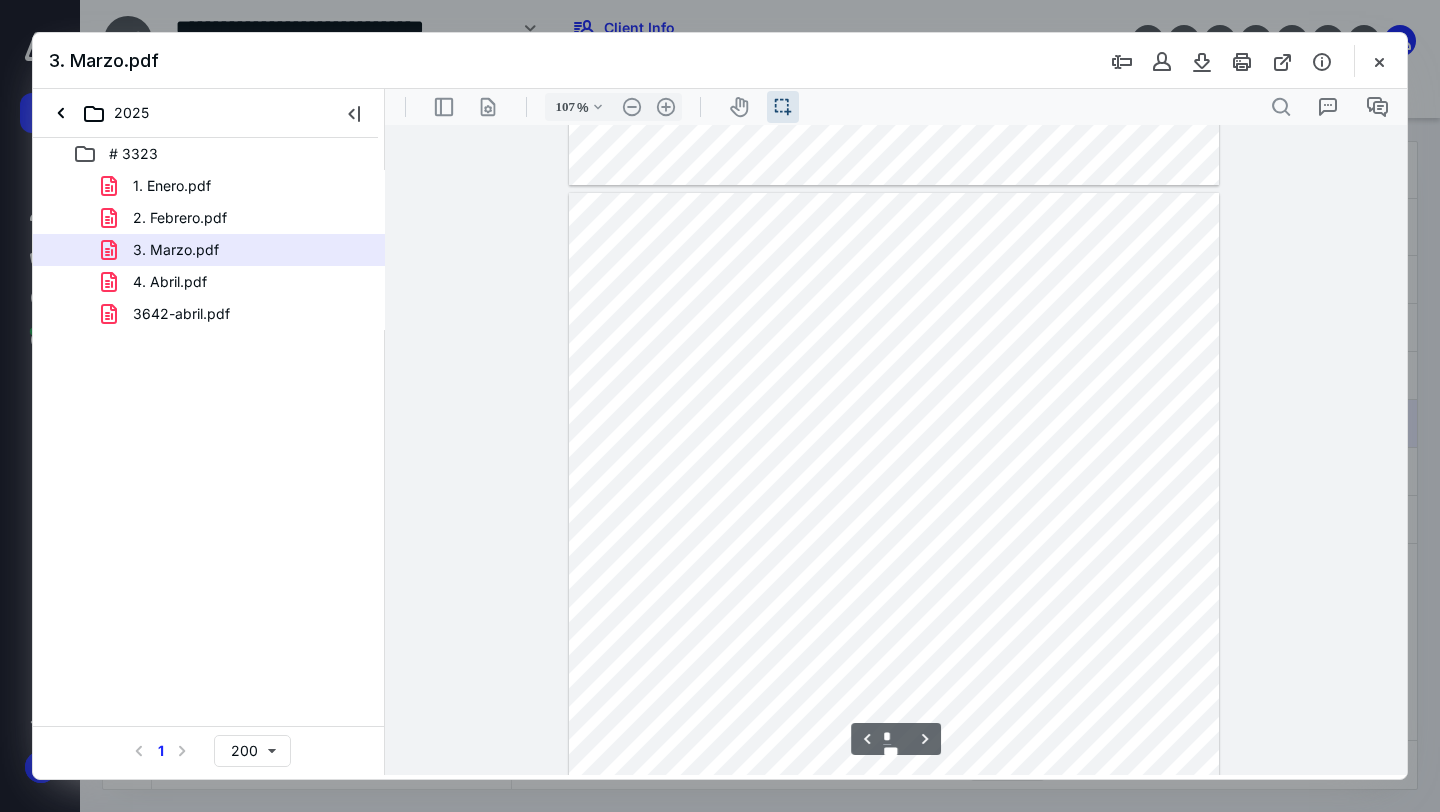 scroll, scrollTop: 745, scrollLeft: 0, axis: vertical 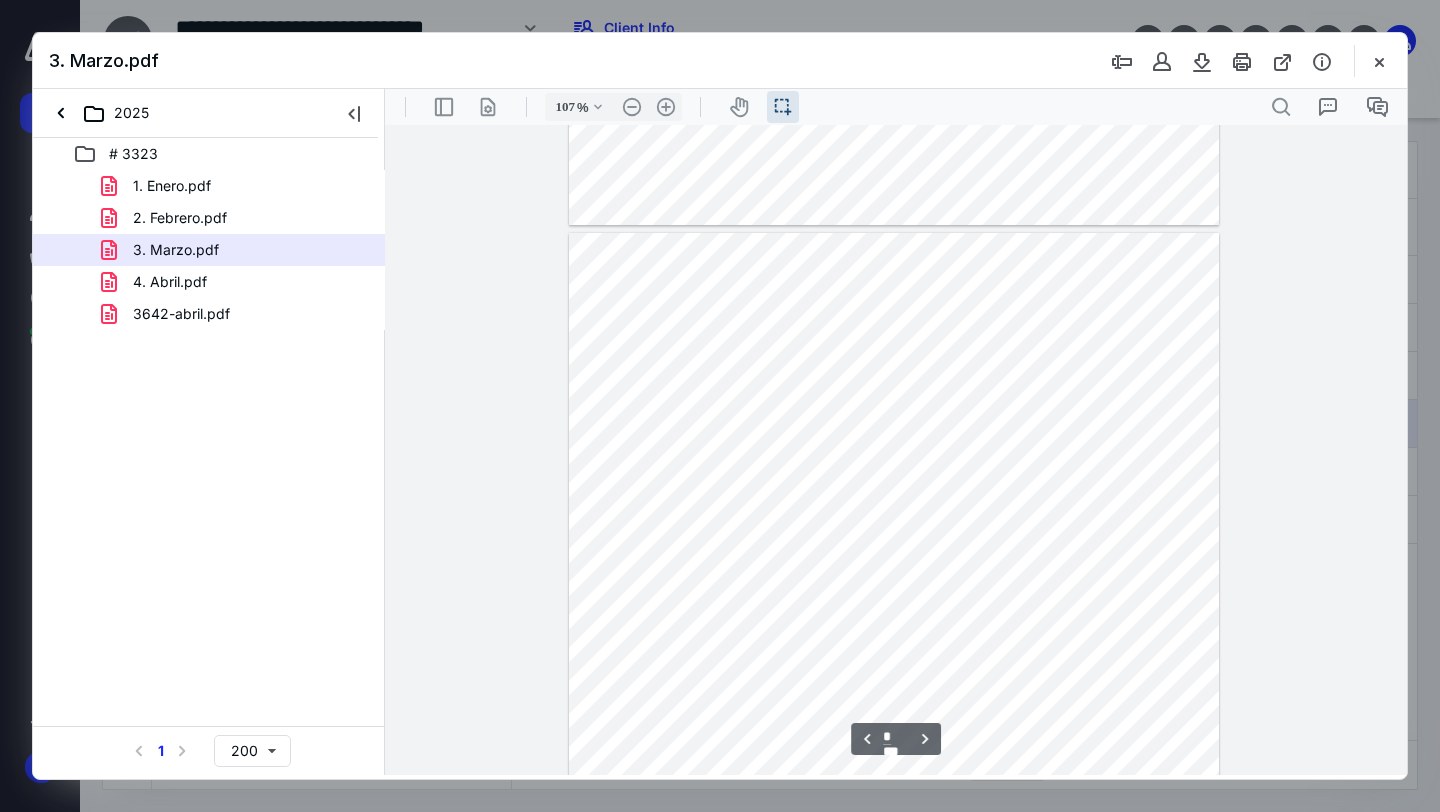 click on "3. Marzo.pdf" at bounding box center [720, 61] 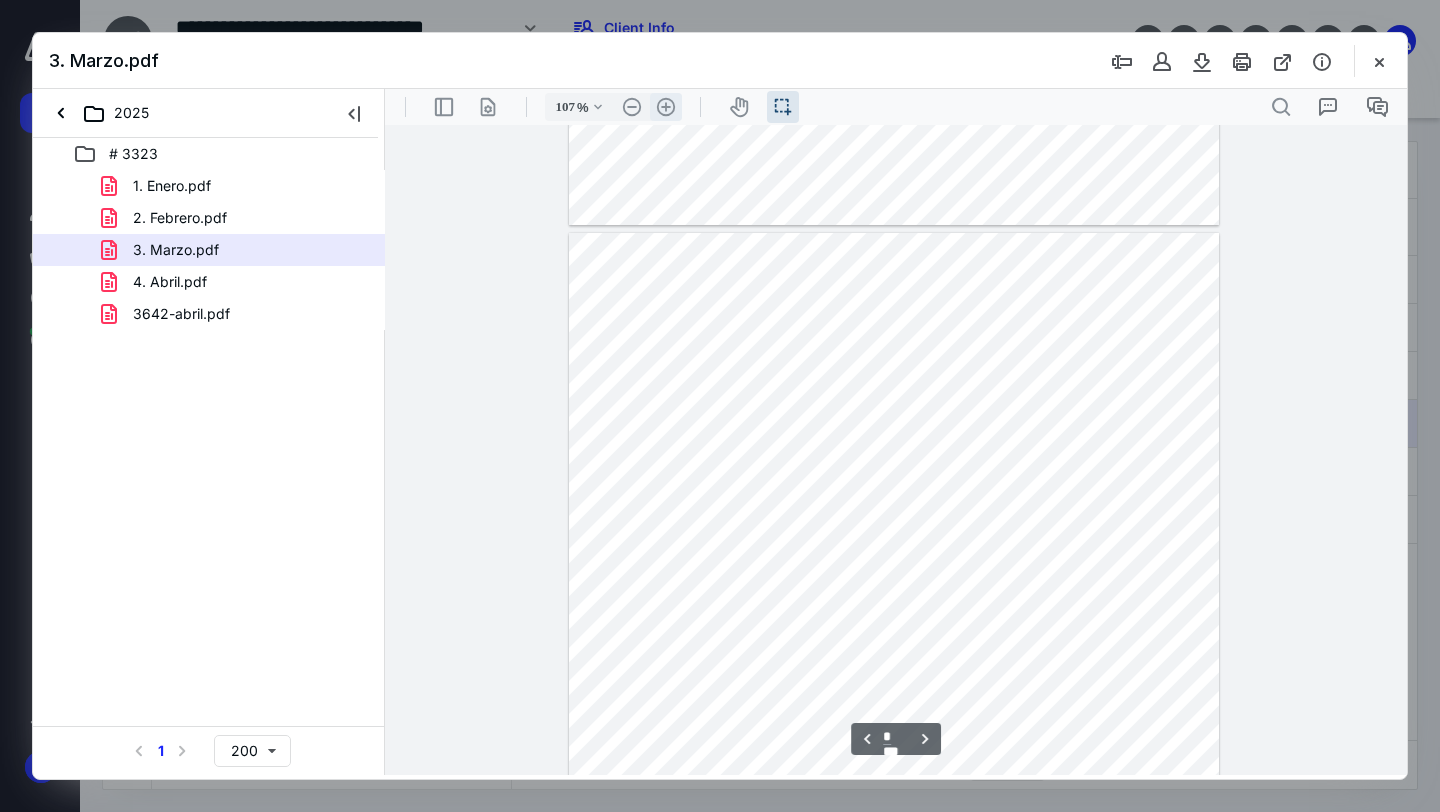 click on ".cls-1{fill:#abb0c4;} icon - header - zoom - in - line" at bounding box center (666, 107) 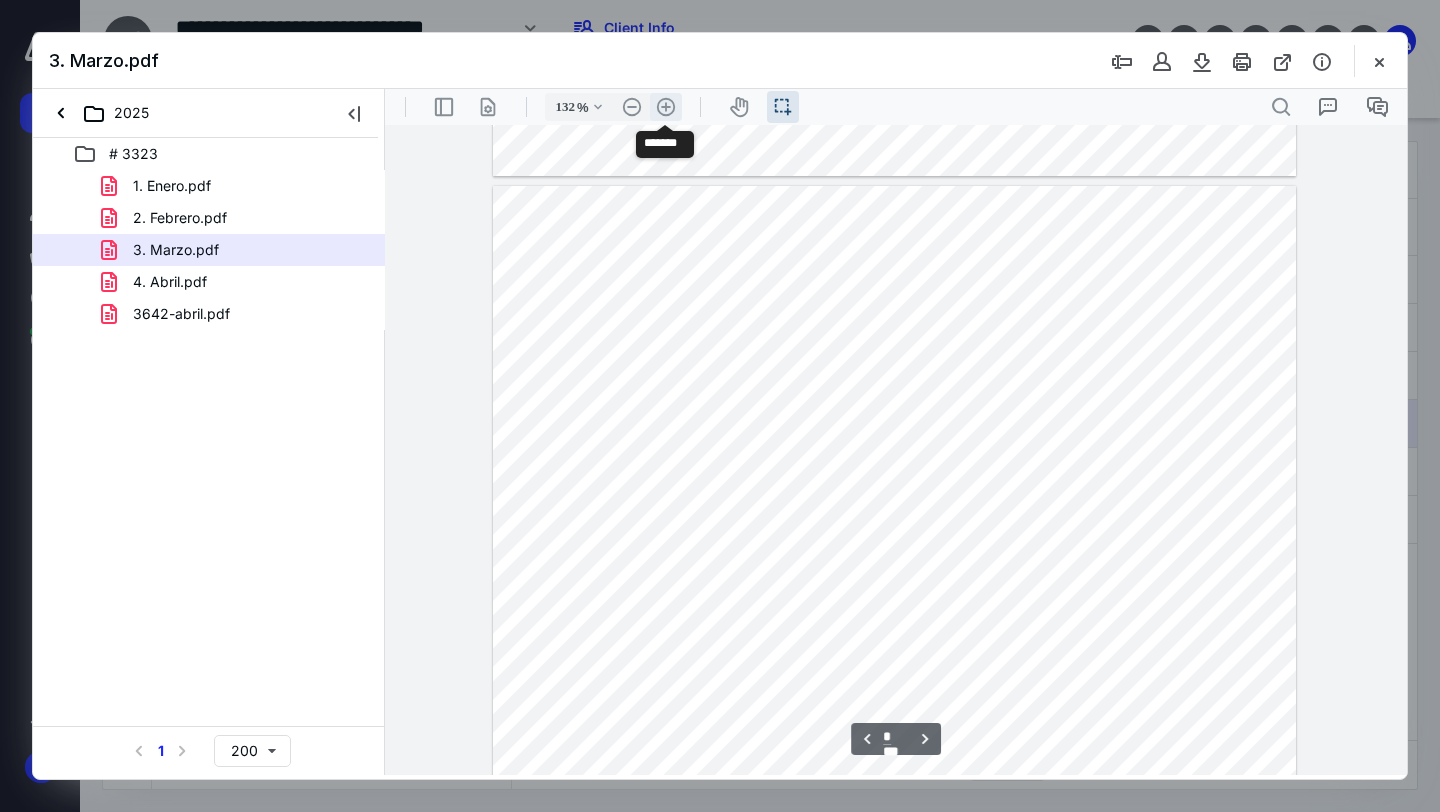 click on ".cls-1{fill:#abb0c4;} icon - header - zoom - in - line" at bounding box center [666, 107] 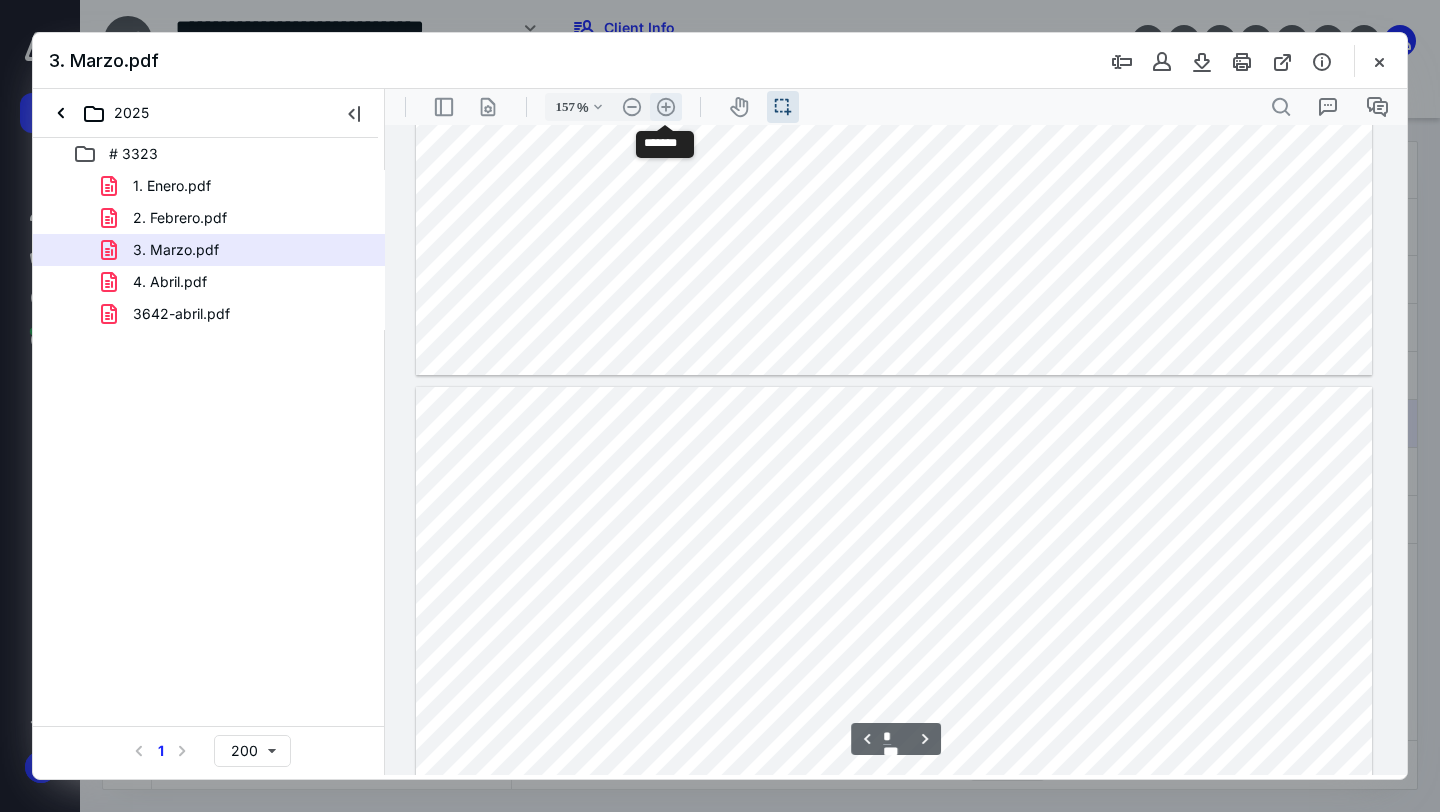 scroll, scrollTop: 1241, scrollLeft: 0, axis: vertical 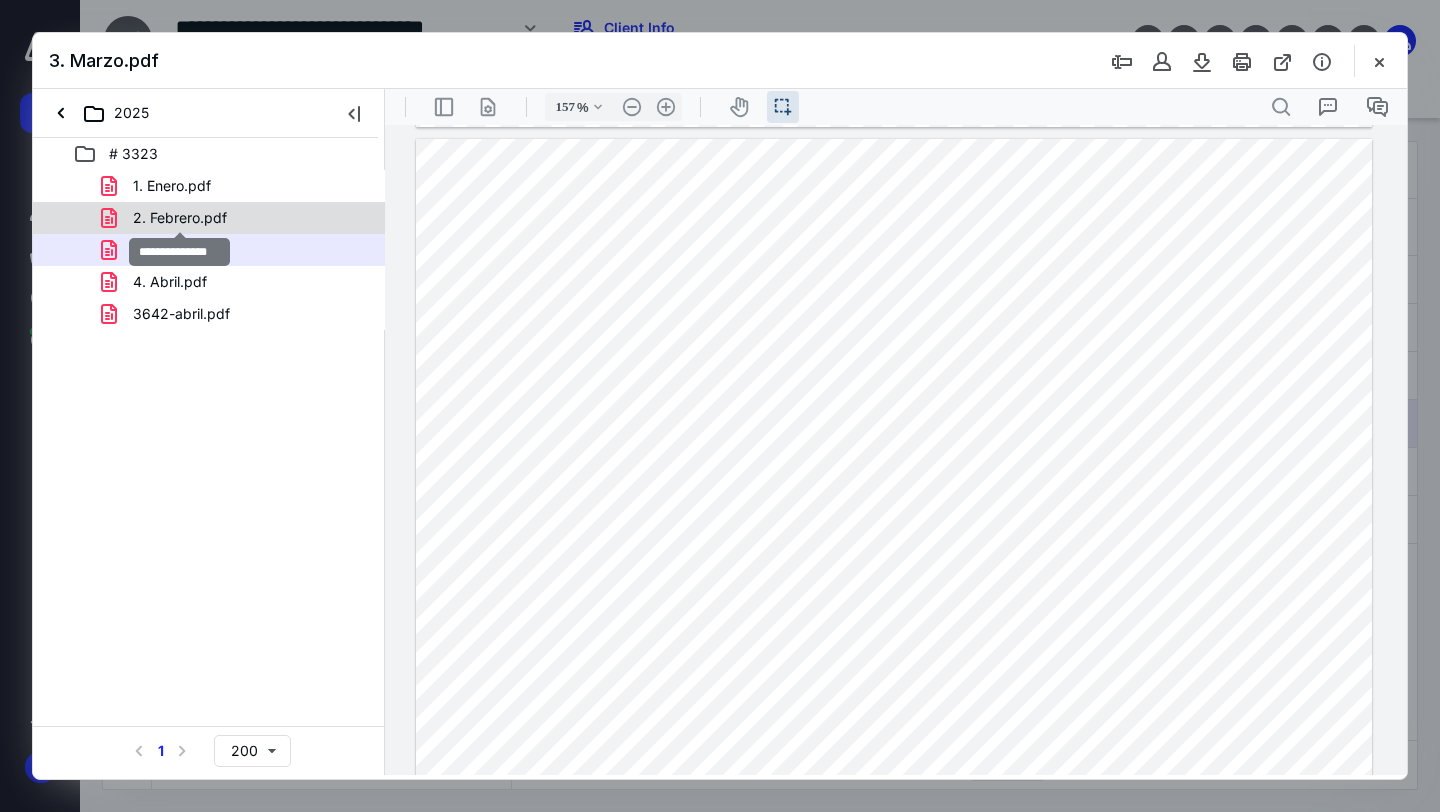 click on "2. Febrero.pdf" at bounding box center (180, 218) 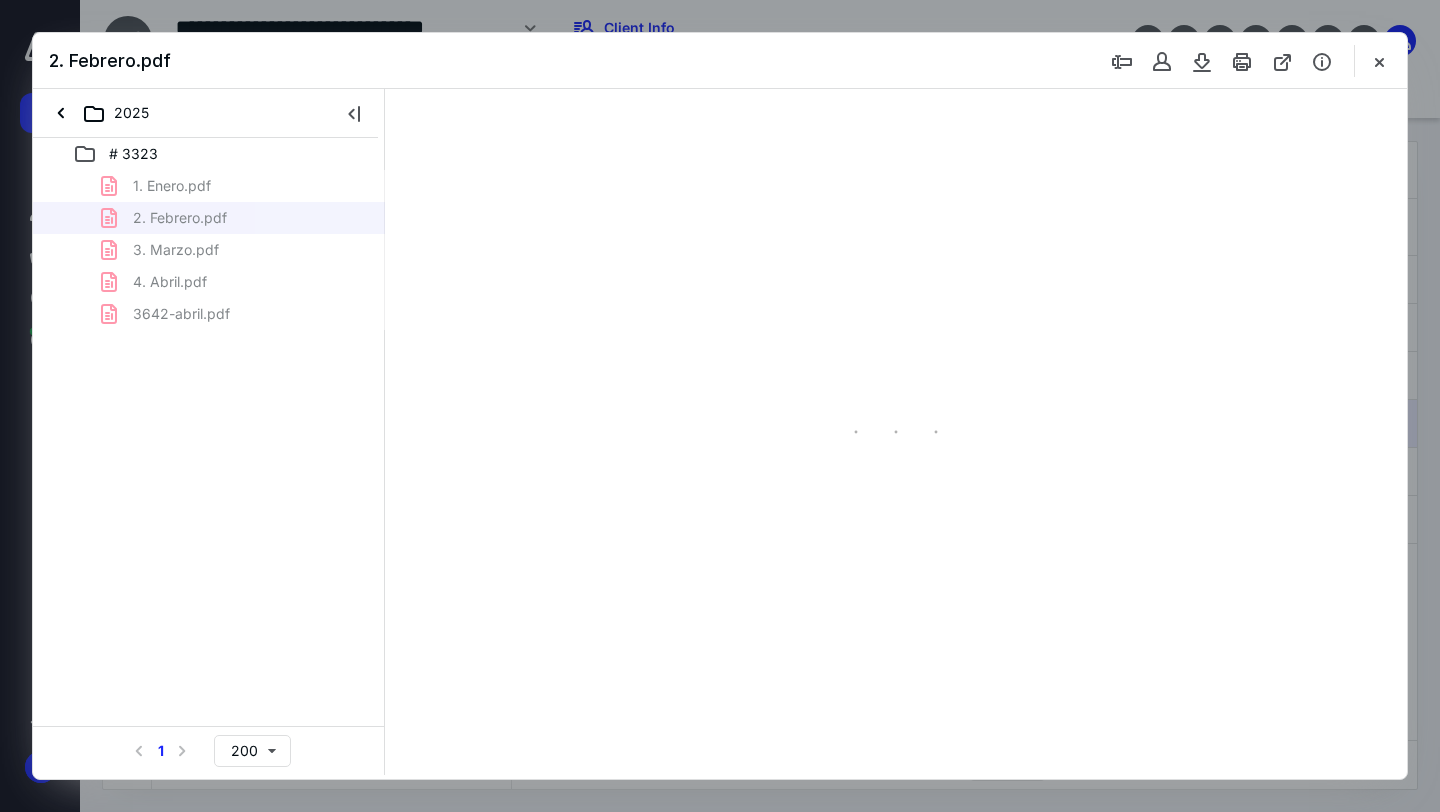 type on "82" 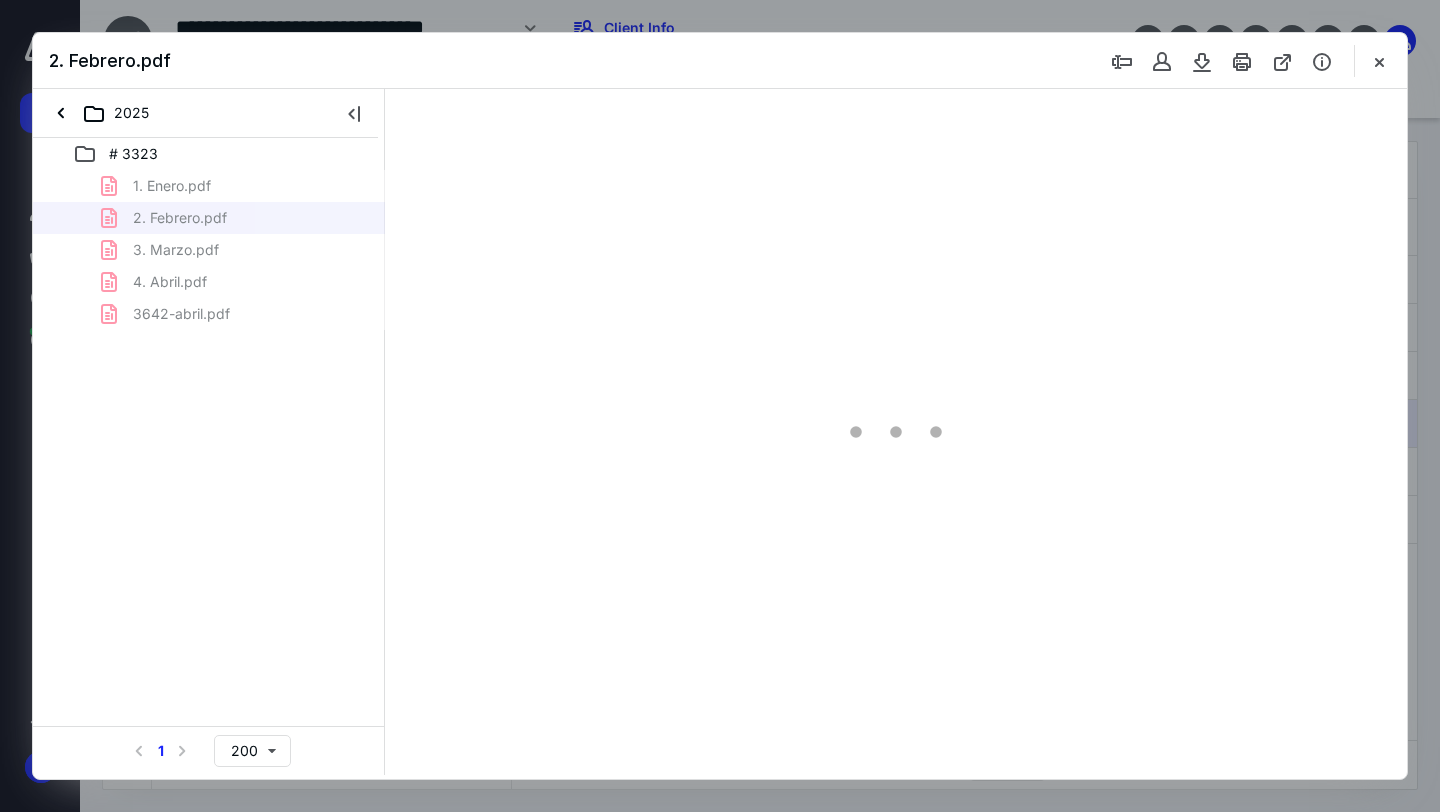 scroll, scrollTop: 39, scrollLeft: 0, axis: vertical 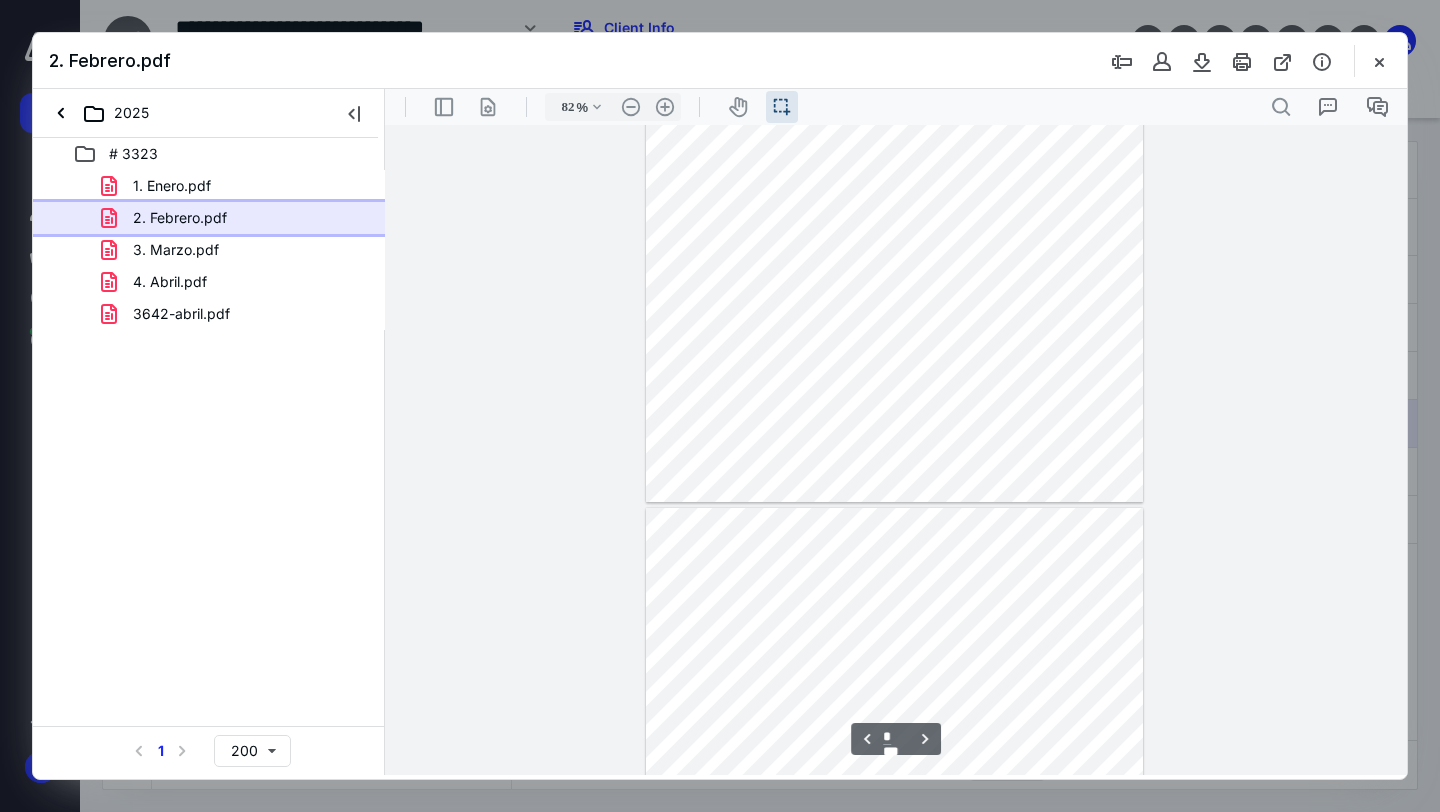 type on "*" 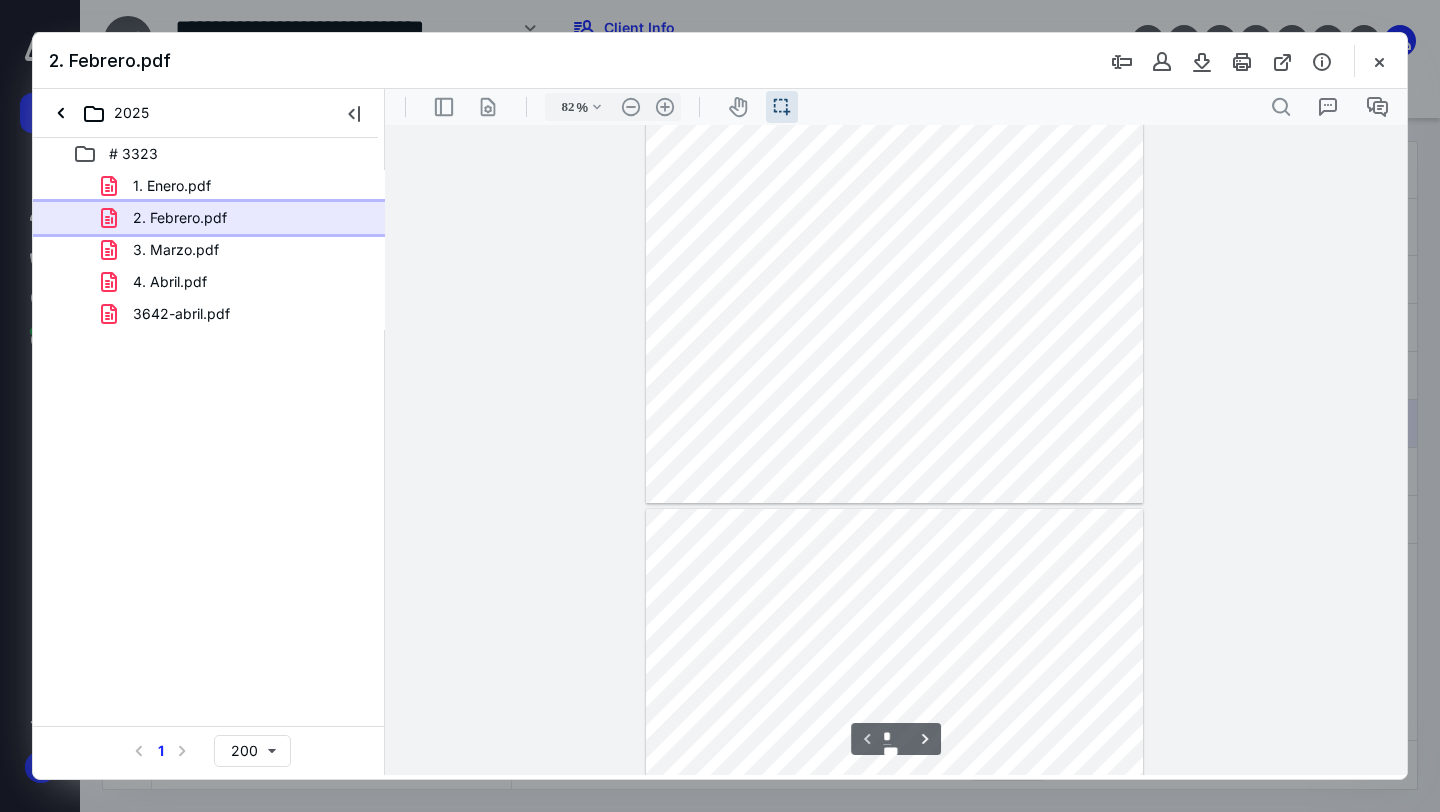 scroll, scrollTop: 64, scrollLeft: 0, axis: vertical 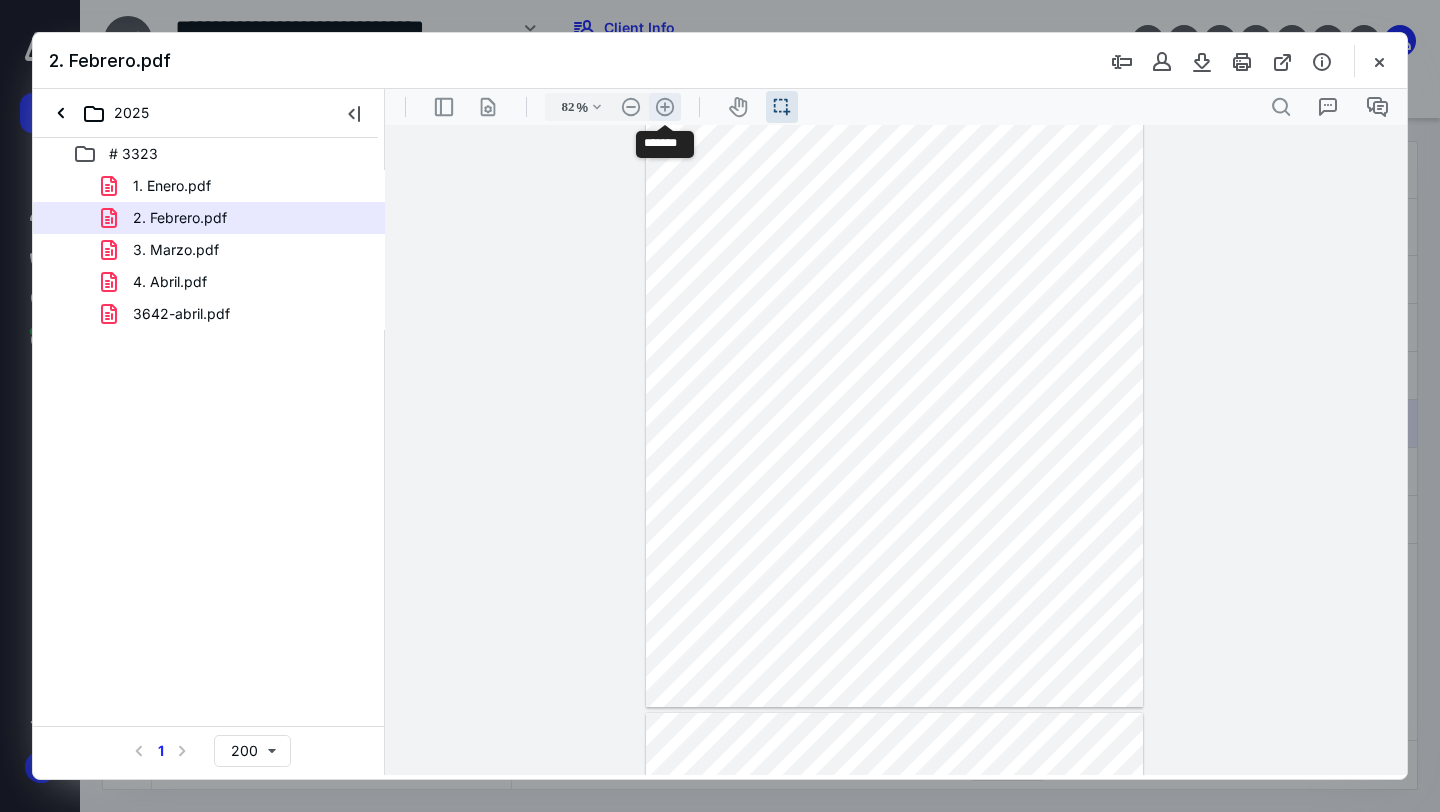 click on ".cls-1{fill:#abb0c4;} icon - header - zoom - in - line" at bounding box center [665, 107] 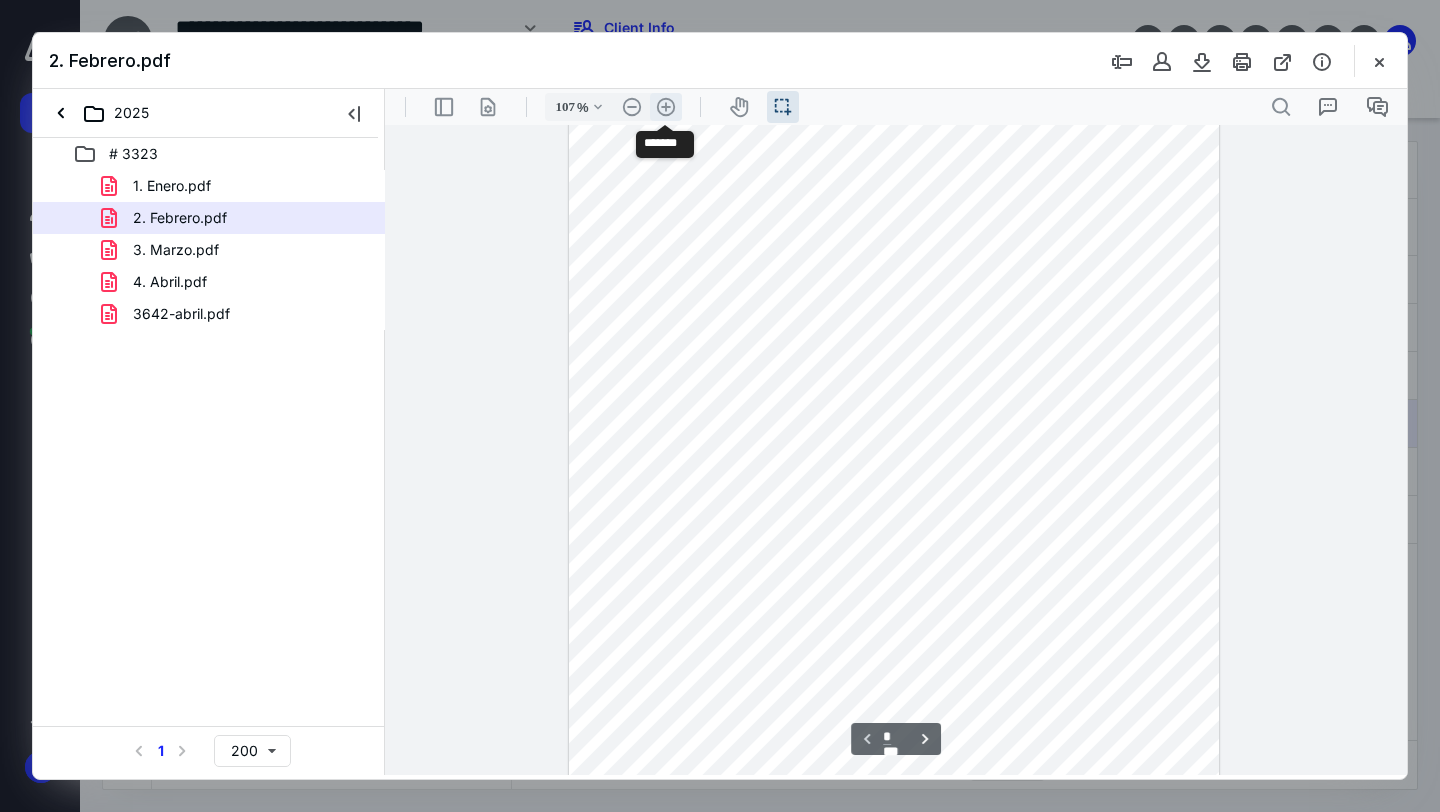 click on ".cls-1{fill:#abb0c4;} icon - header - zoom - in - line" at bounding box center (666, 107) 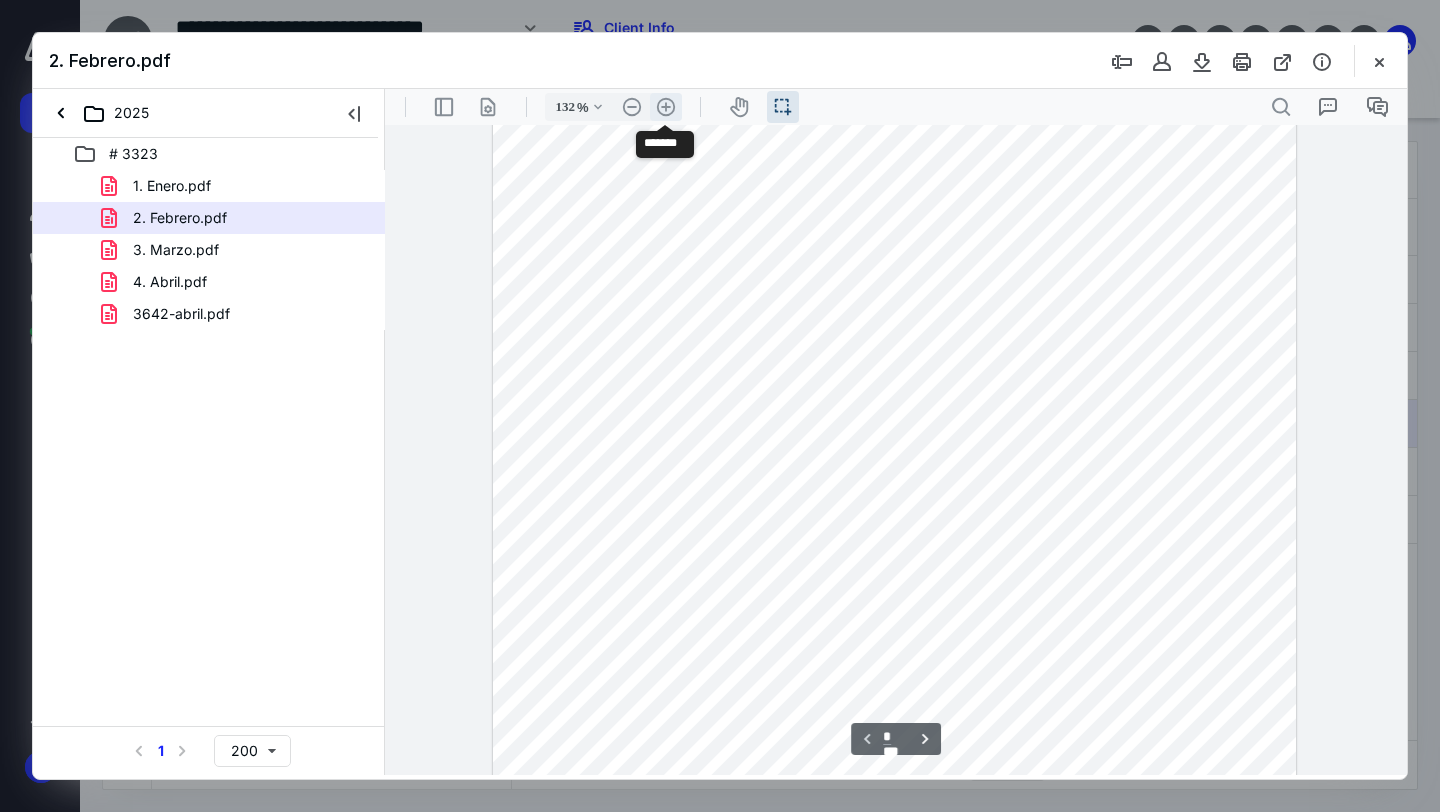 click on ".cls-1{fill:#abb0c4;} icon - header - zoom - in - line" at bounding box center [666, 107] 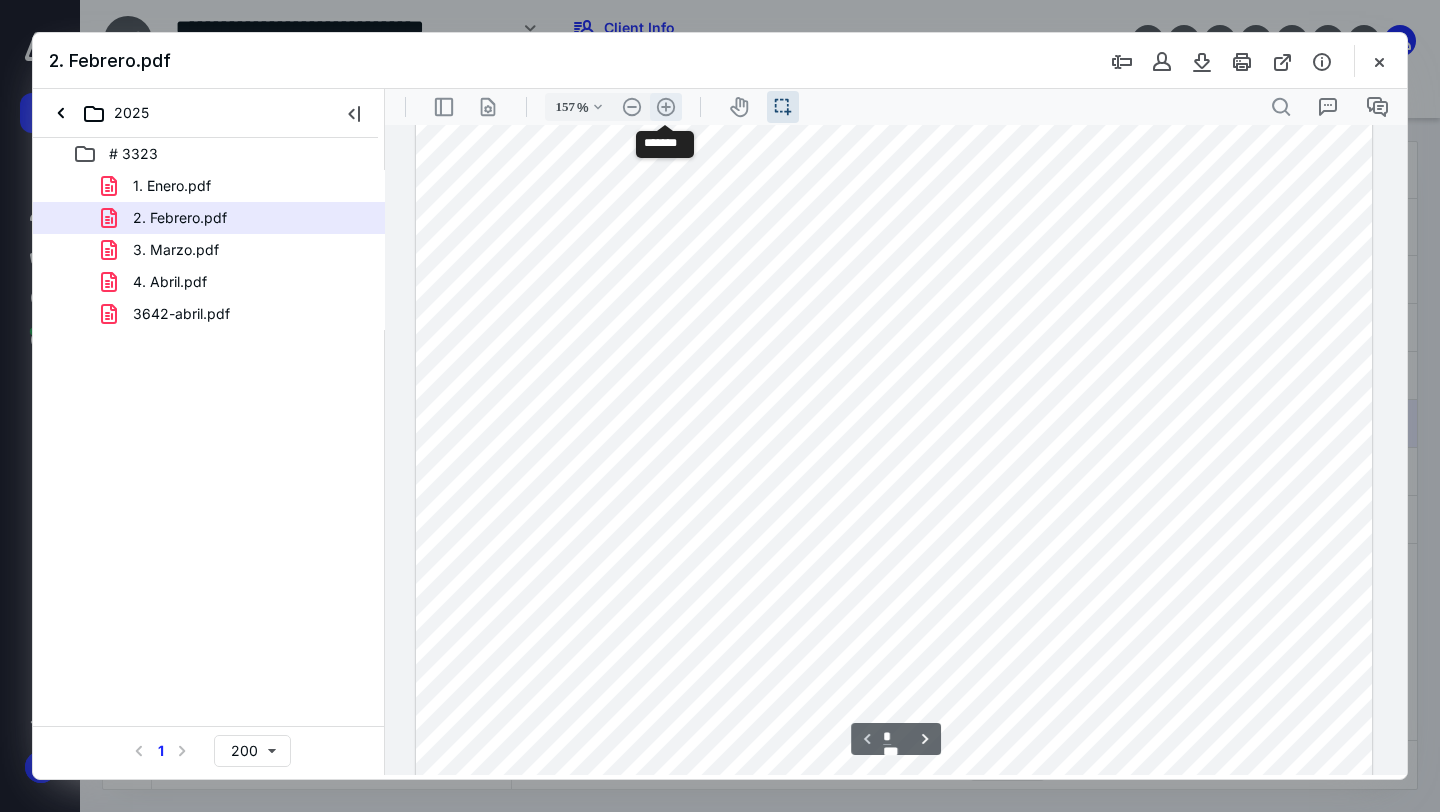 scroll, scrollTop: 406, scrollLeft: 0, axis: vertical 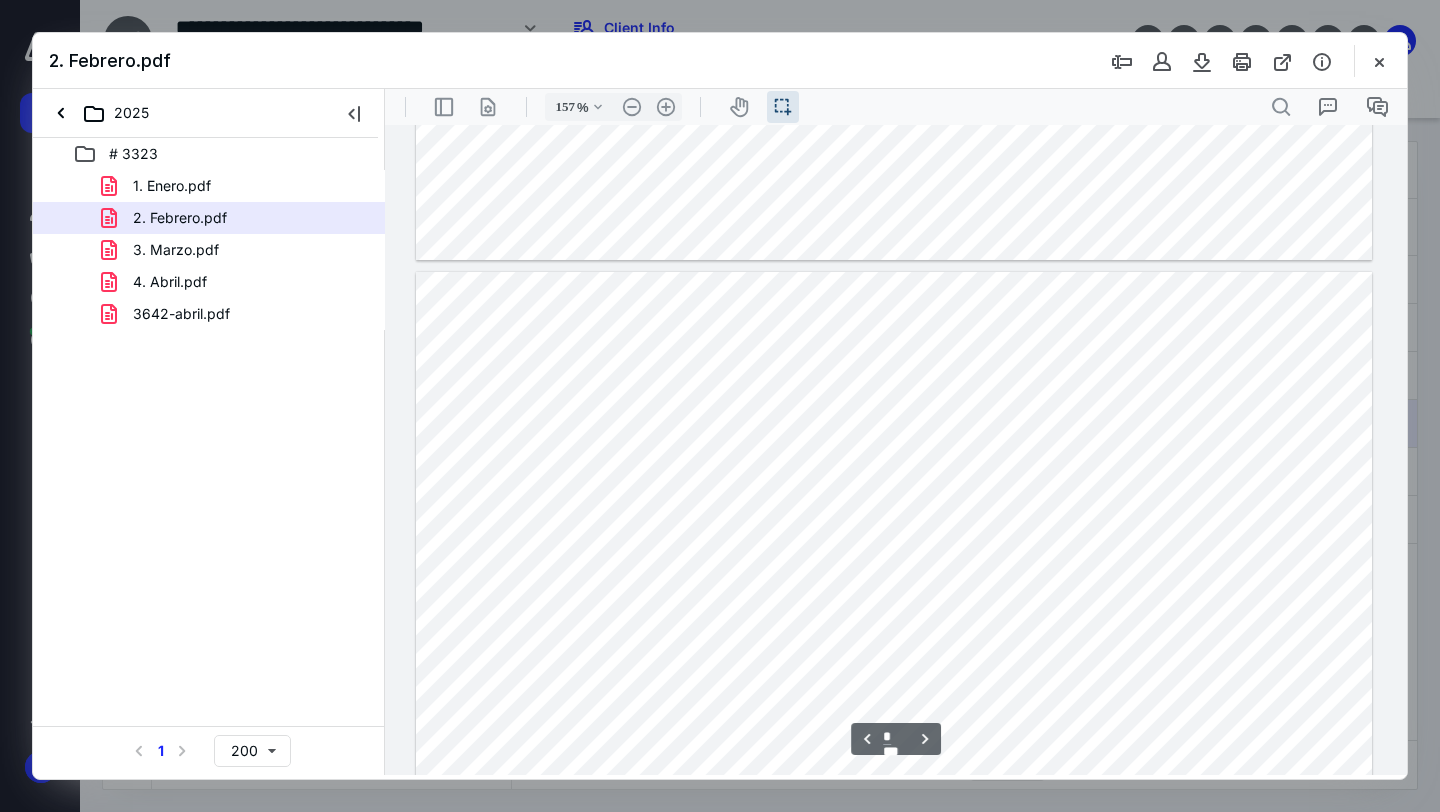 type on "*" 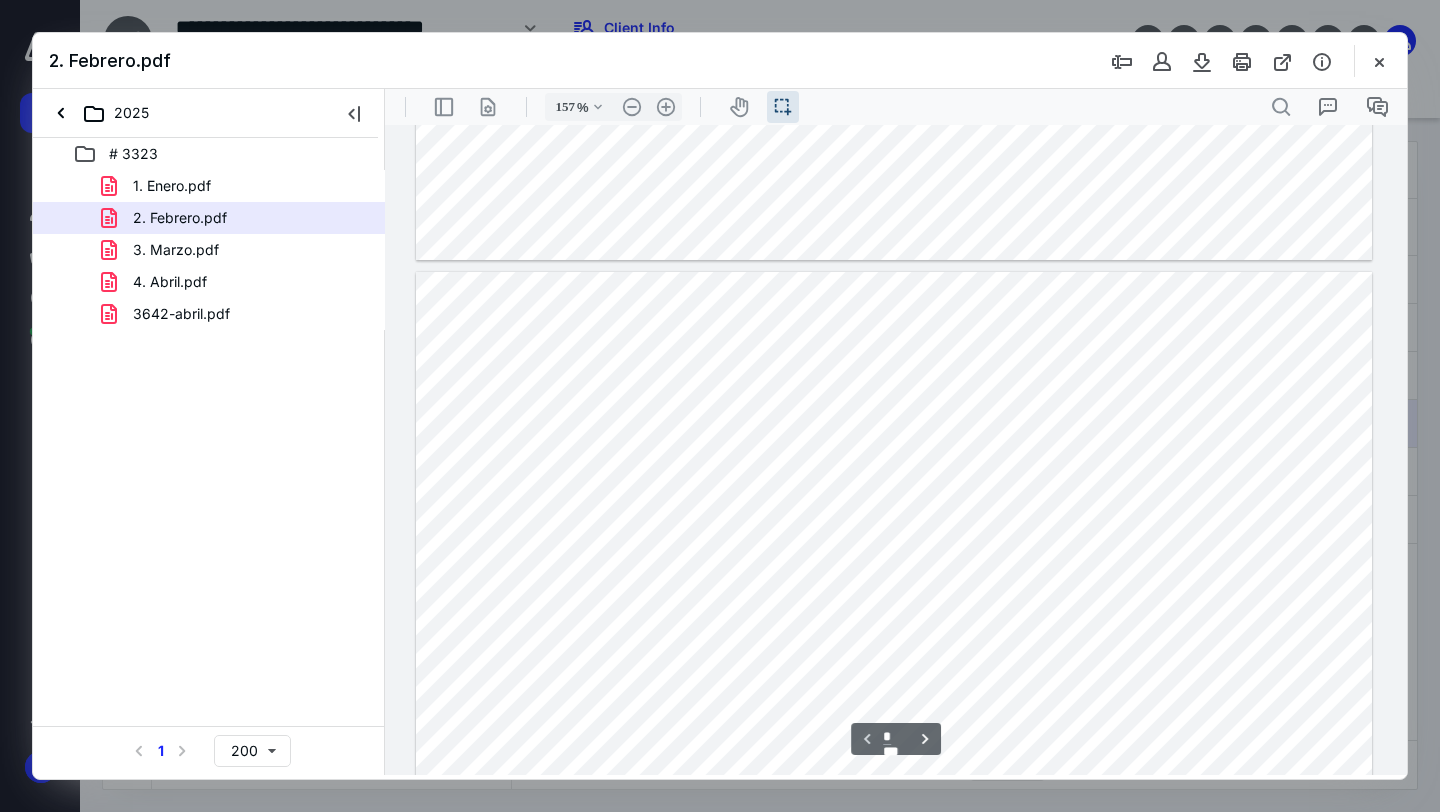 scroll, scrollTop: 0, scrollLeft: 0, axis: both 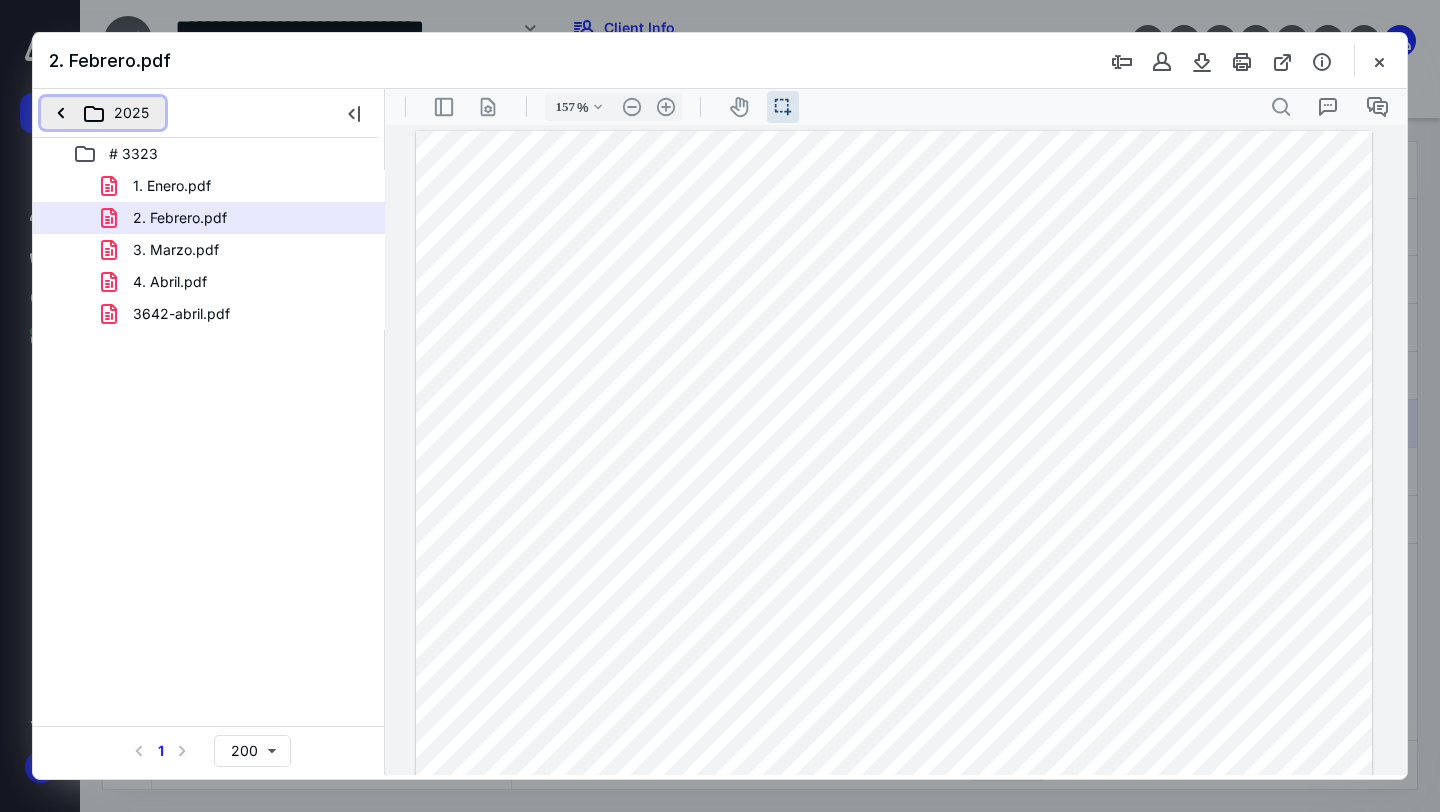 click on "2025" at bounding box center (103, 113) 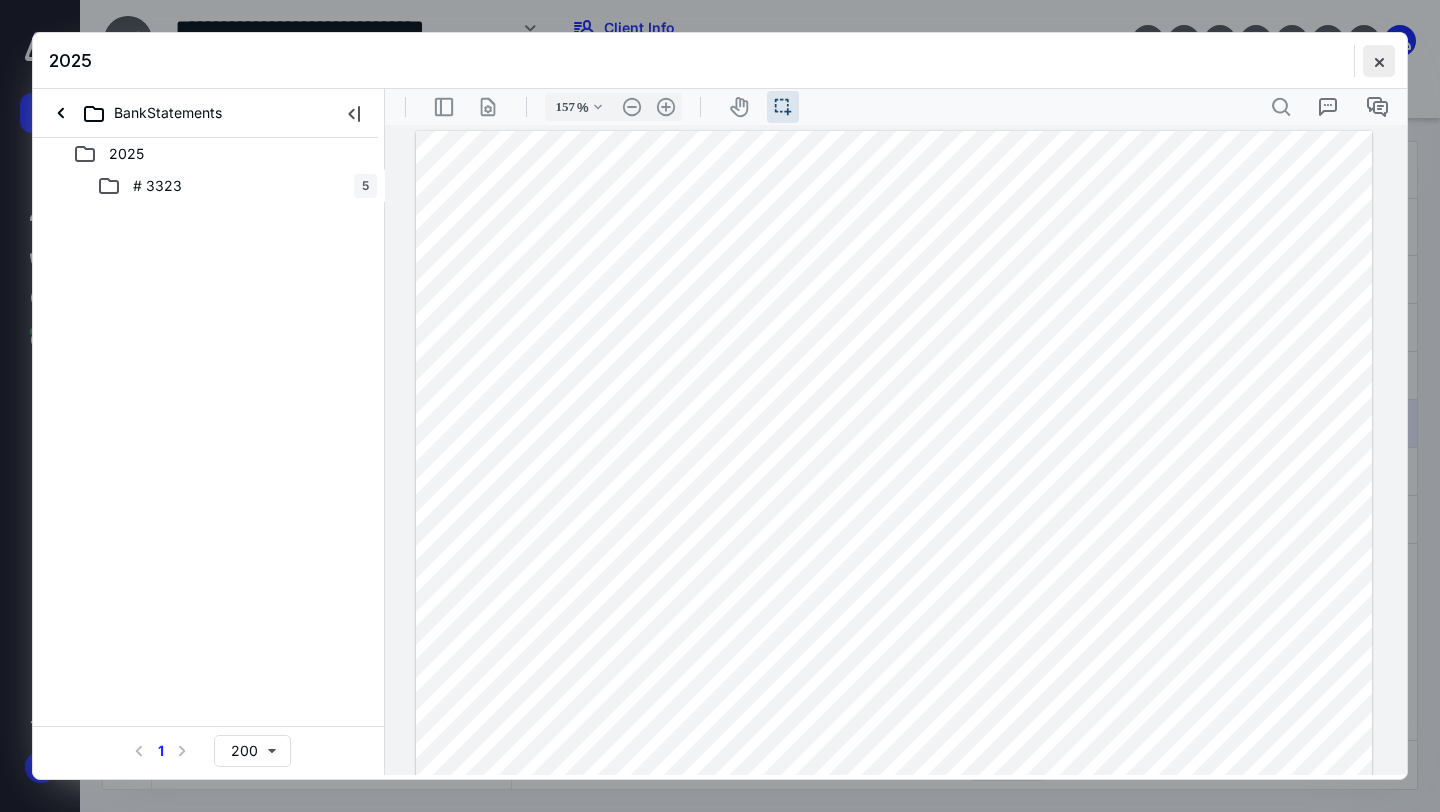 click at bounding box center [1379, 61] 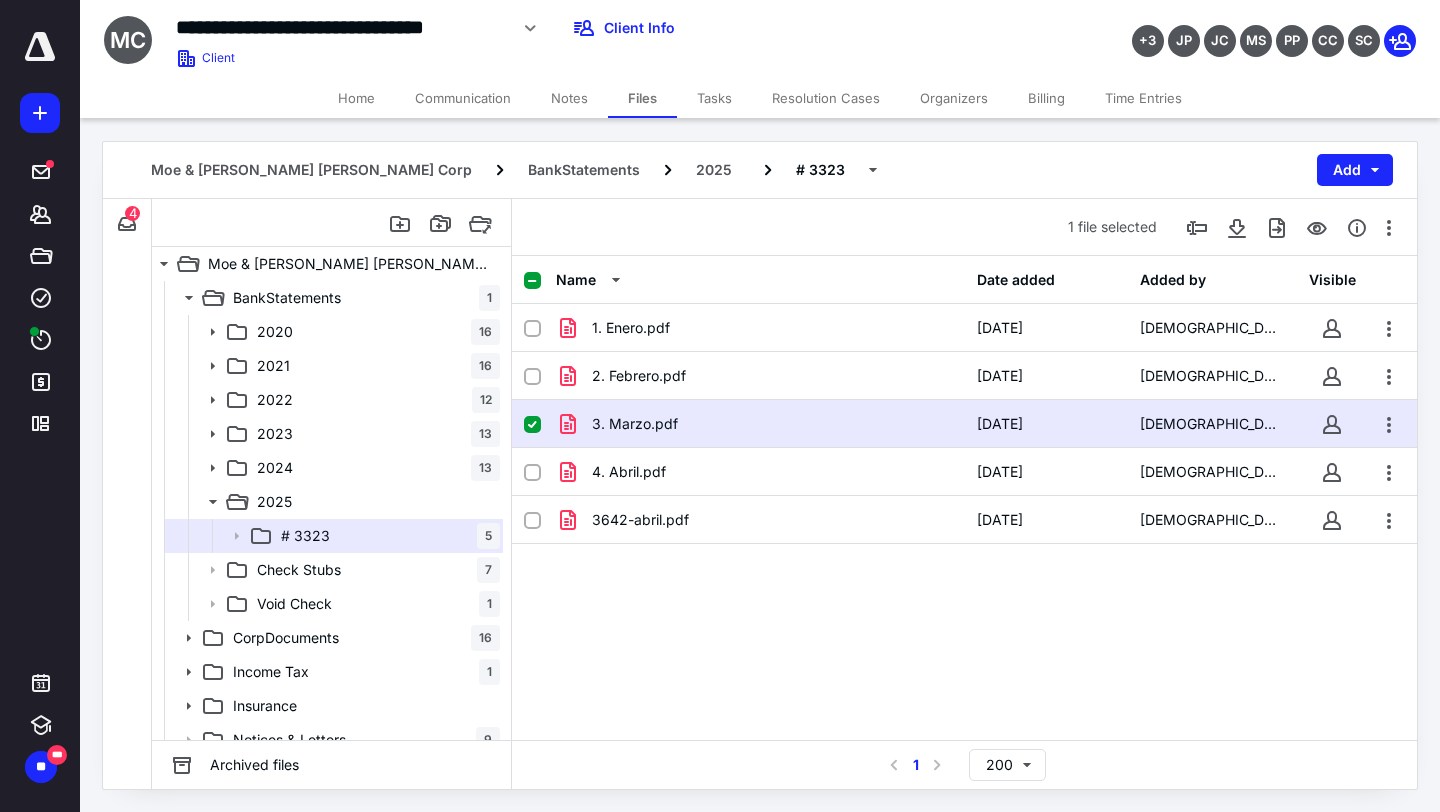 click on "Files" at bounding box center (642, 98) 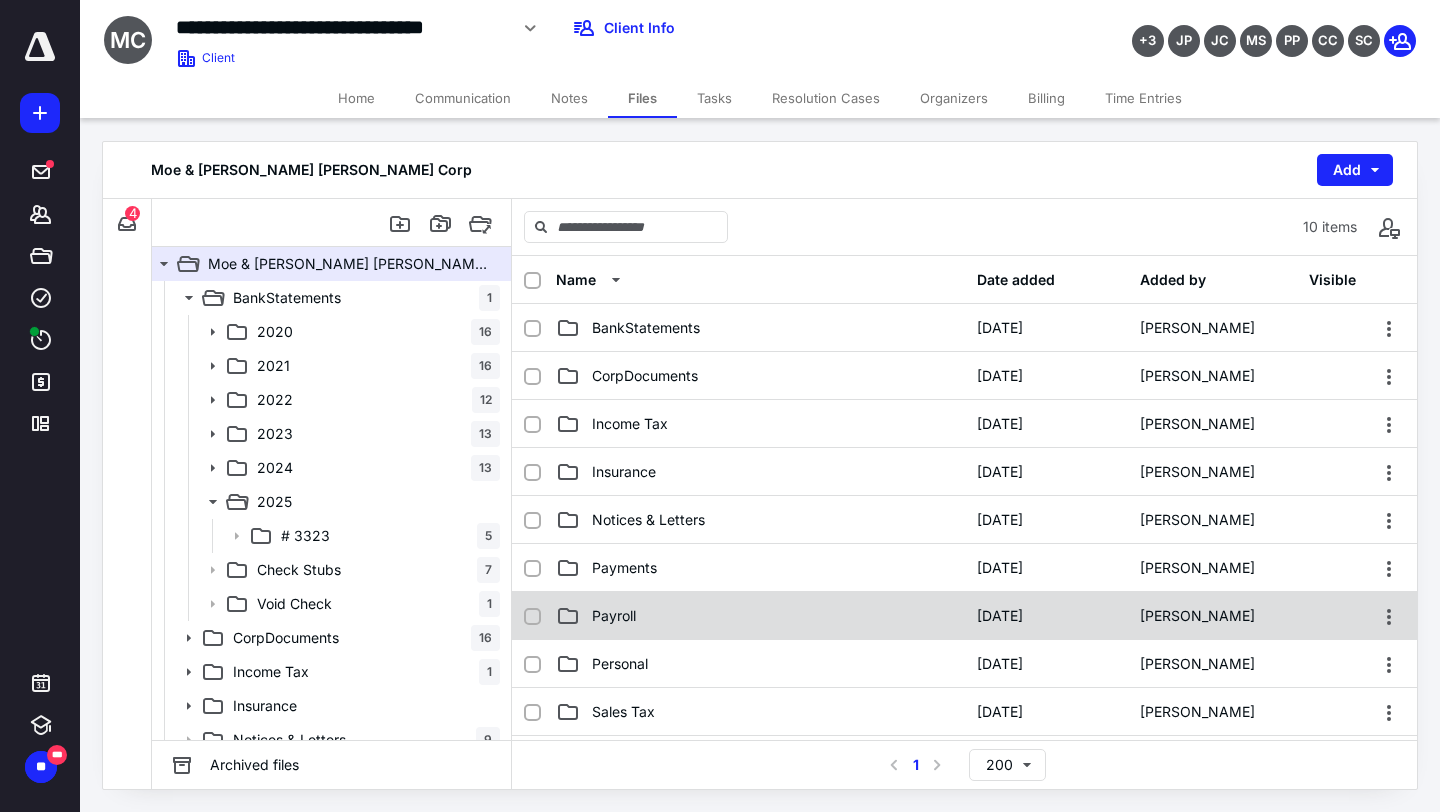 click on "Payroll" at bounding box center (760, 616) 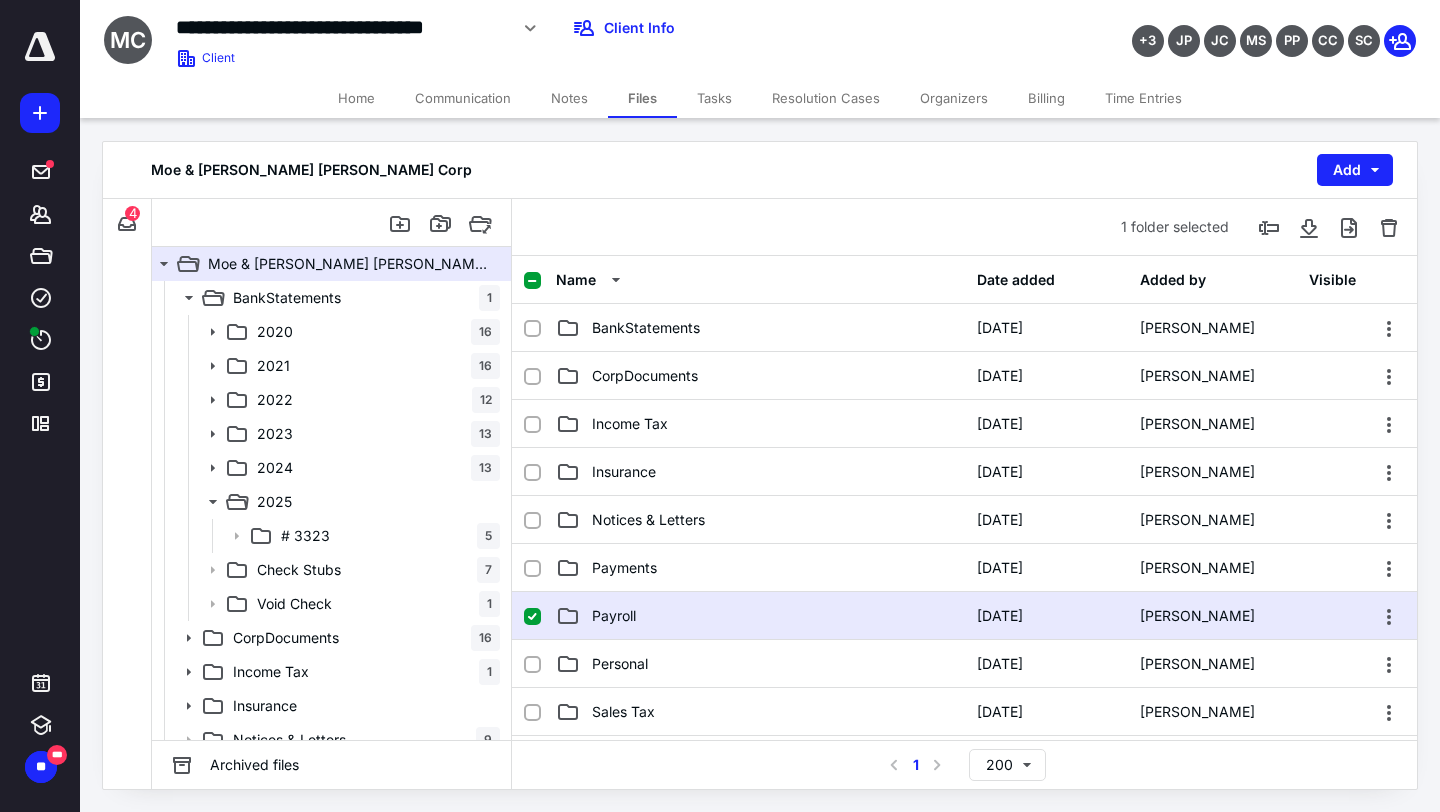 click on "Payroll" at bounding box center (760, 616) 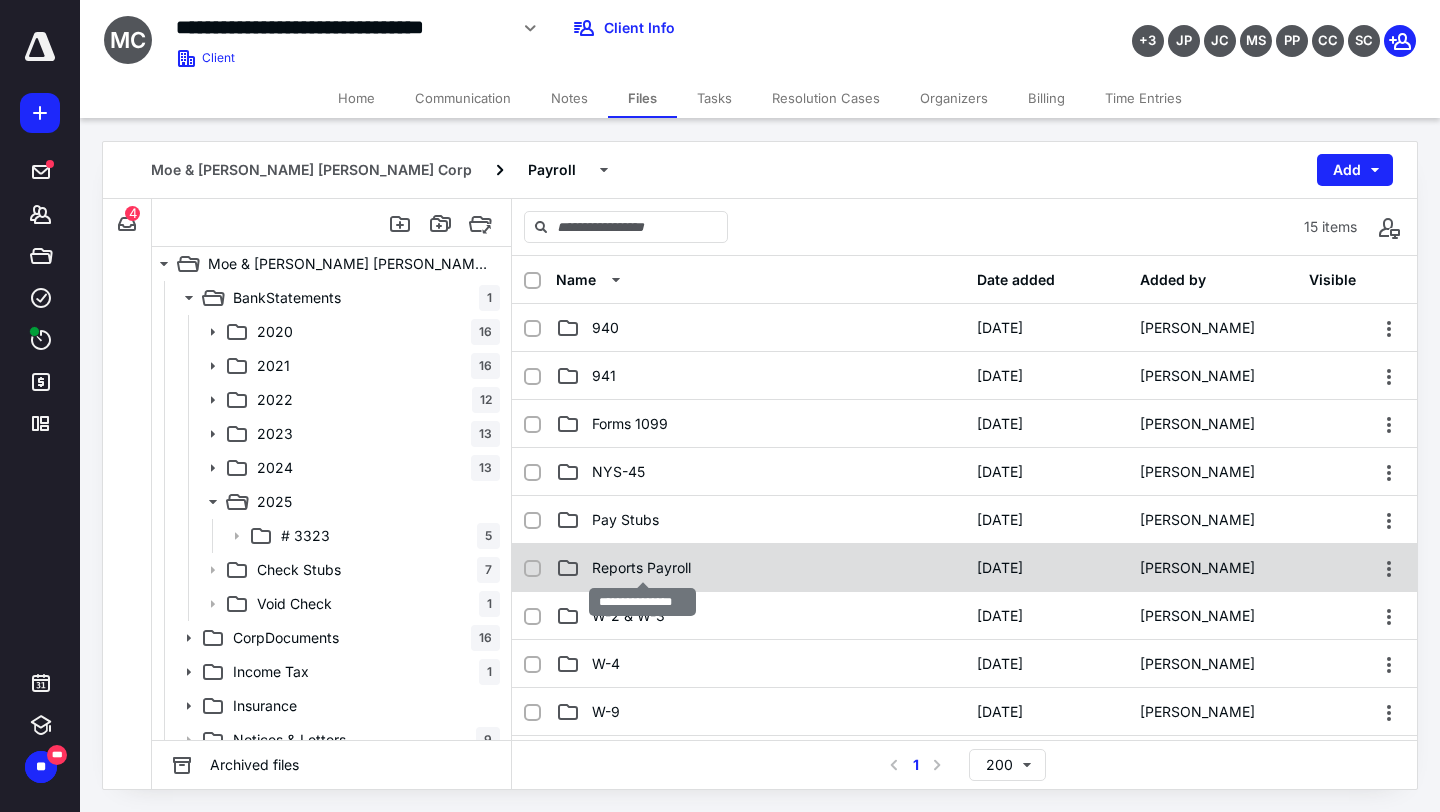 click on "Reports Payroll" at bounding box center (641, 568) 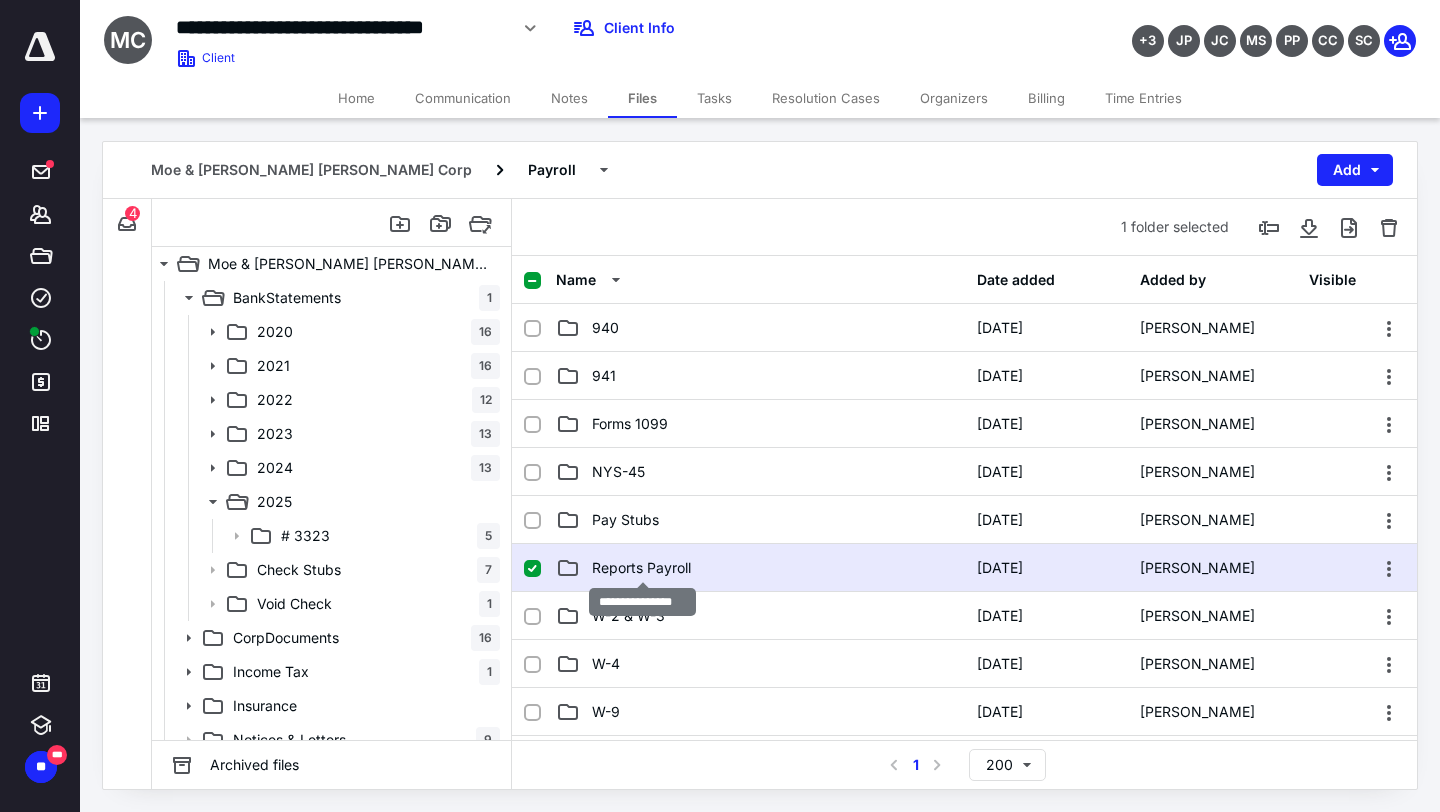 click on "Reports Payroll" at bounding box center [641, 568] 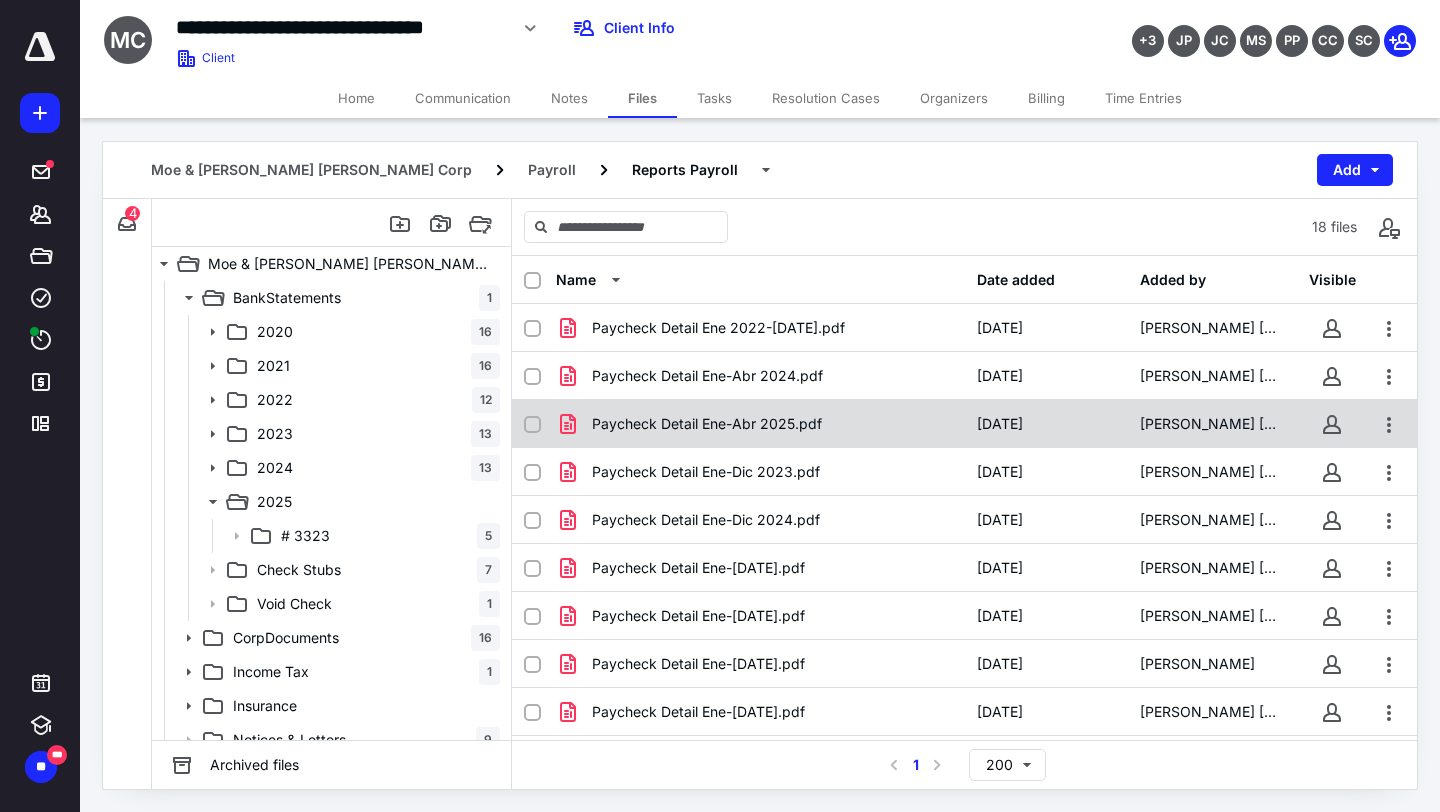 click on "Paycheck Detail Ene-Abr 2025.pdf" at bounding box center [707, 424] 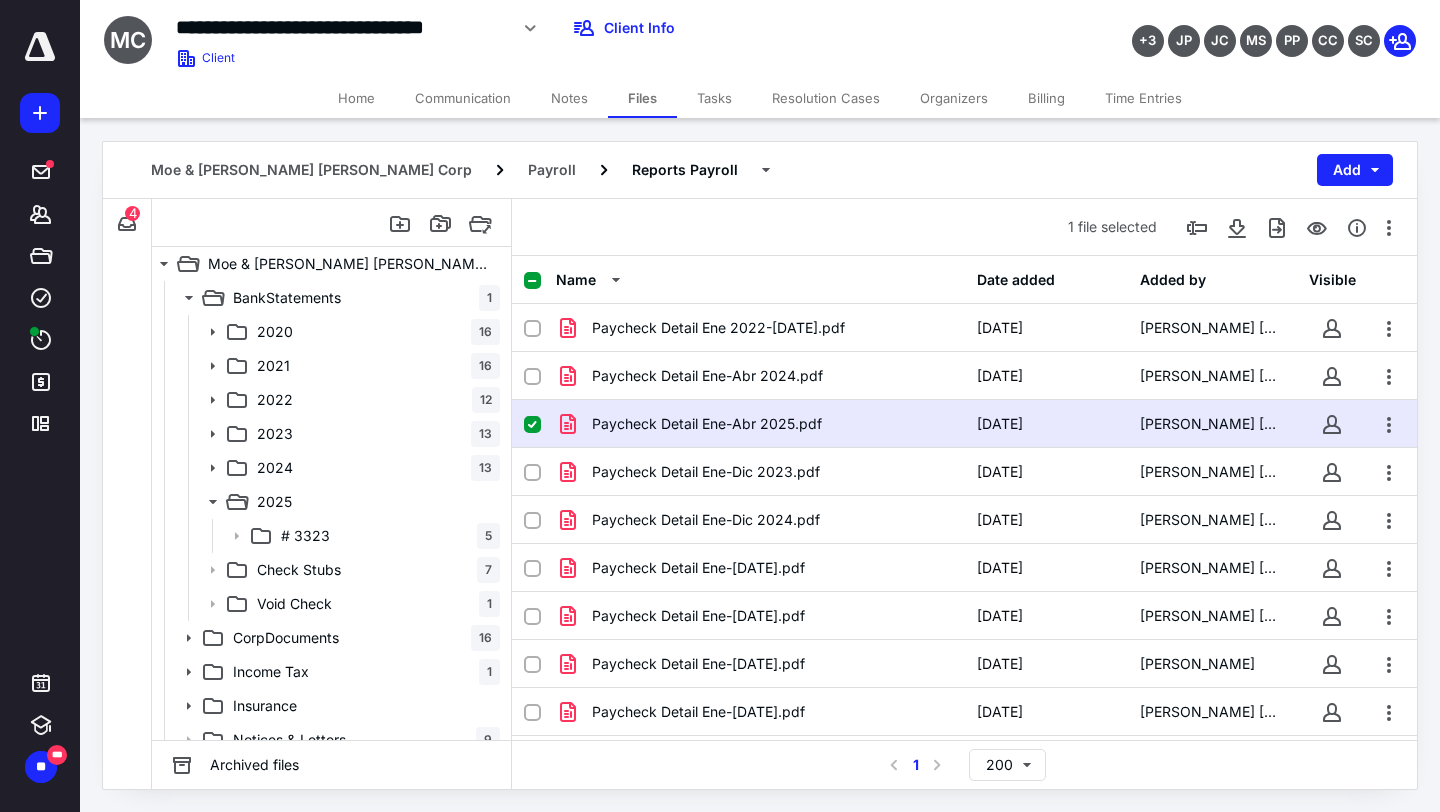 click on "Paycheck Detail Ene-Abr 2025.pdf" at bounding box center [707, 424] 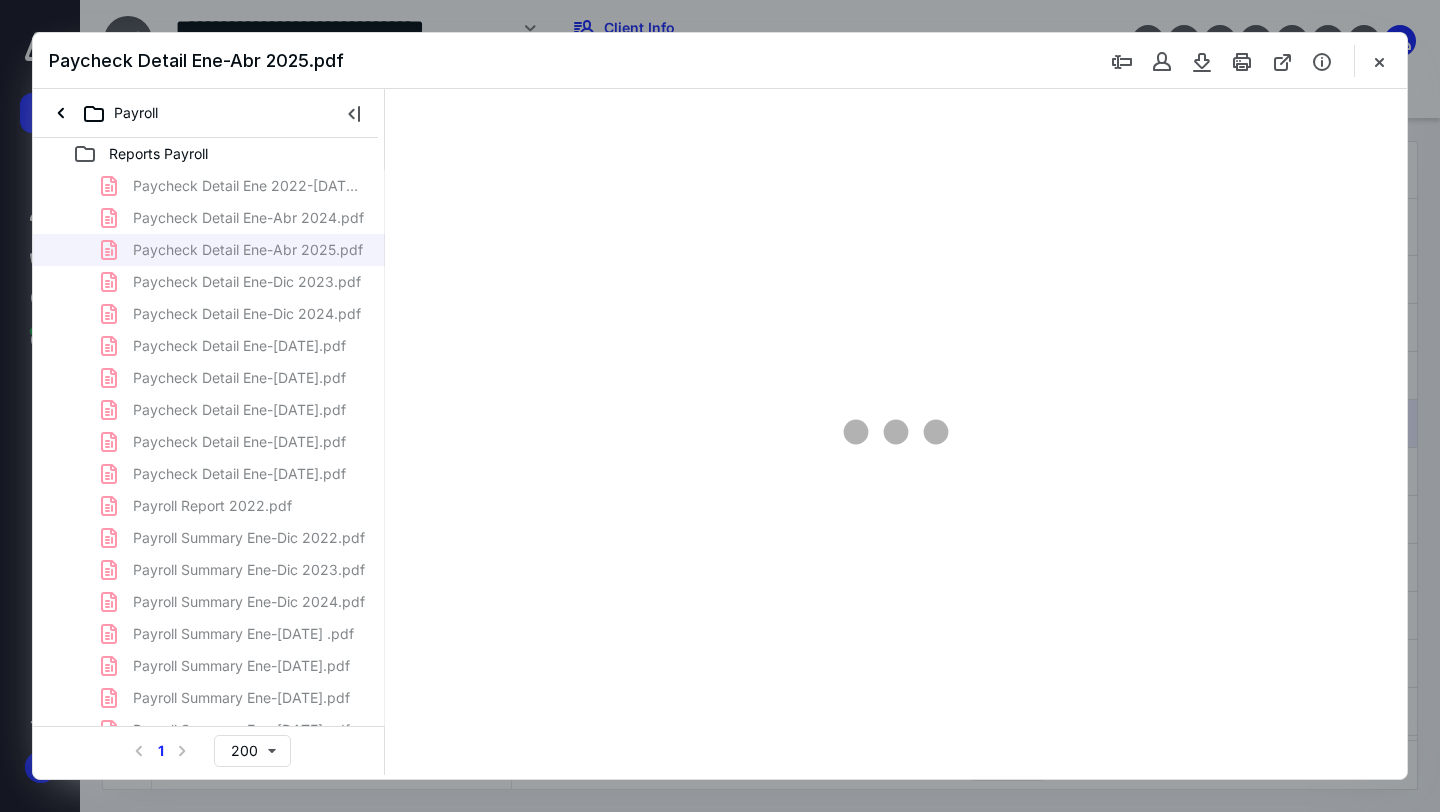 scroll, scrollTop: 0, scrollLeft: 0, axis: both 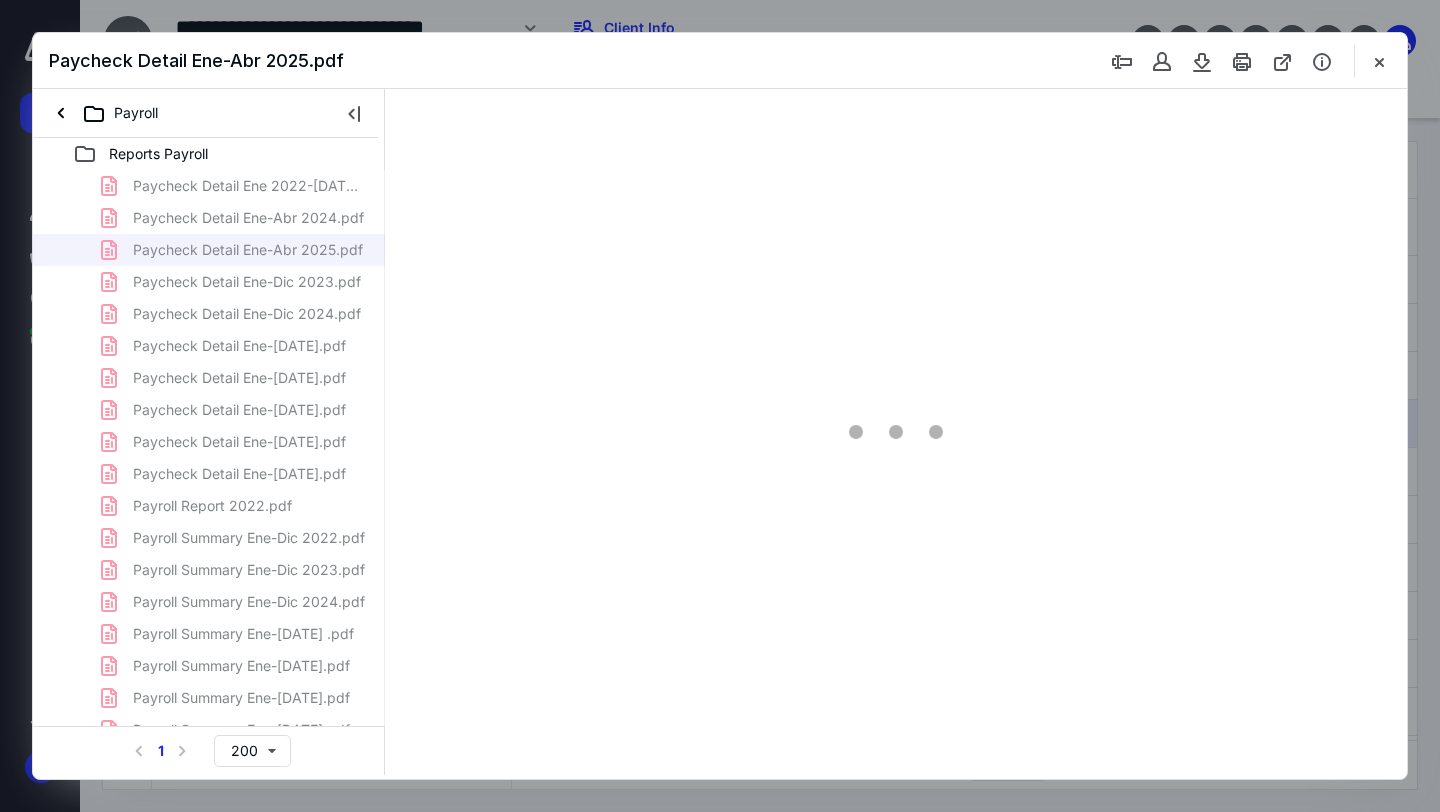 type on "105" 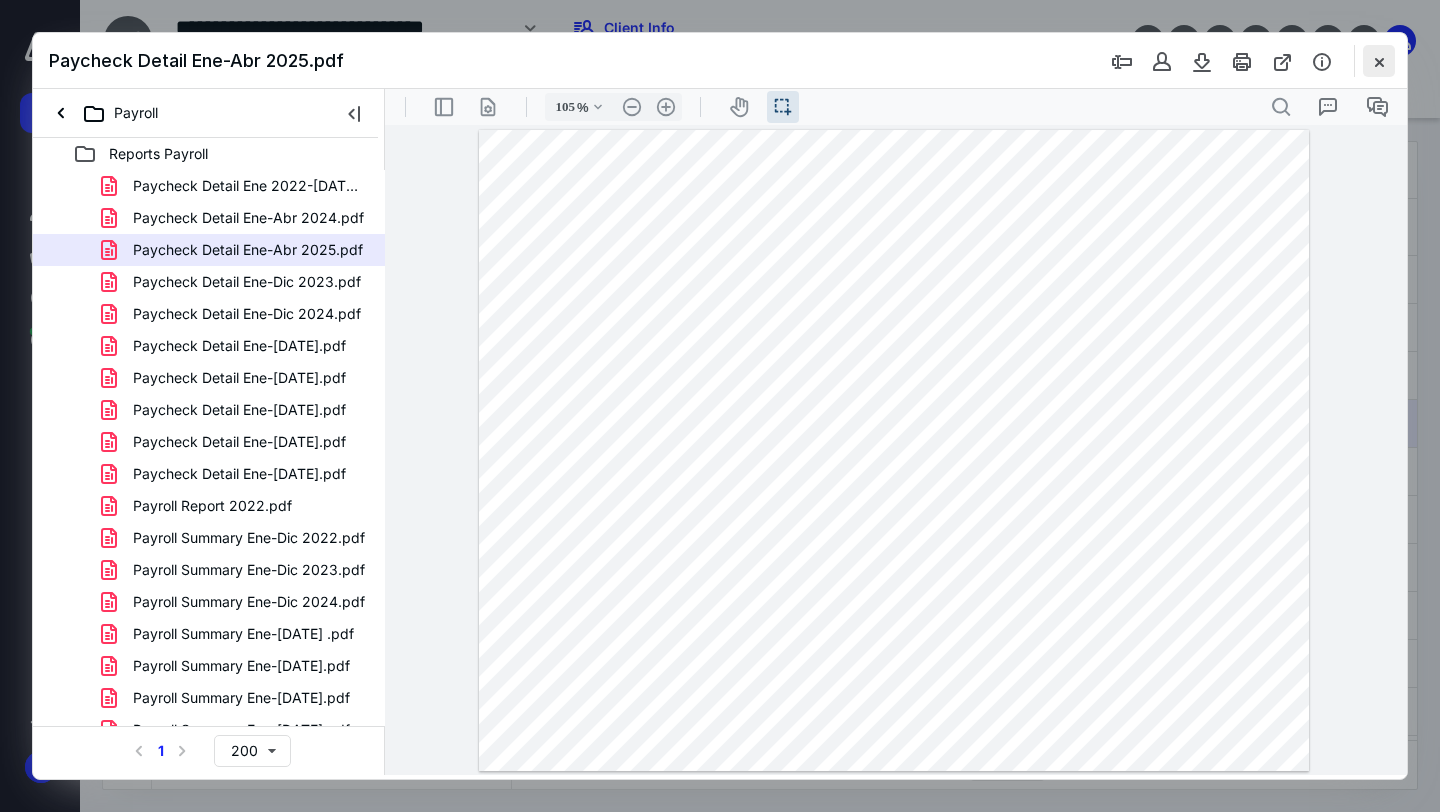 click at bounding box center (1379, 61) 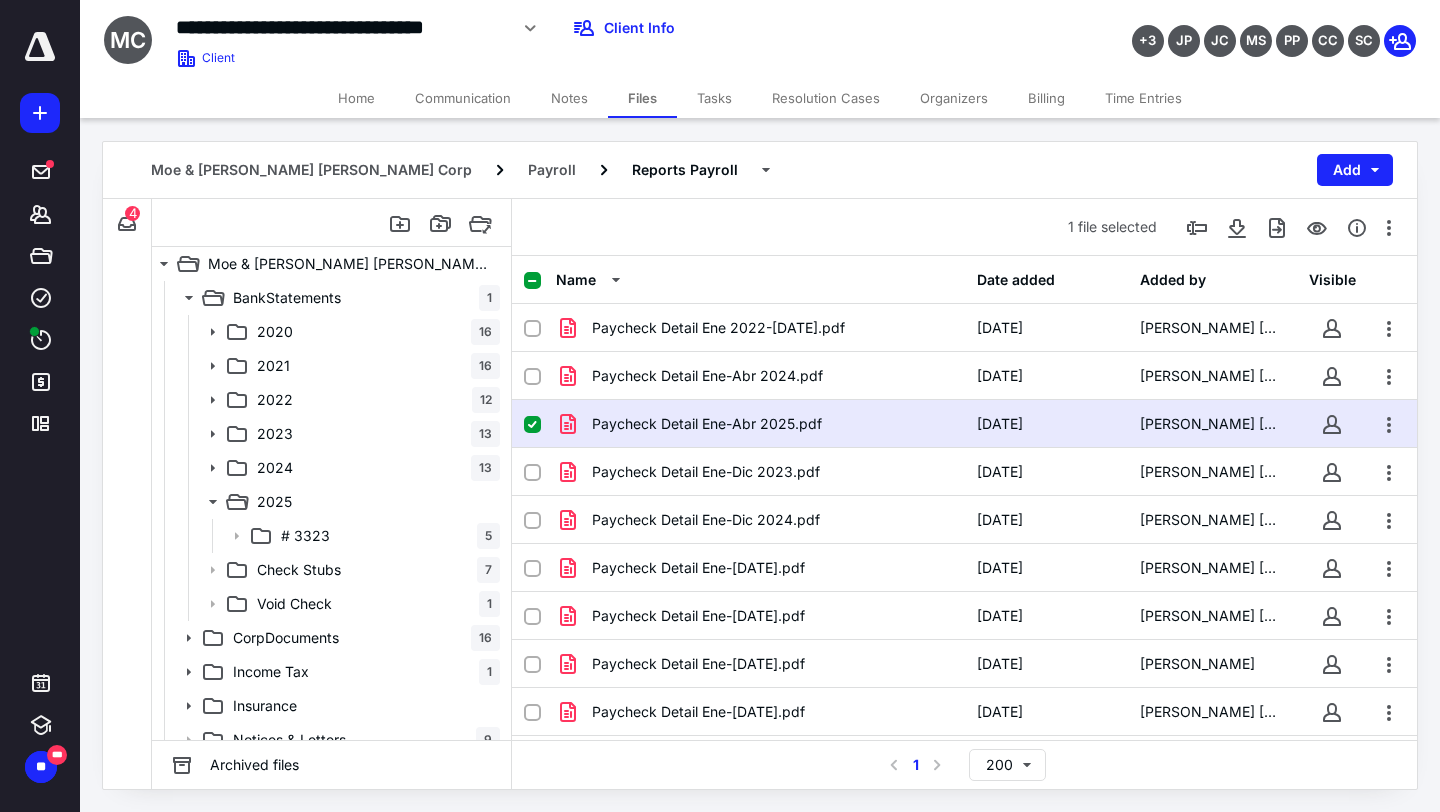 click on "Home" at bounding box center (356, 98) 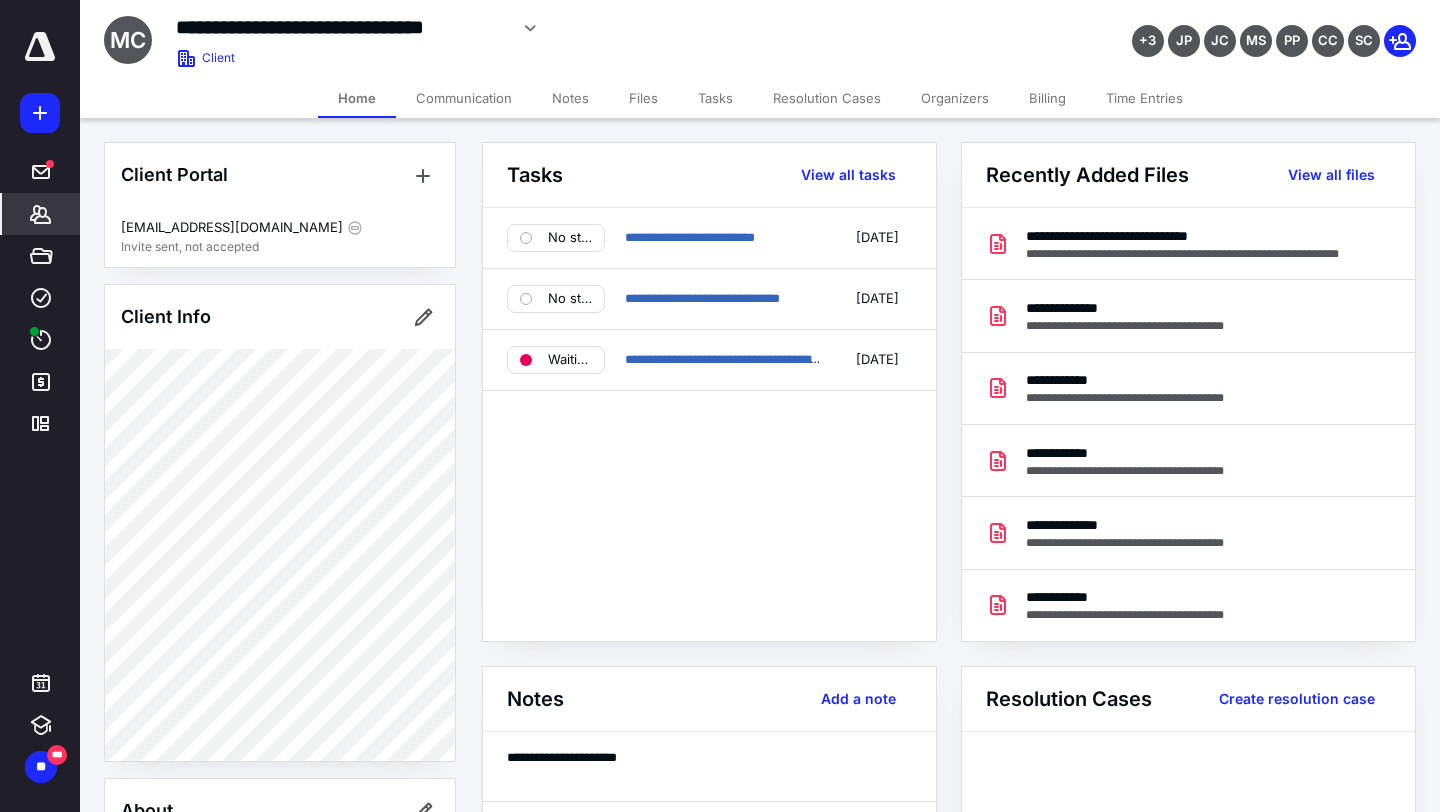 click on "Notes" at bounding box center (570, 98) 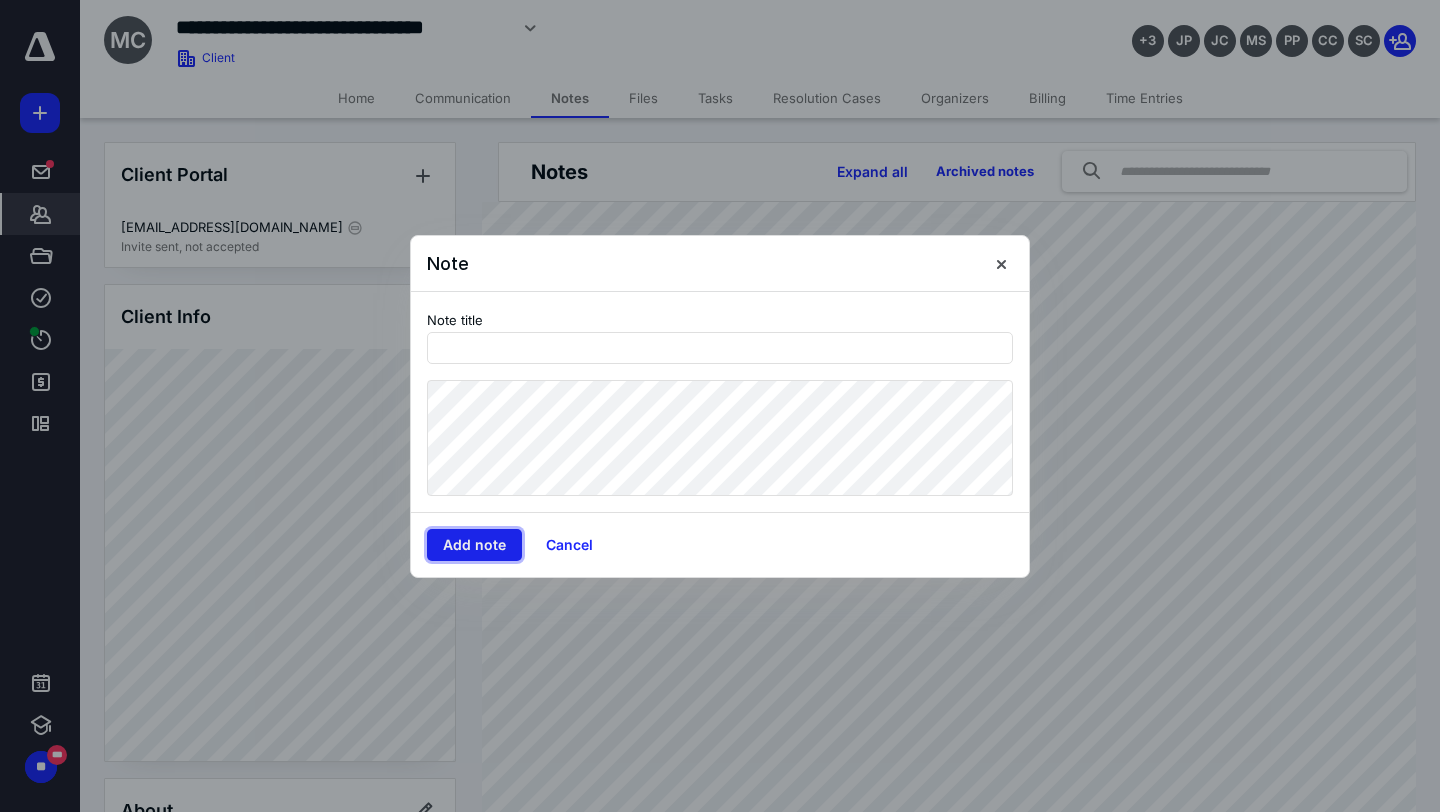 click on "Add note" at bounding box center [474, 545] 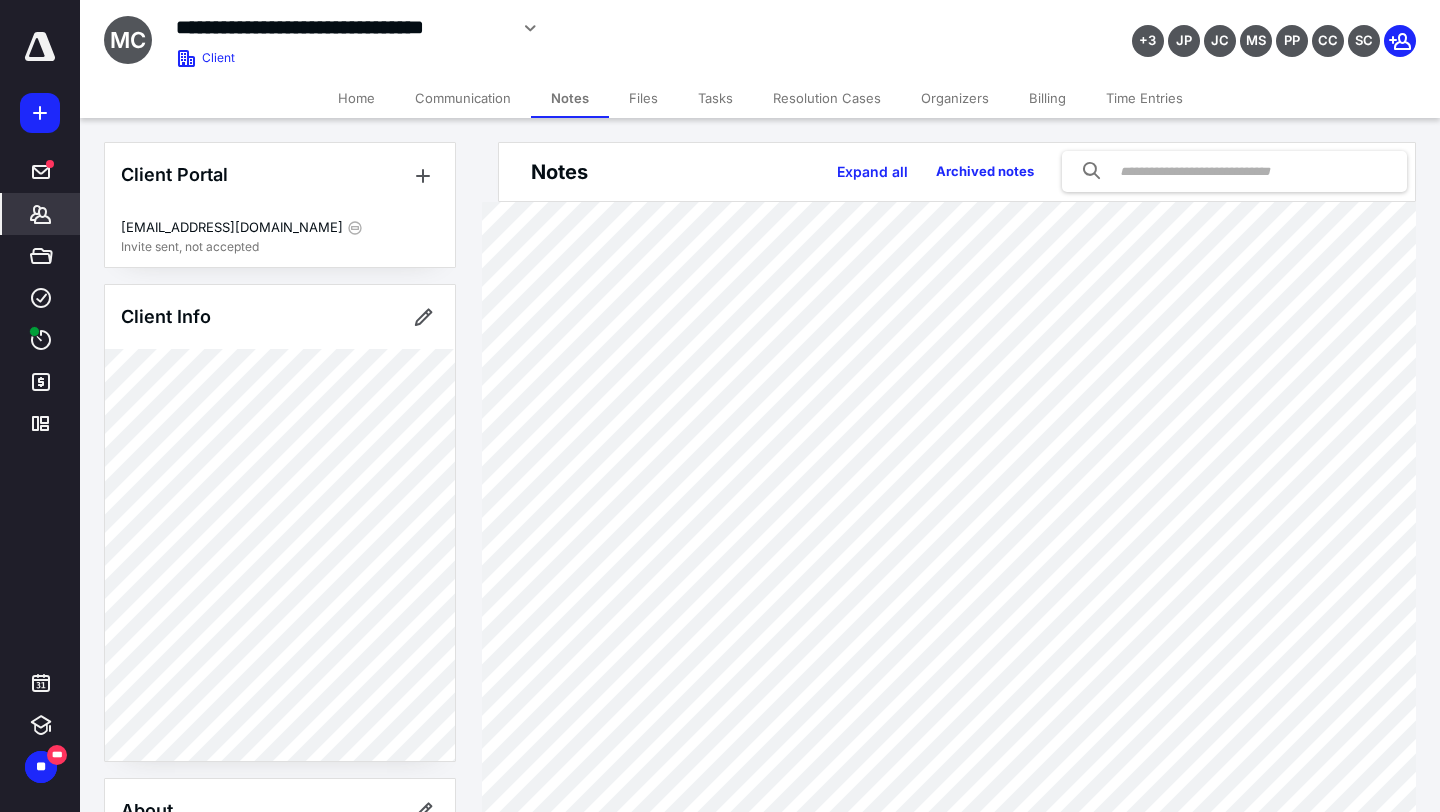 click on "Files" at bounding box center [643, 98] 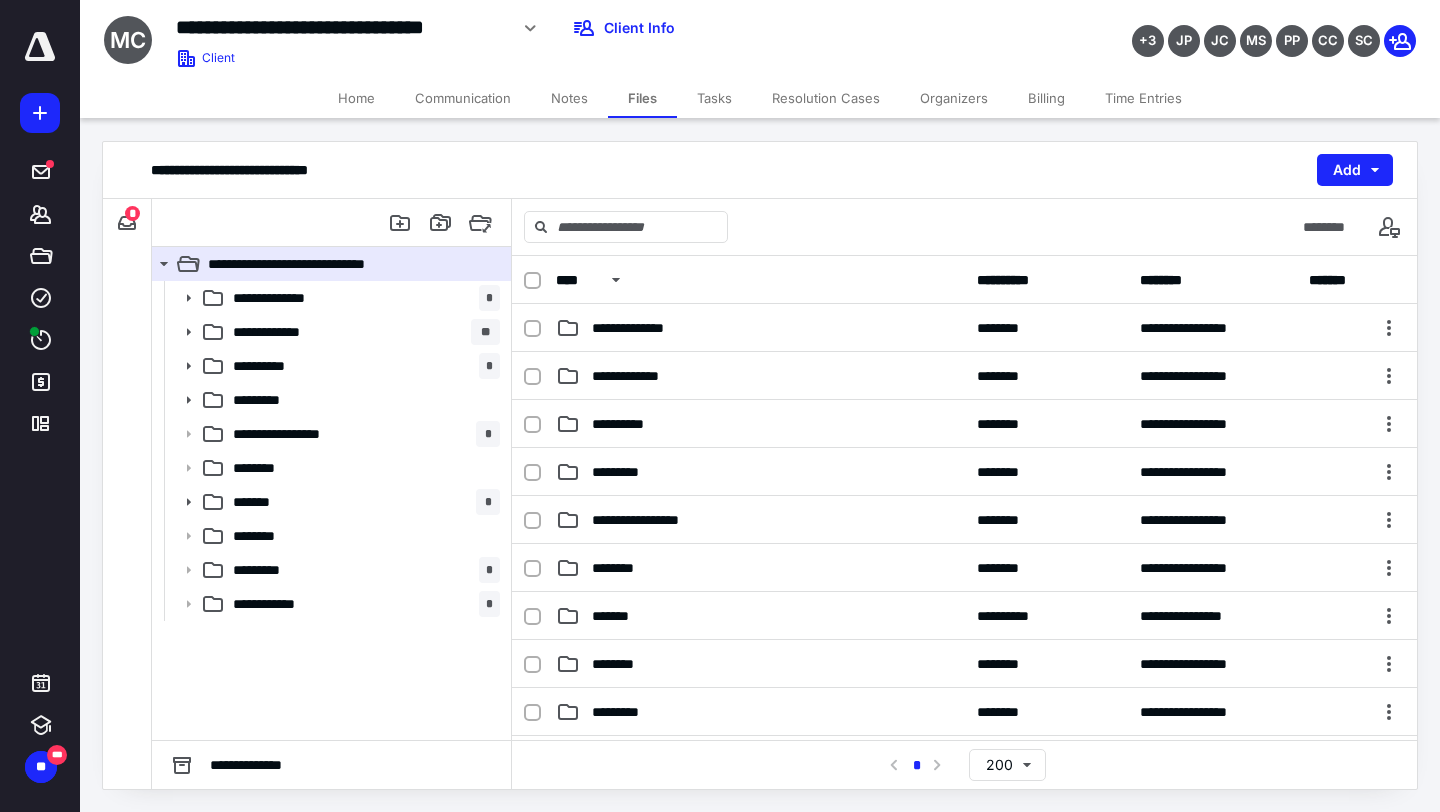 click on "**********" at bounding box center (760, 465) 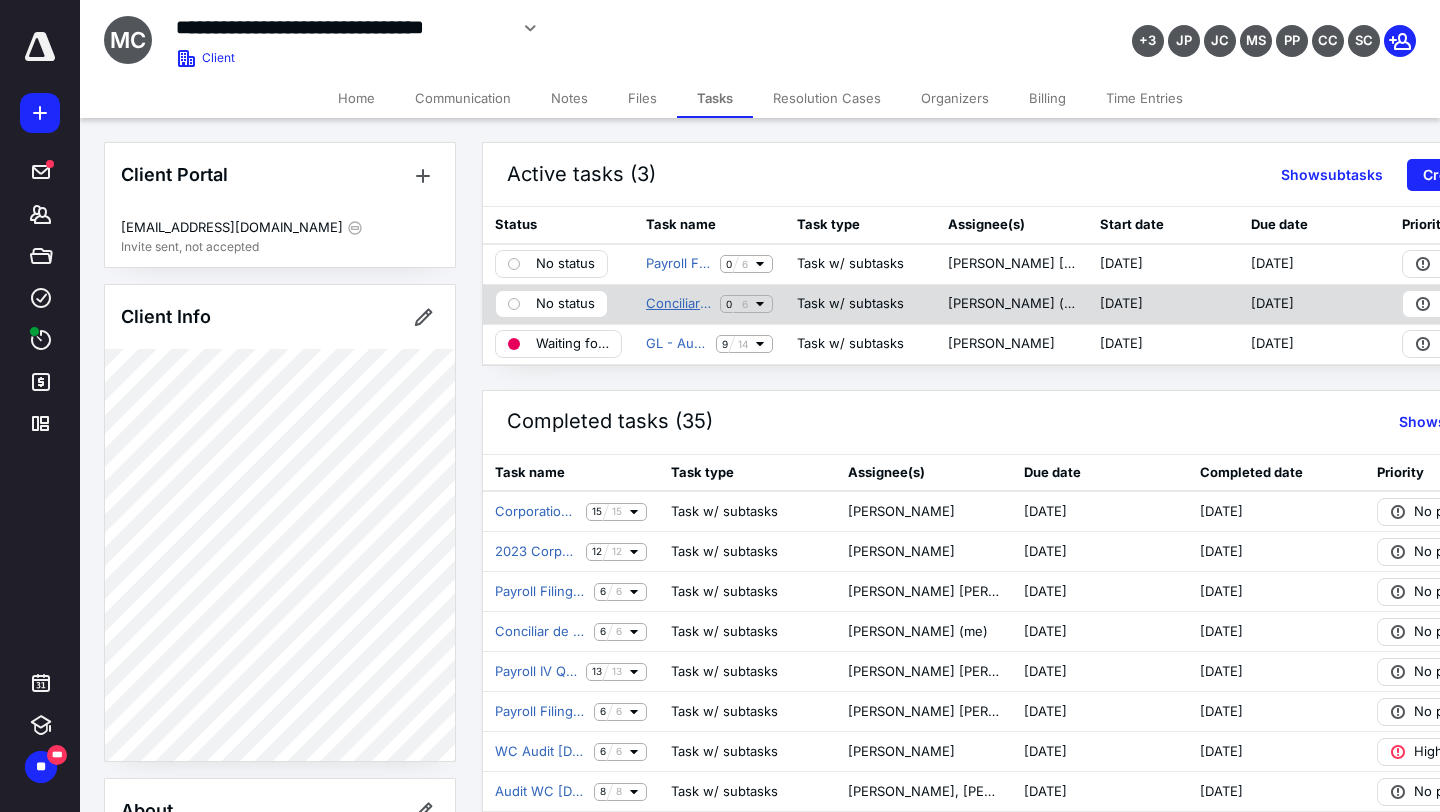 click on "Conciliar de enero a marzo 2025" at bounding box center [679, 304] 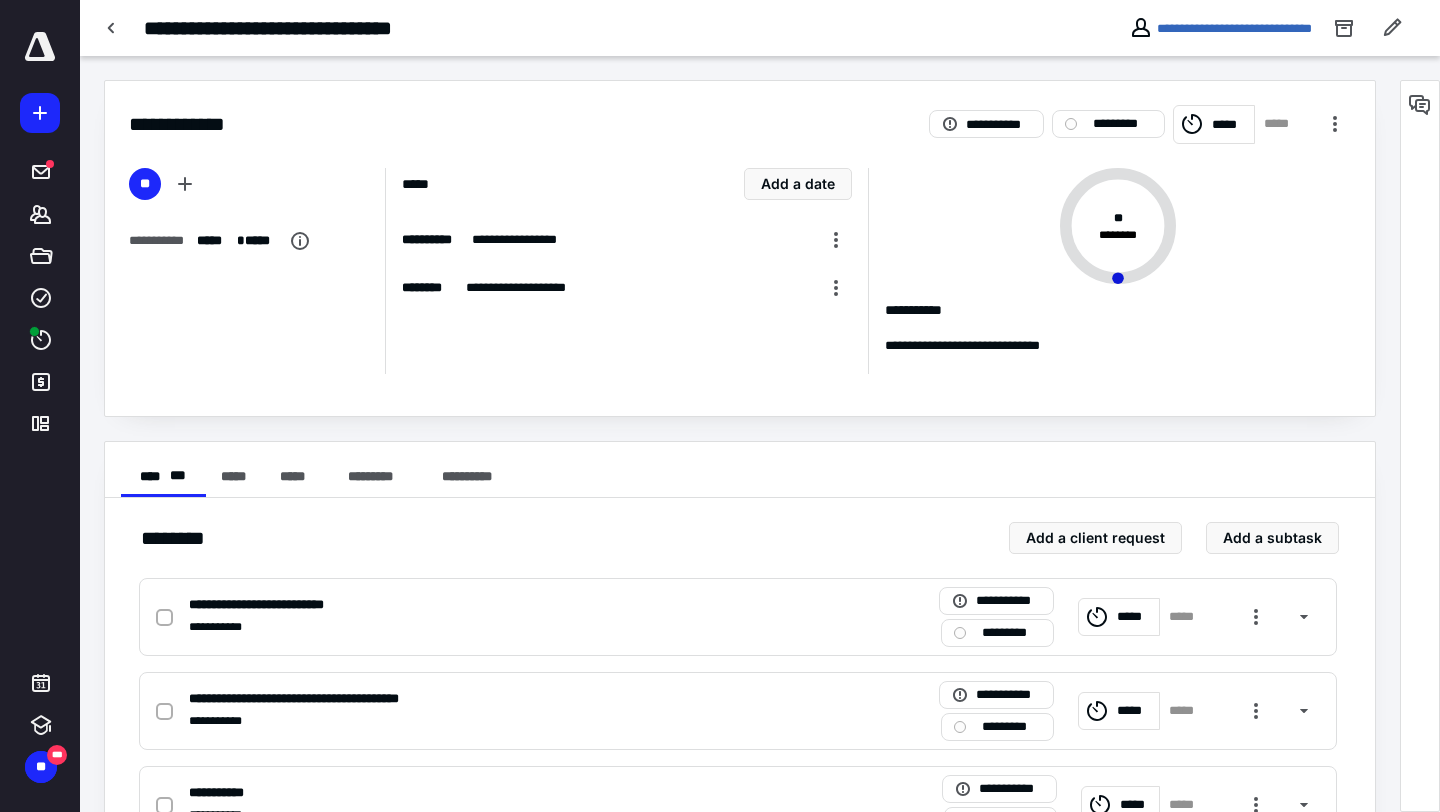 click on "**********" at bounding box center (740, 615) 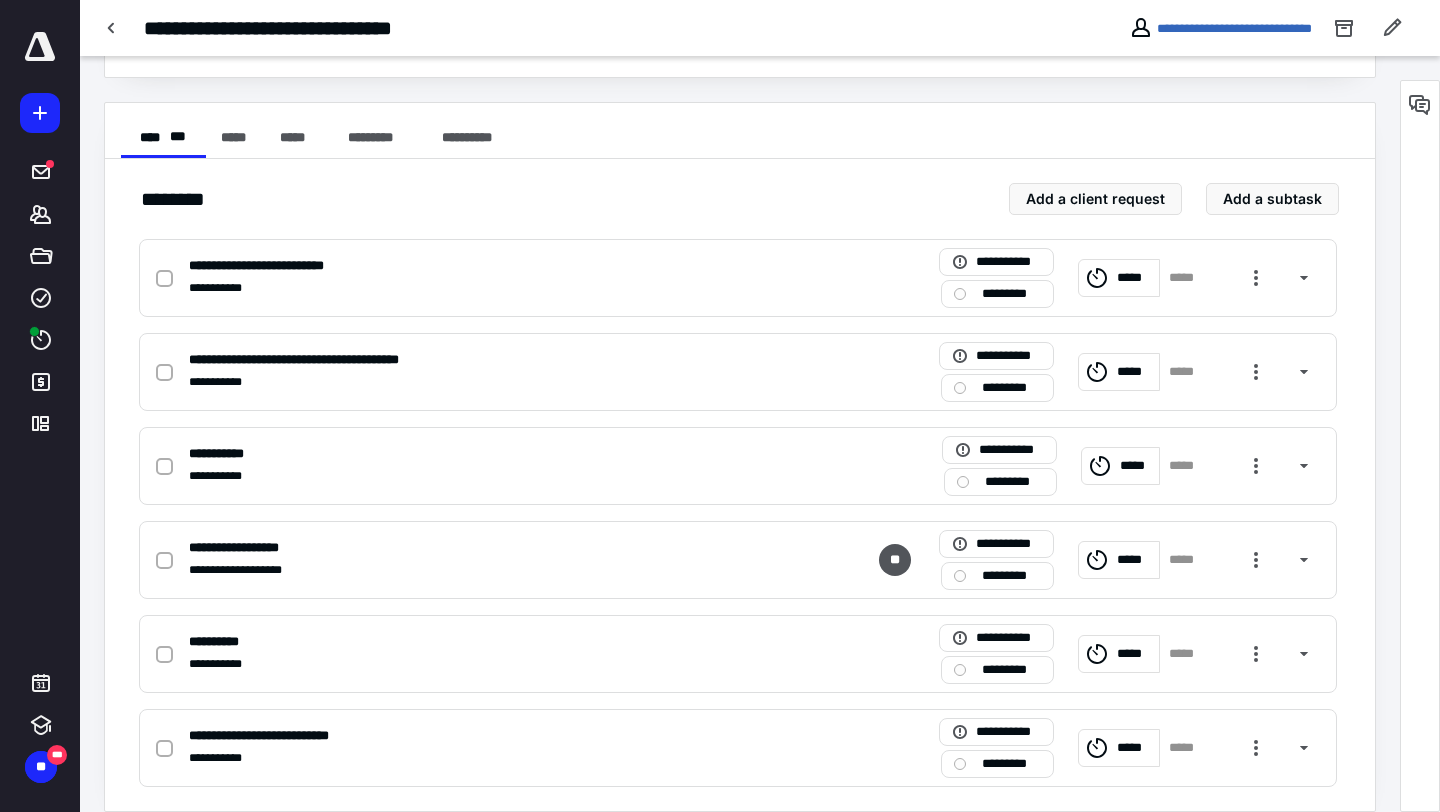 scroll, scrollTop: 363, scrollLeft: 0, axis: vertical 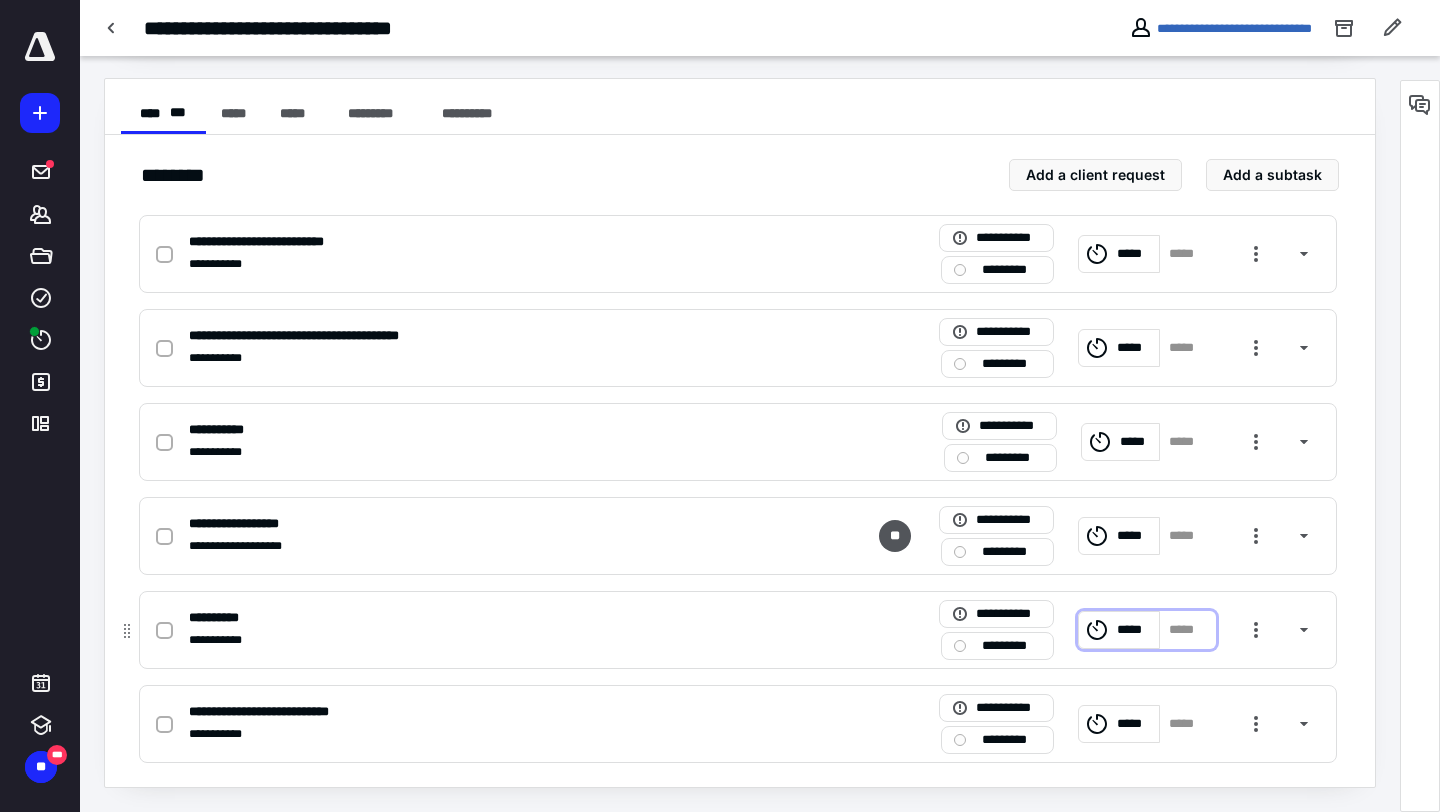 click on "*****" at bounding box center (1135, 630) 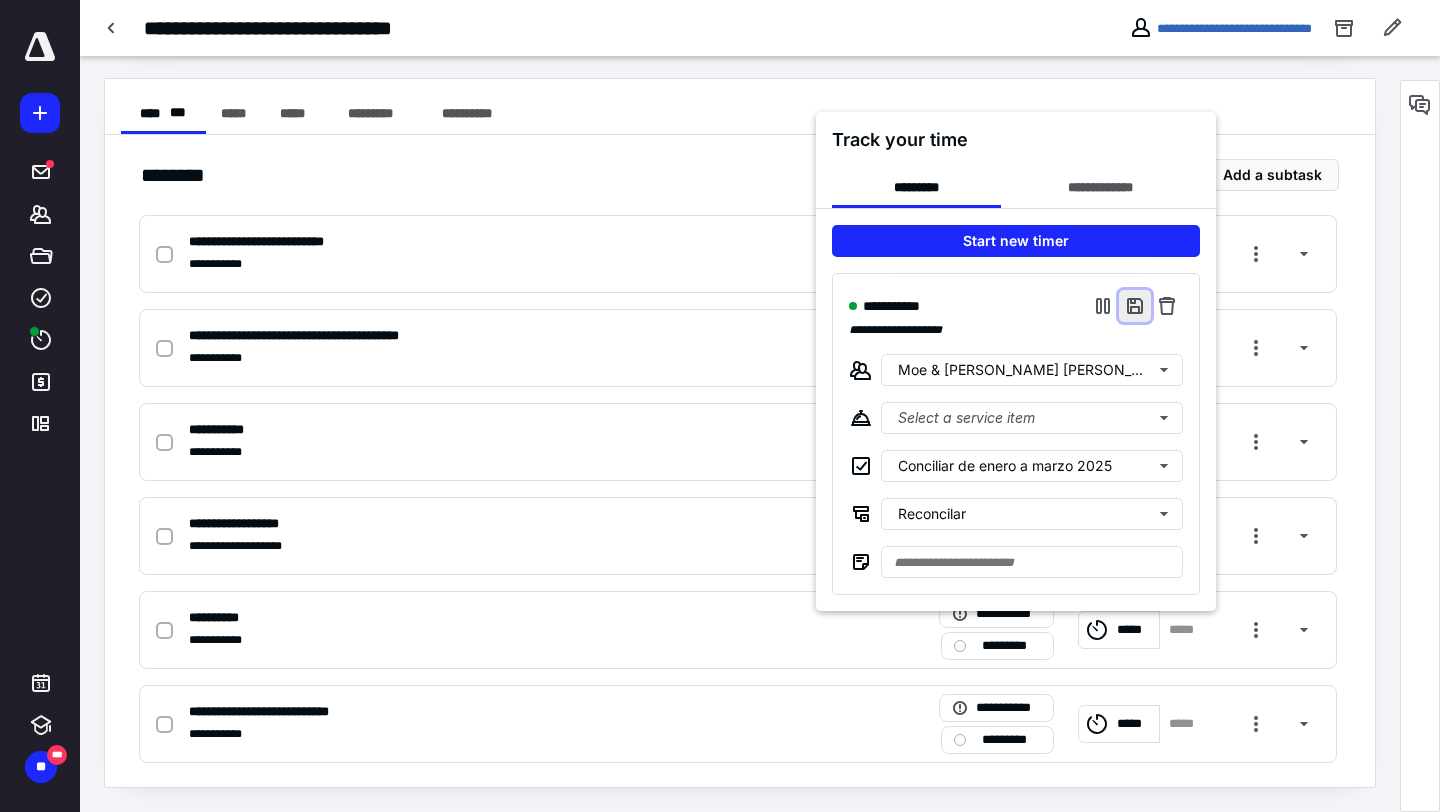 click at bounding box center (1135, 306) 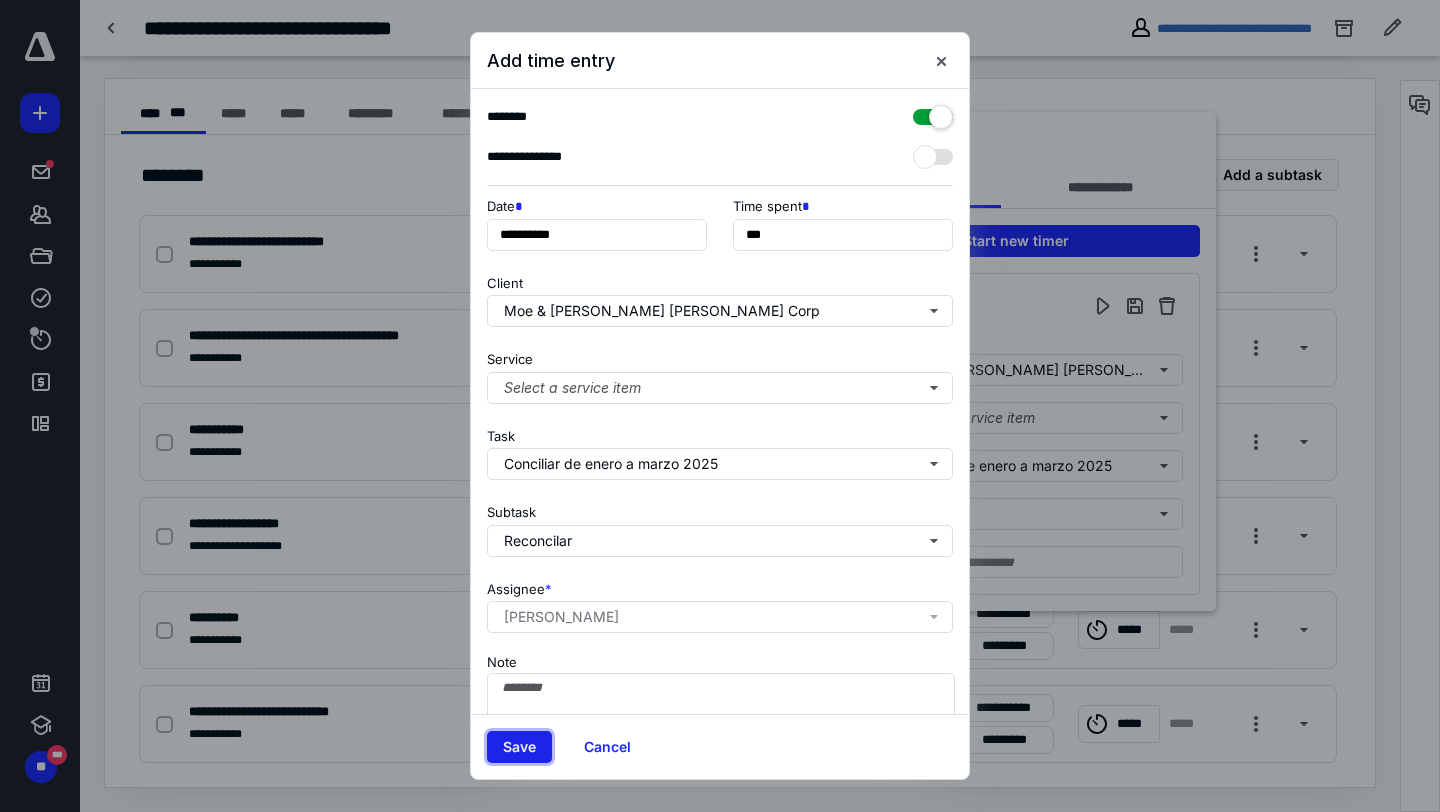 click on "Save" at bounding box center [519, 747] 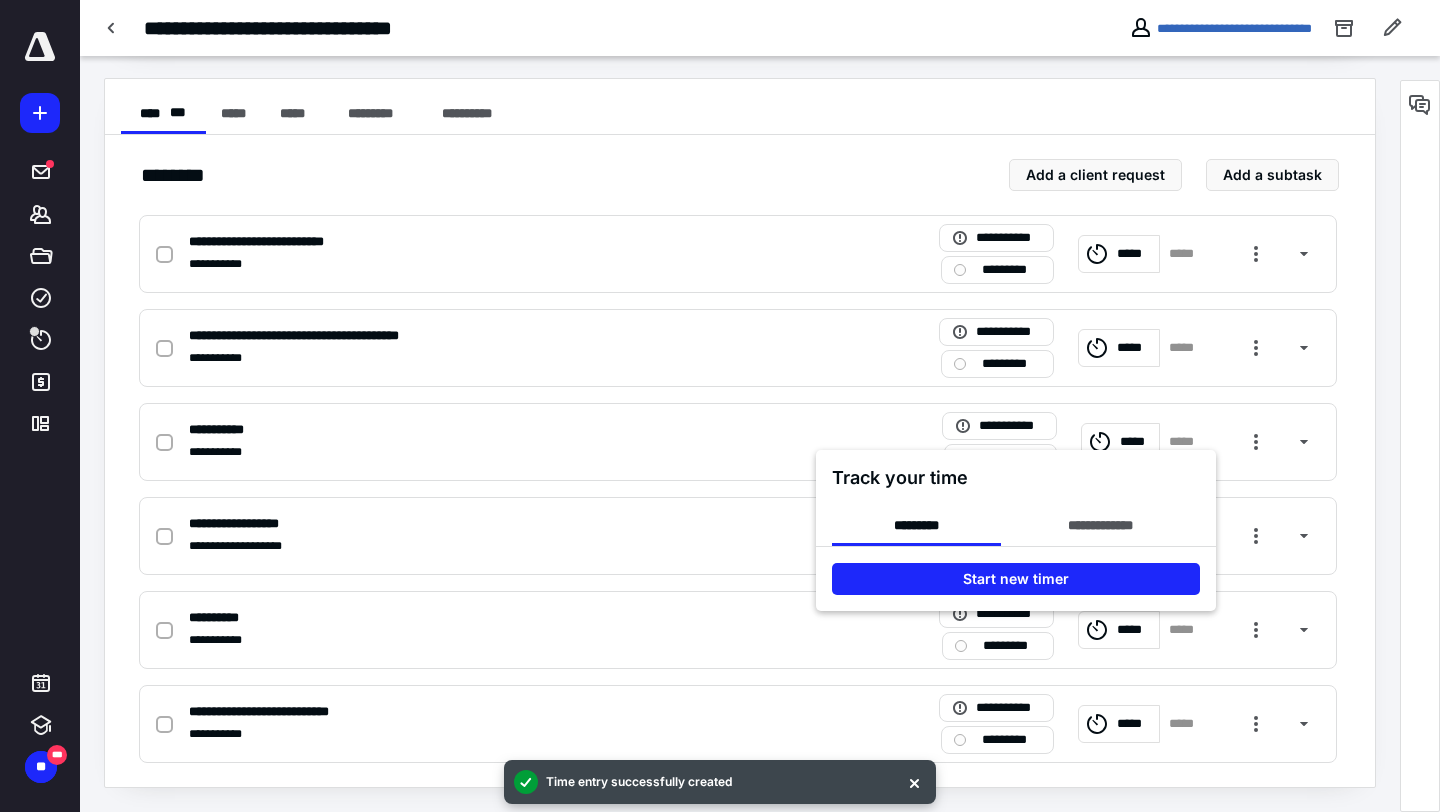 click at bounding box center [720, 406] 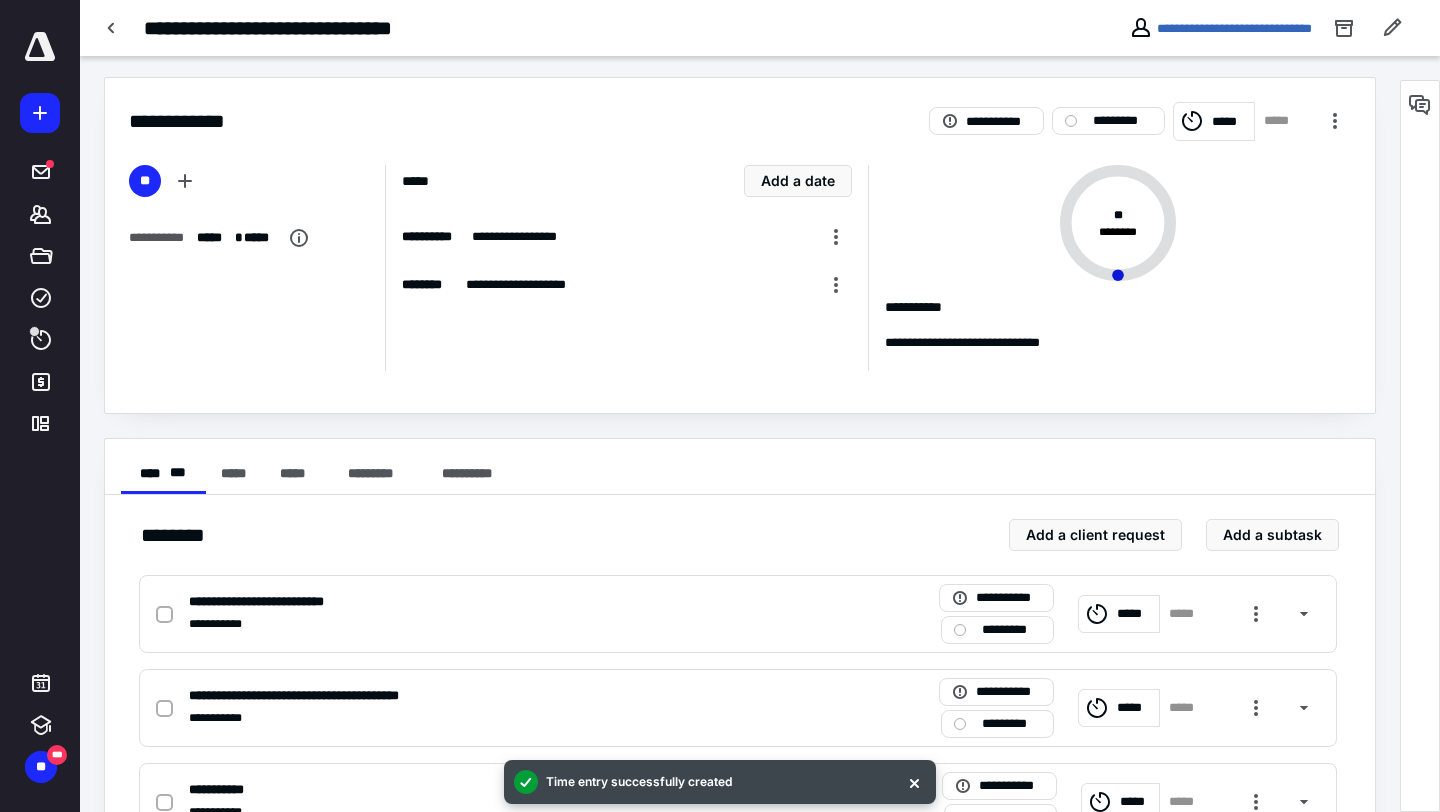 scroll, scrollTop: 0, scrollLeft: 0, axis: both 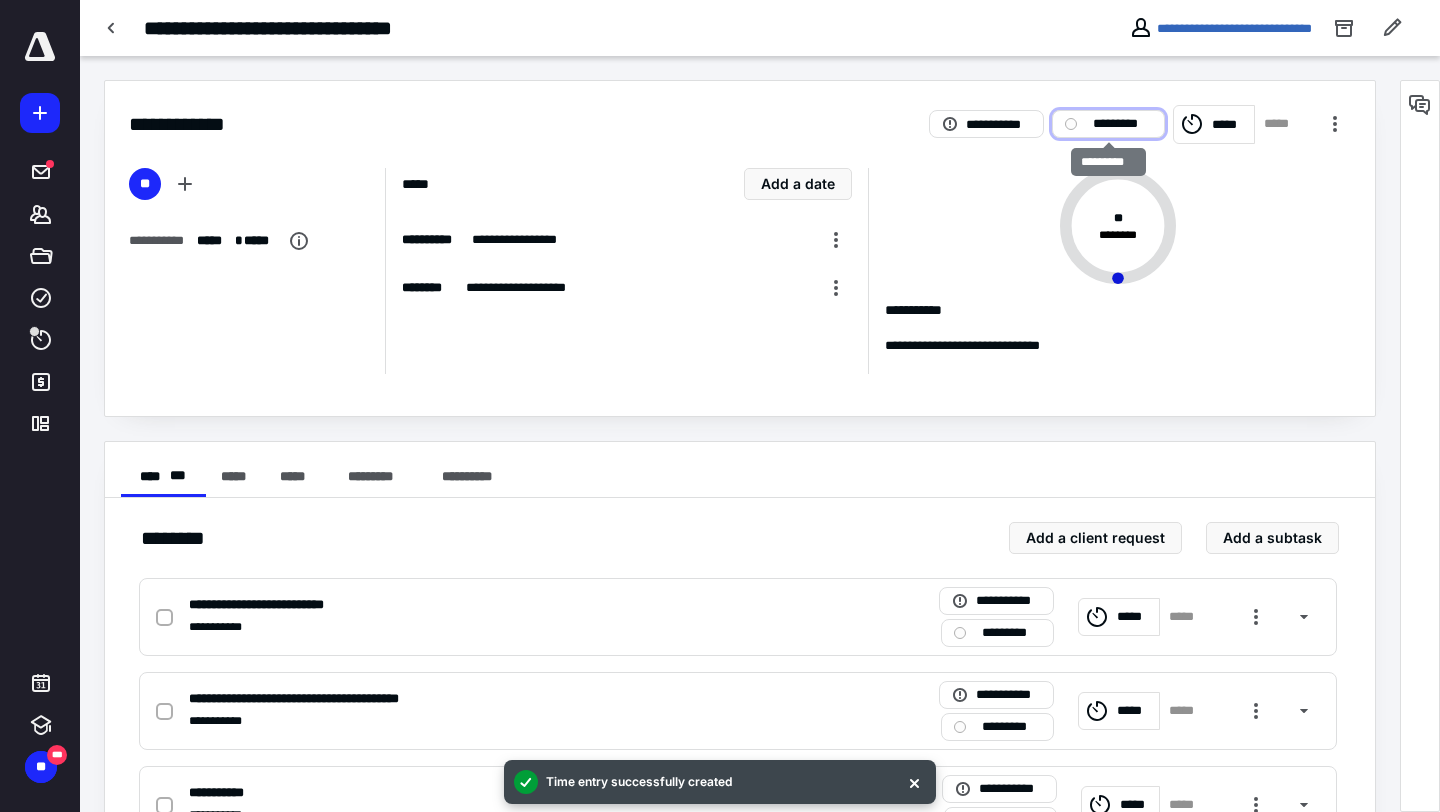 click on "*********" at bounding box center (1108, 124) 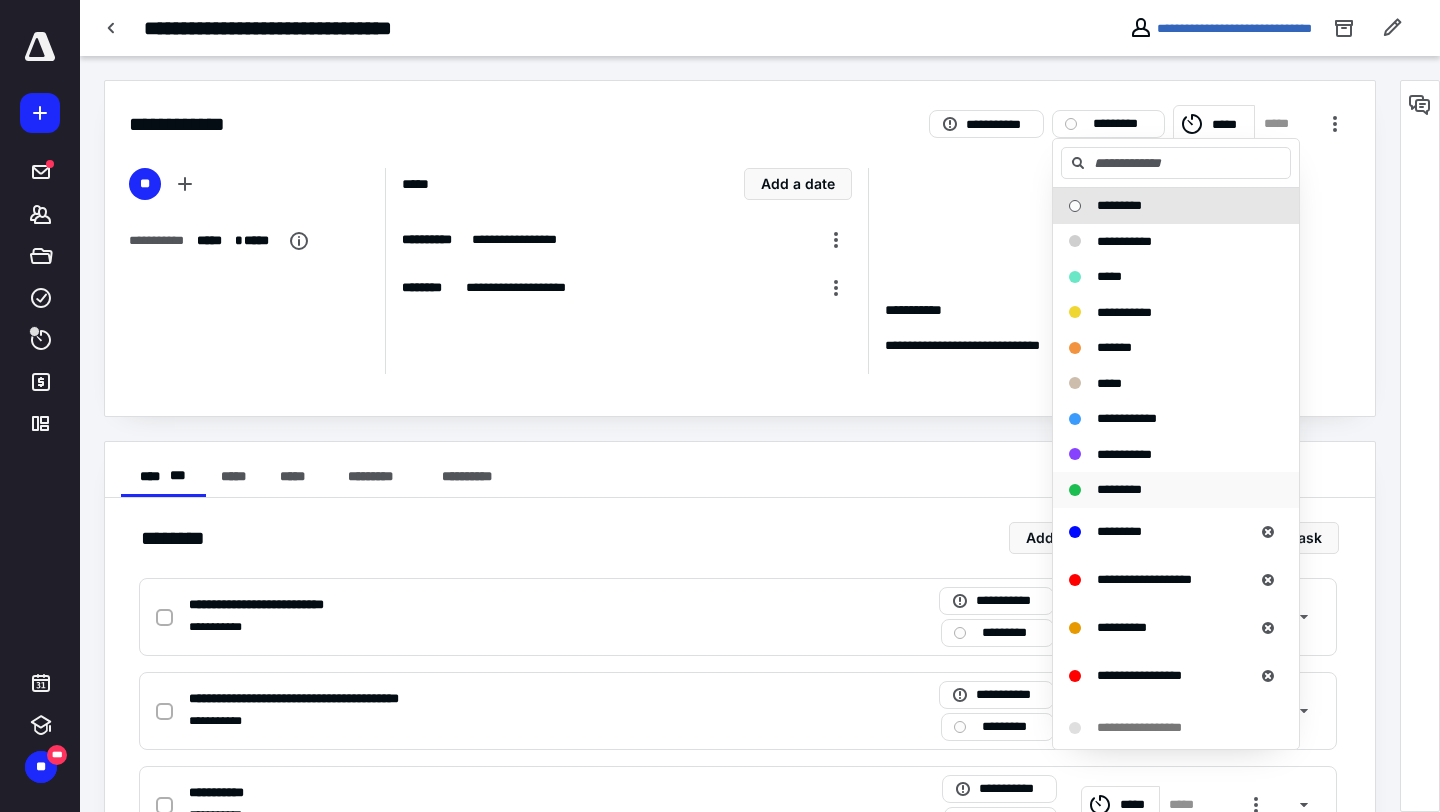 click on "*********" at bounding box center (1119, 489) 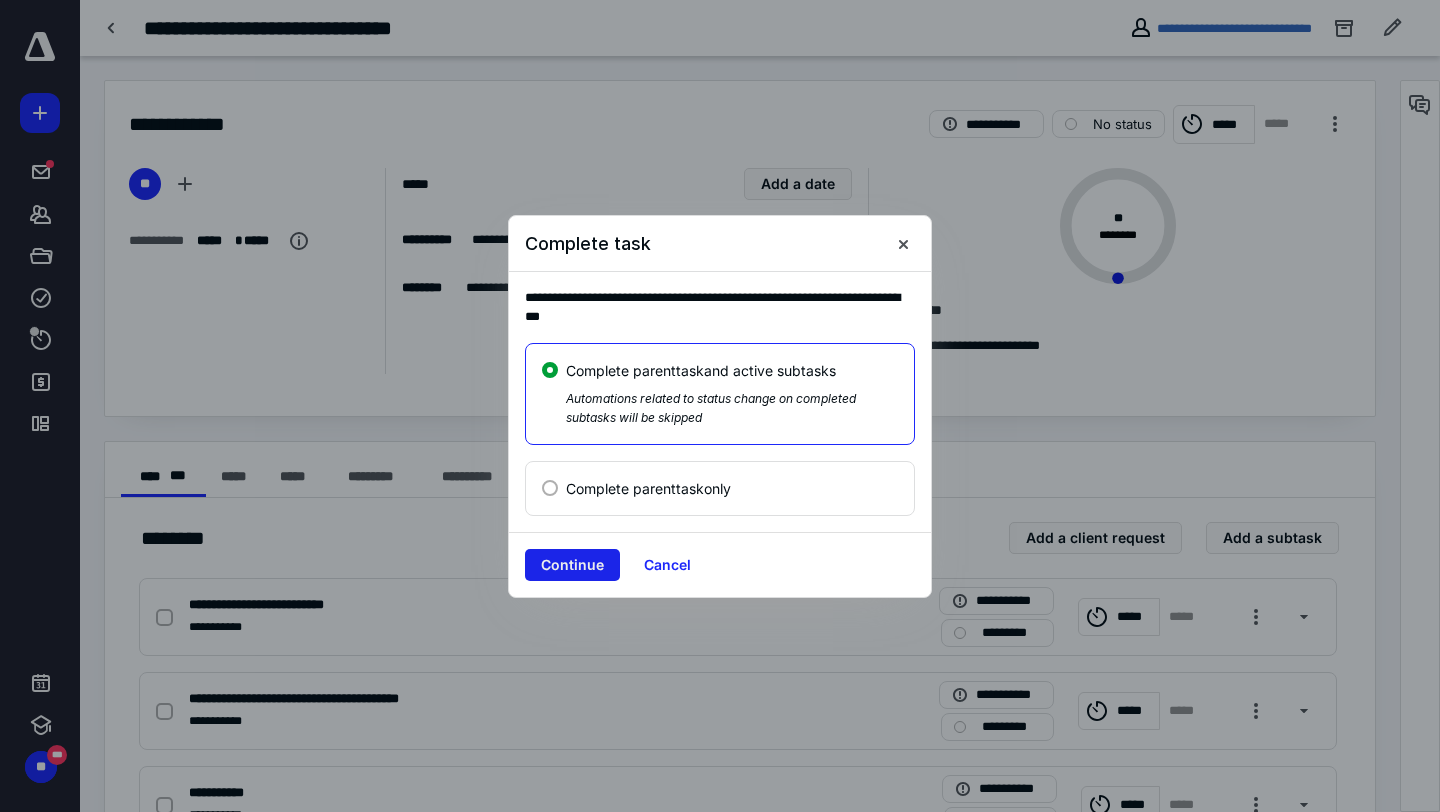 click on "Continue" at bounding box center (572, 565) 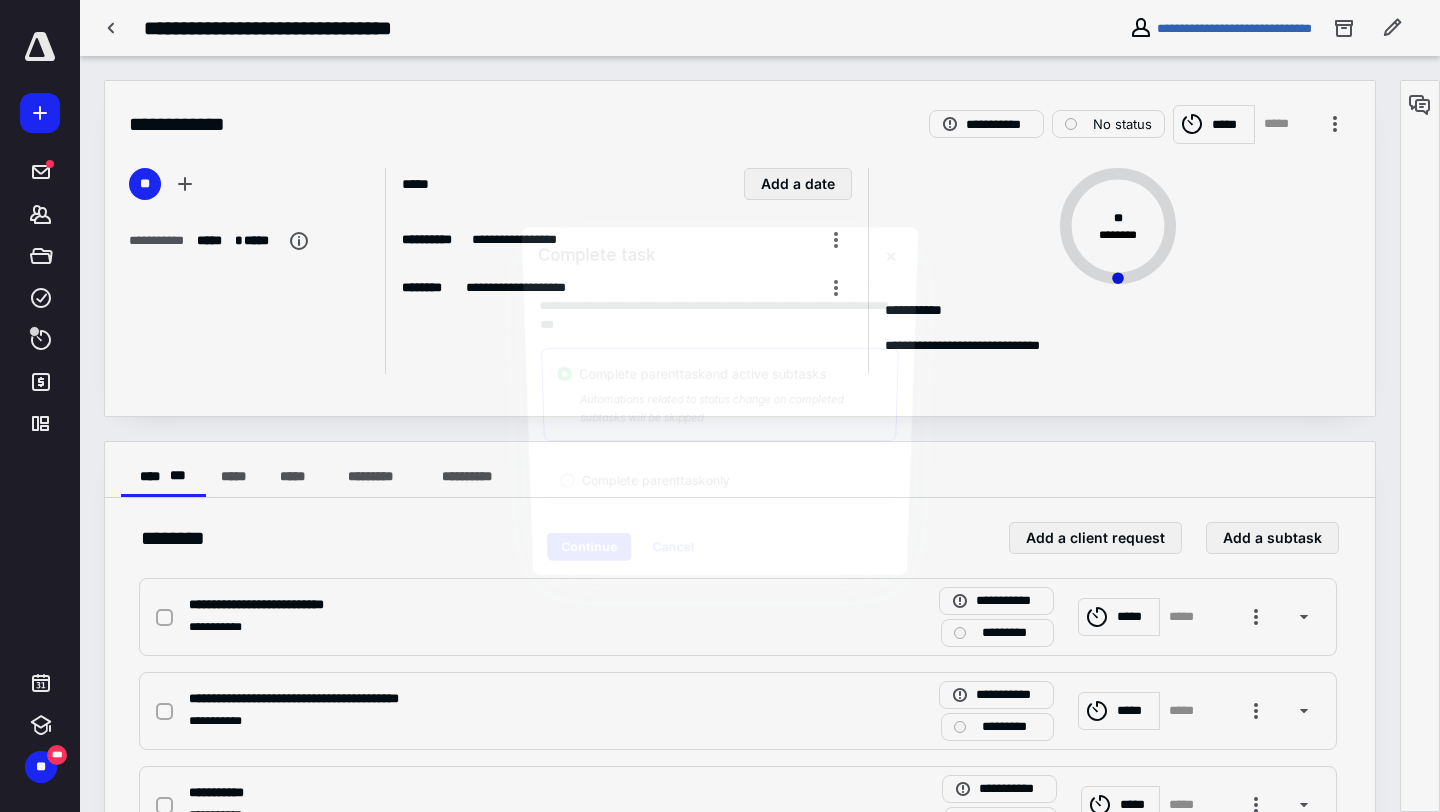 checkbox on "true" 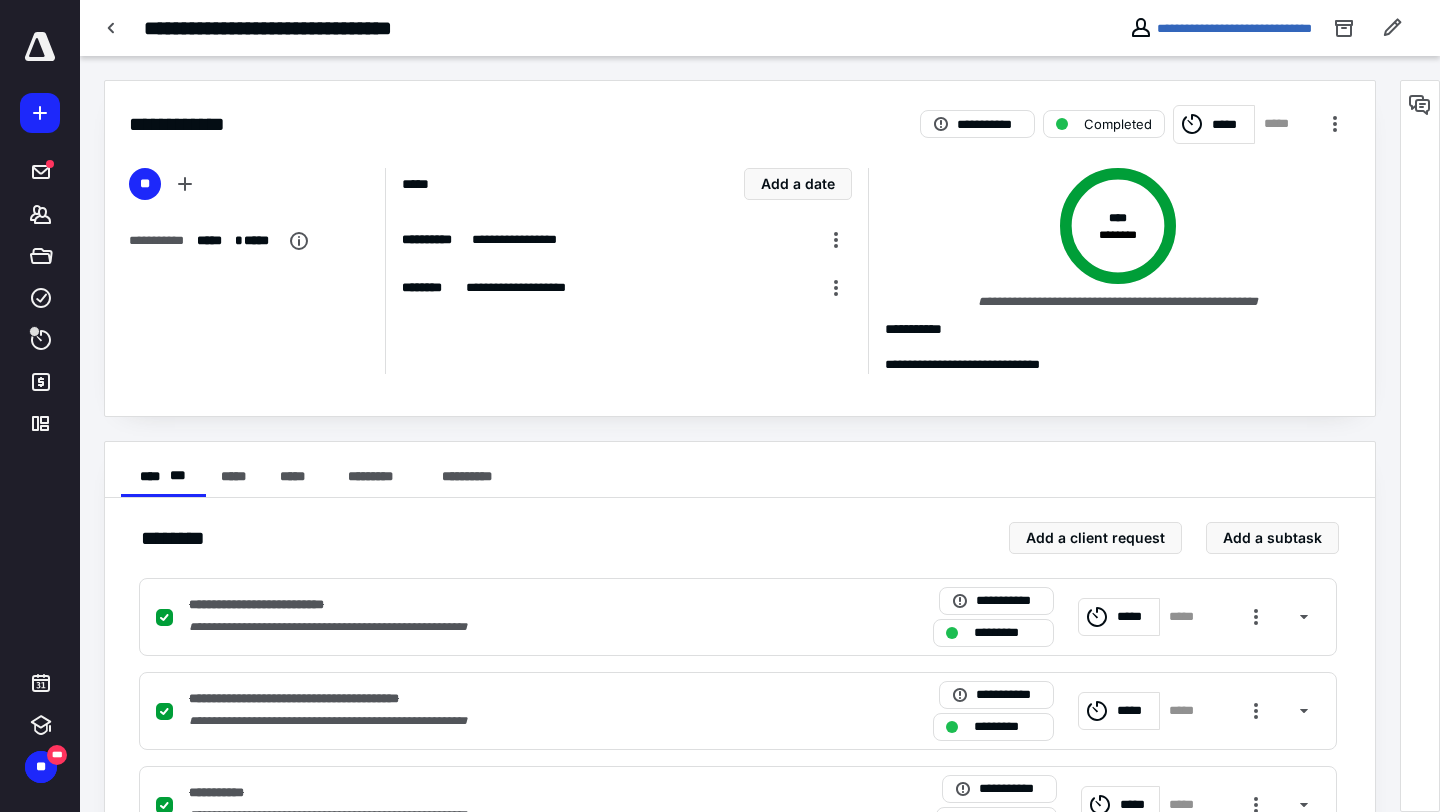 click on "**********" at bounding box center [1220, 28] 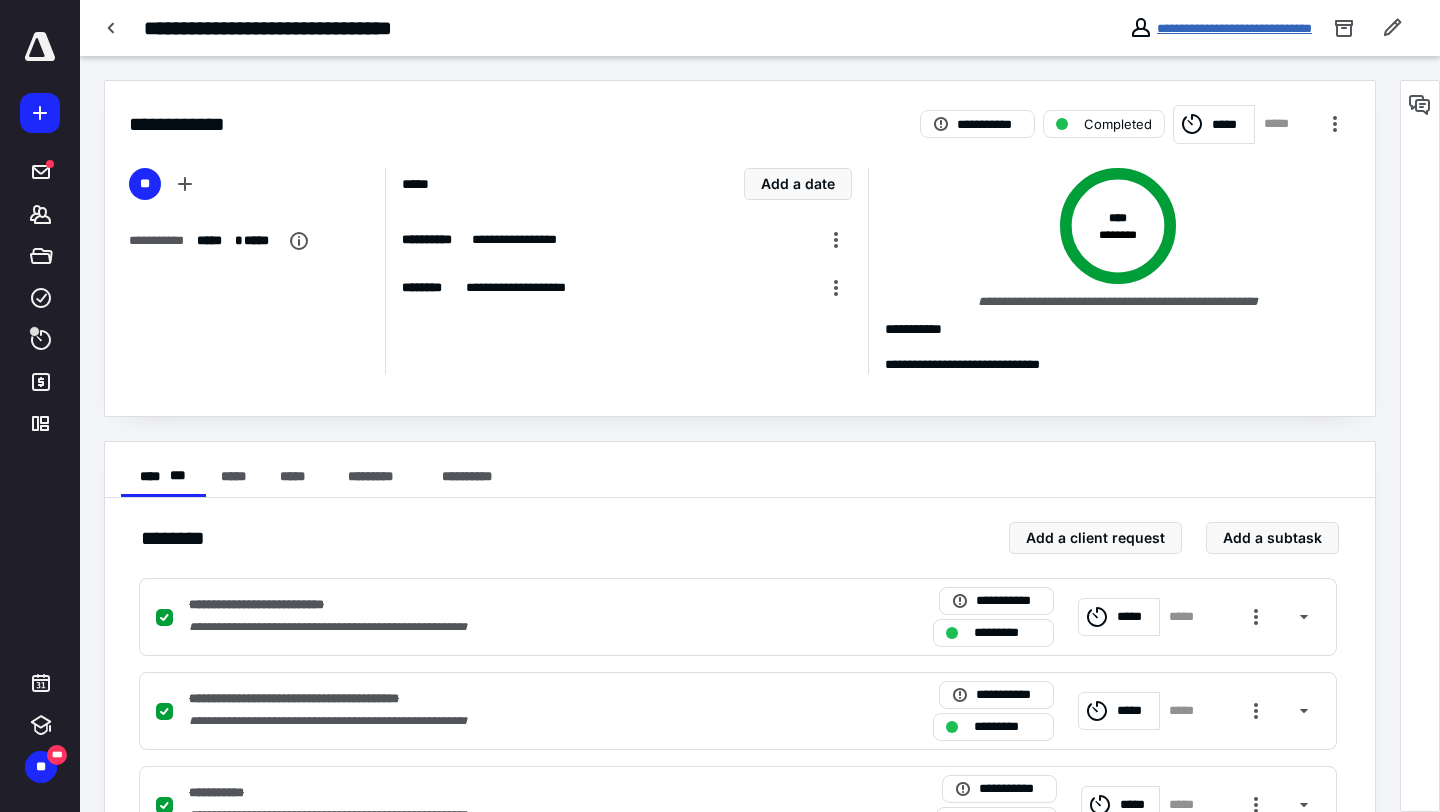 click on "**********" at bounding box center (1234, 28) 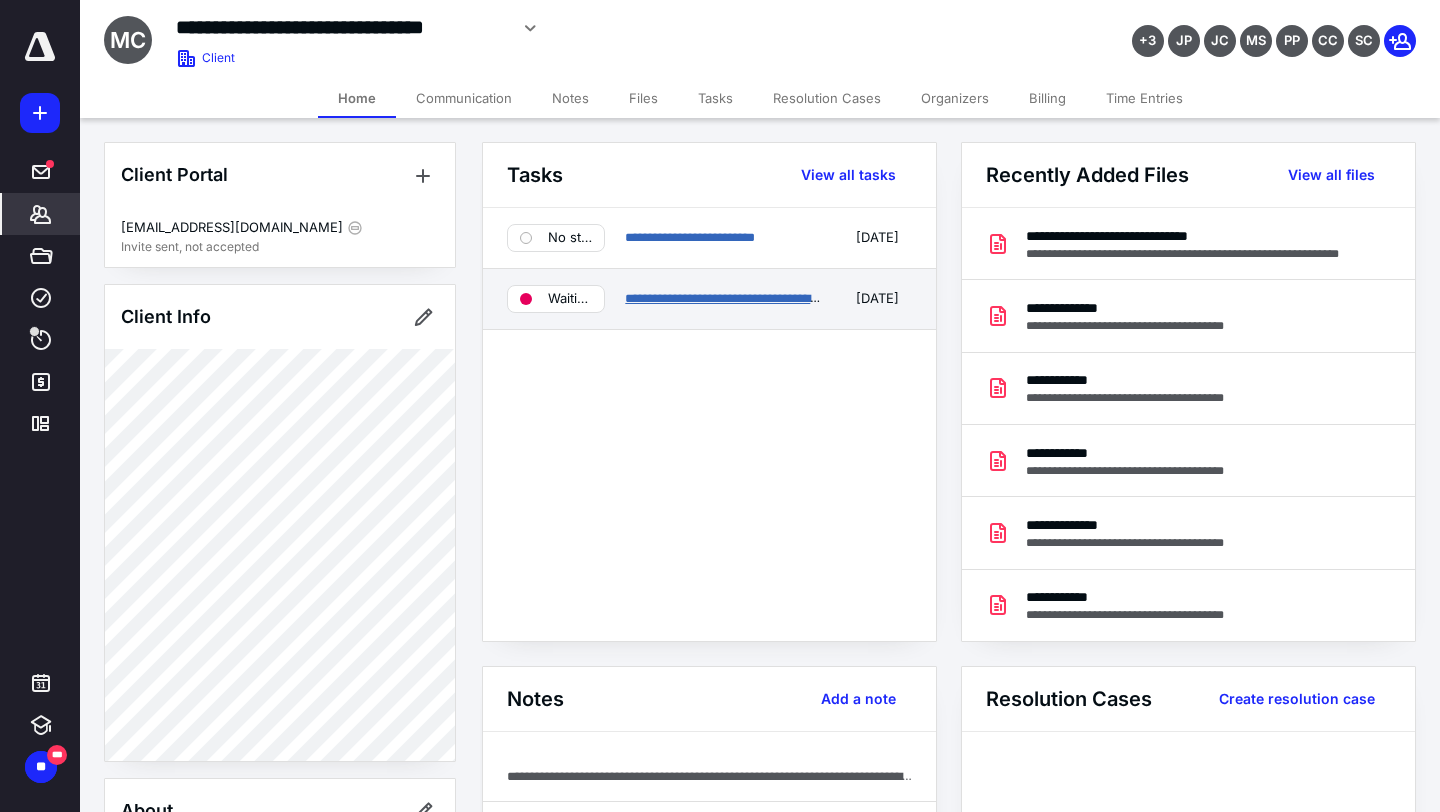 click on "**********" at bounding box center [805, 298] 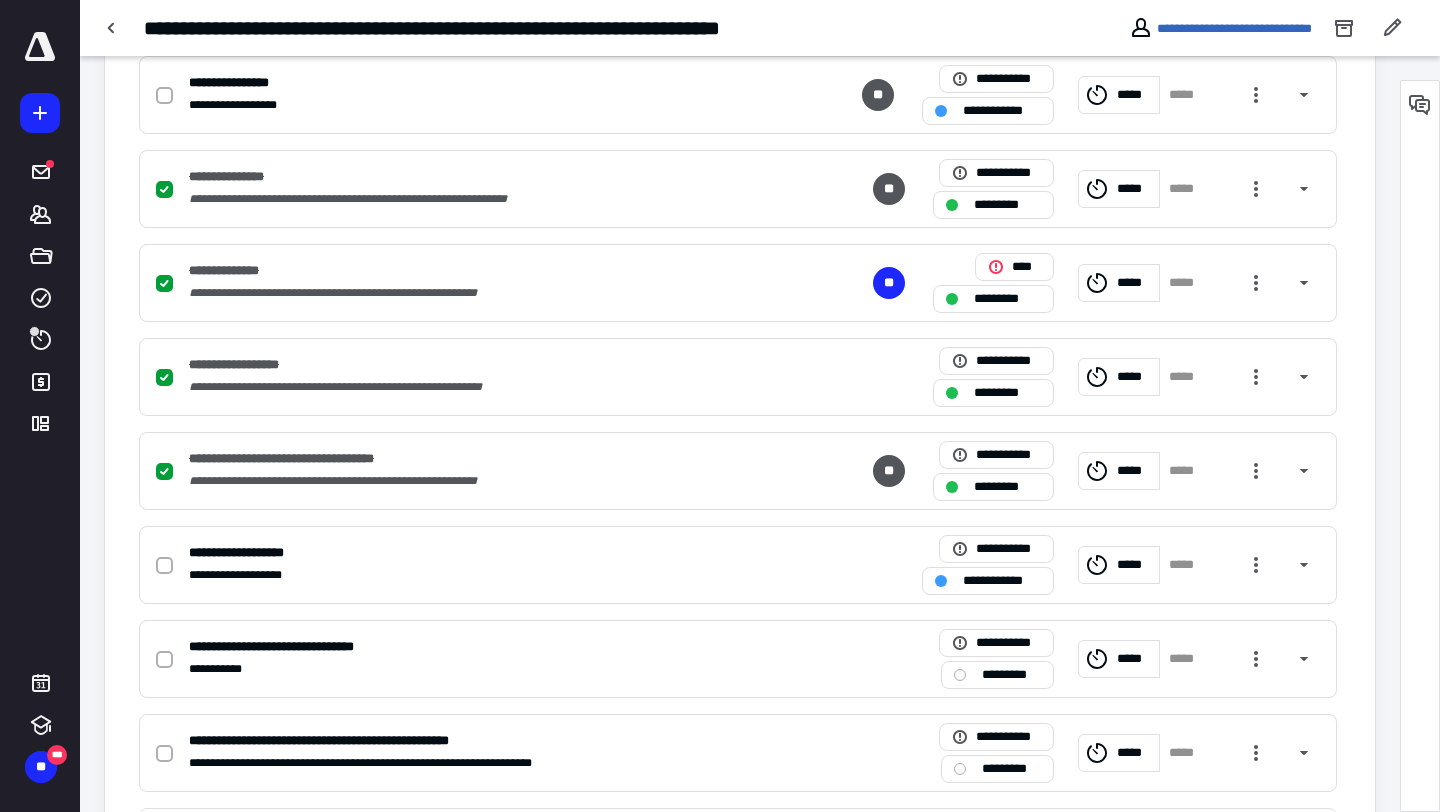scroll, scrollTop: 1000, scrollLeft: 0, axis: vertical 